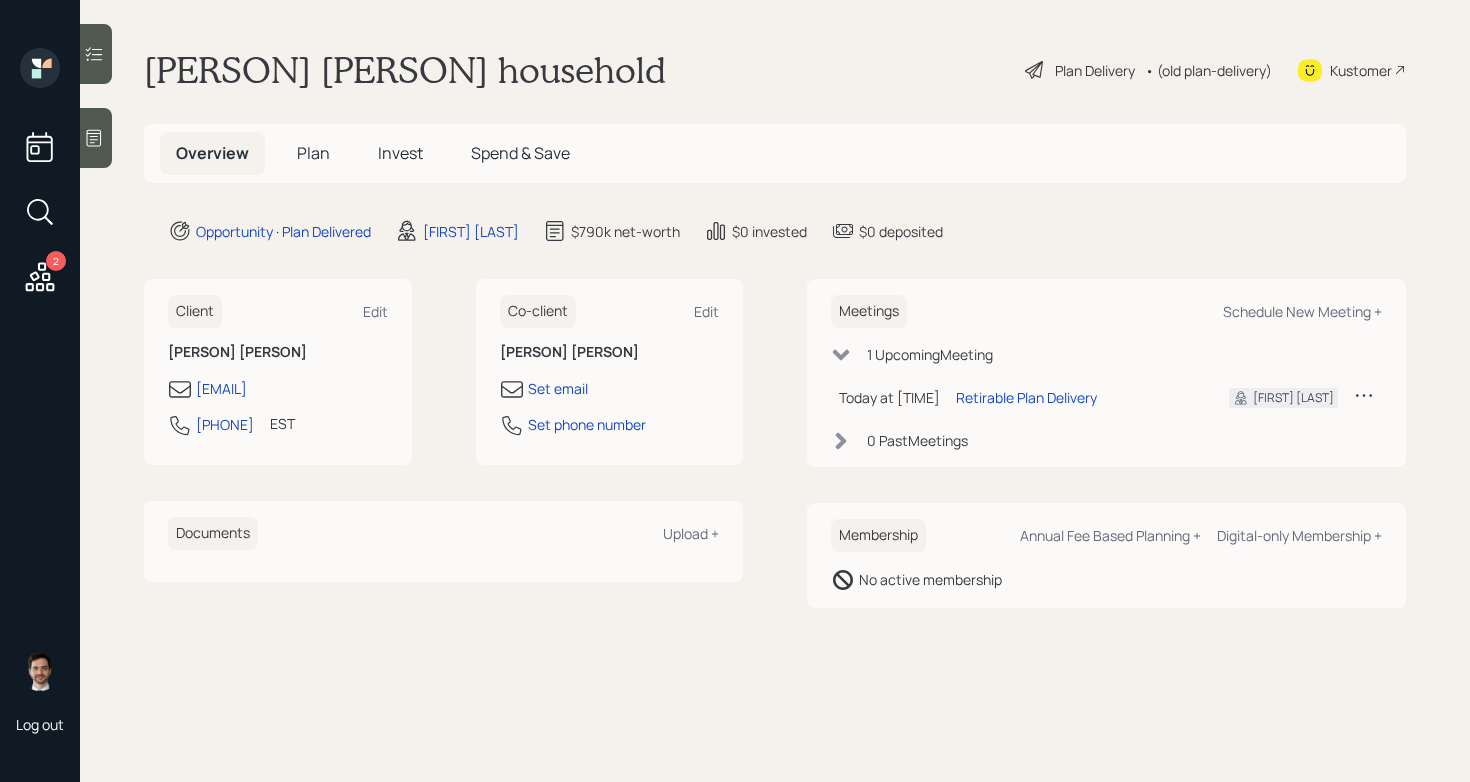 scroll, scrollTop: 0, scrollLeft: 0, axis: both 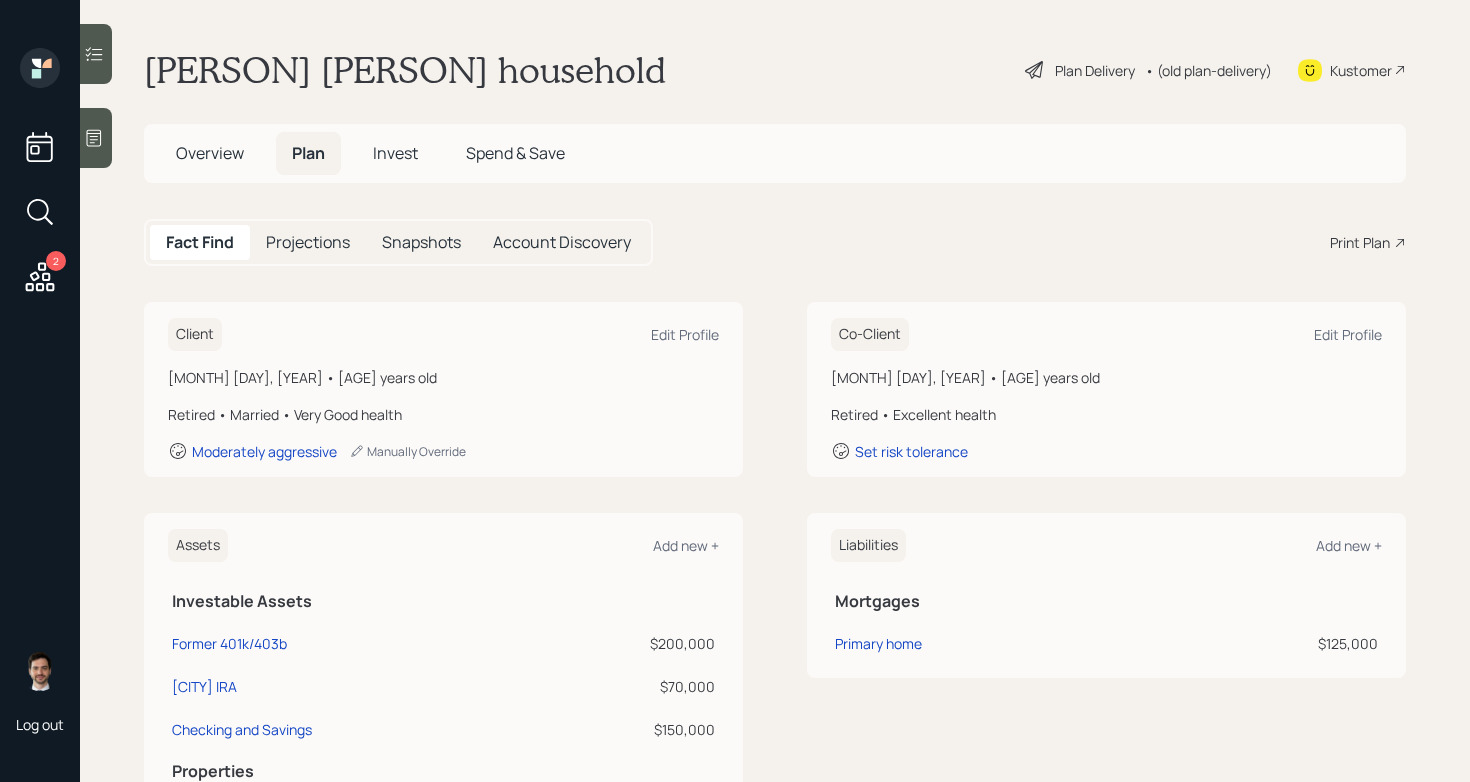 click on "Plan Delivery" at bounding box center (1095, 70) 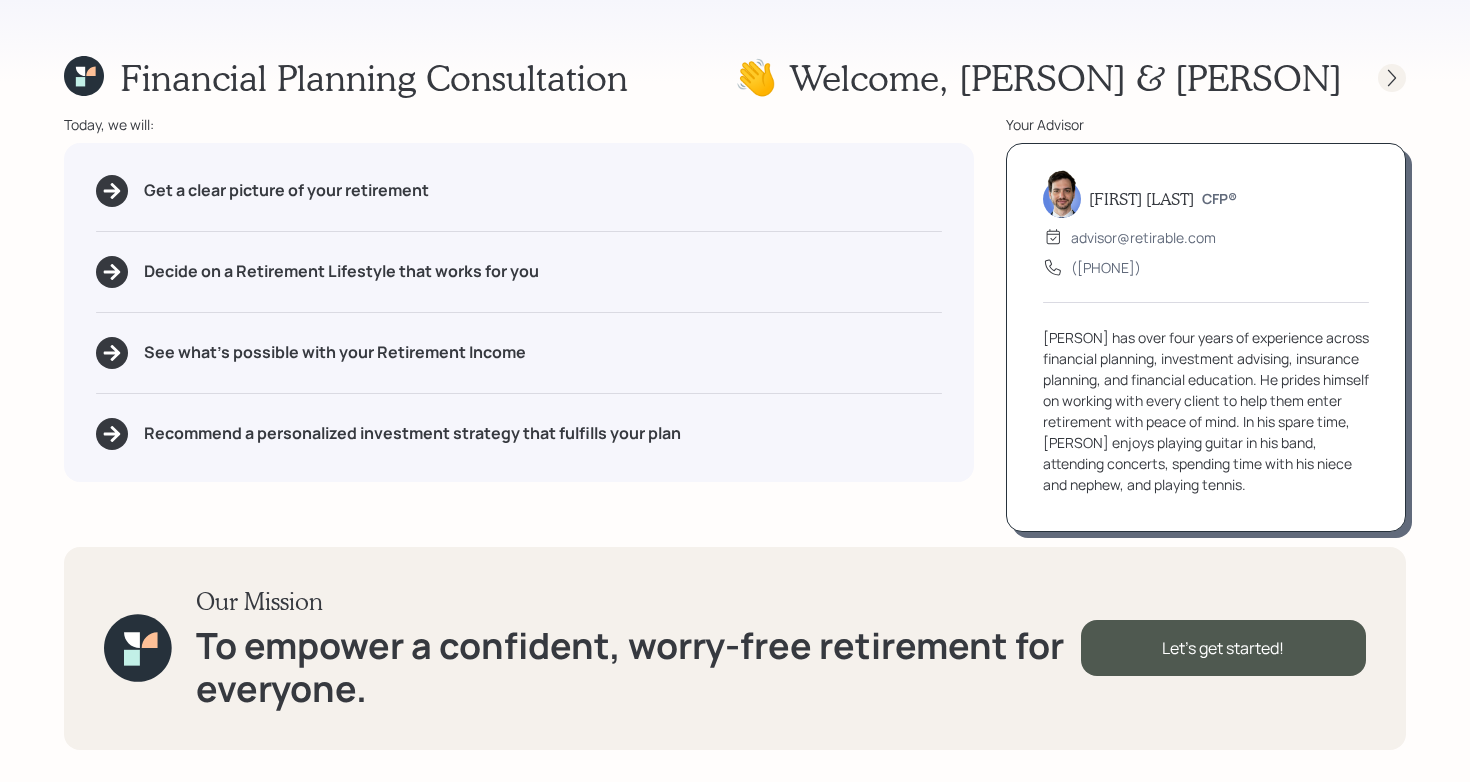 click at bounding box center [1374, 78] 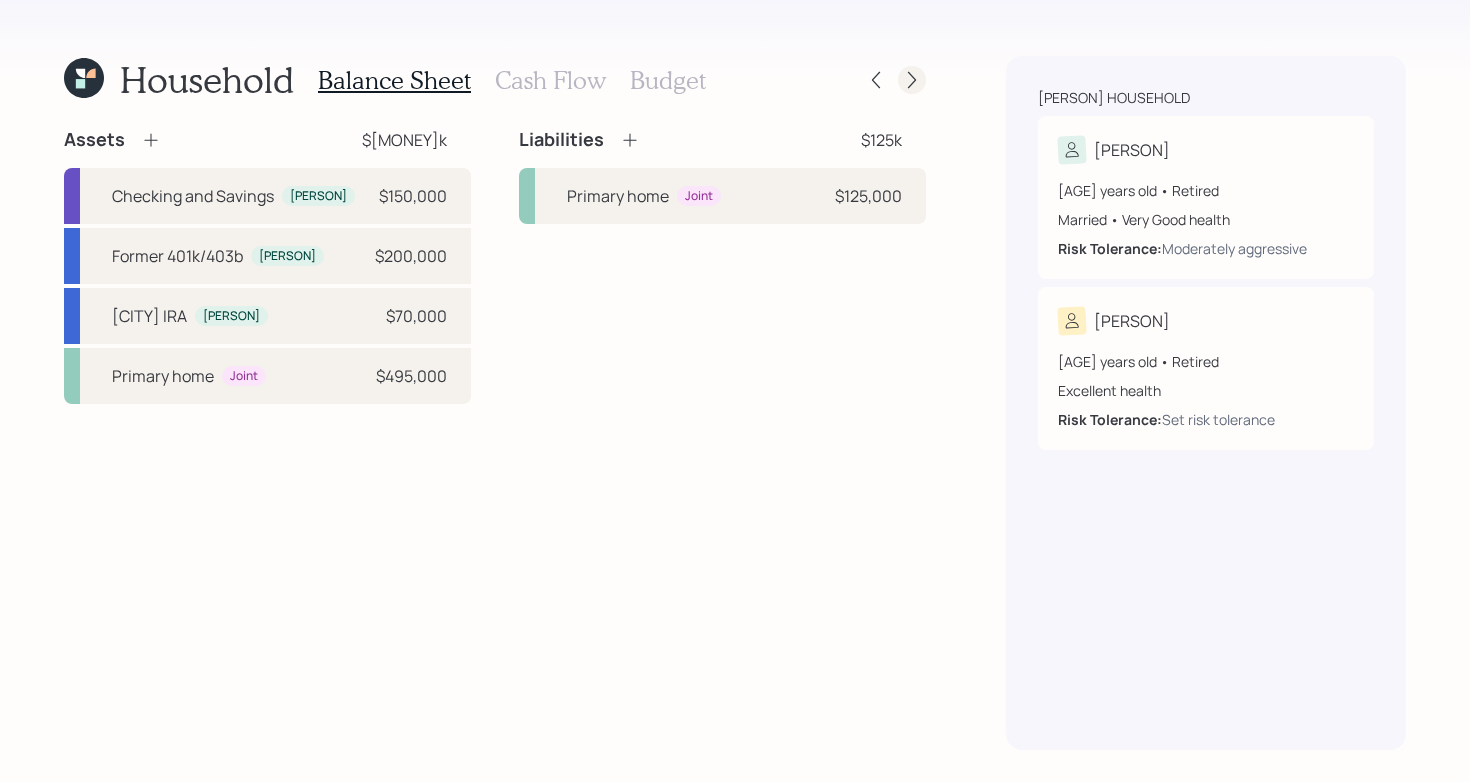click 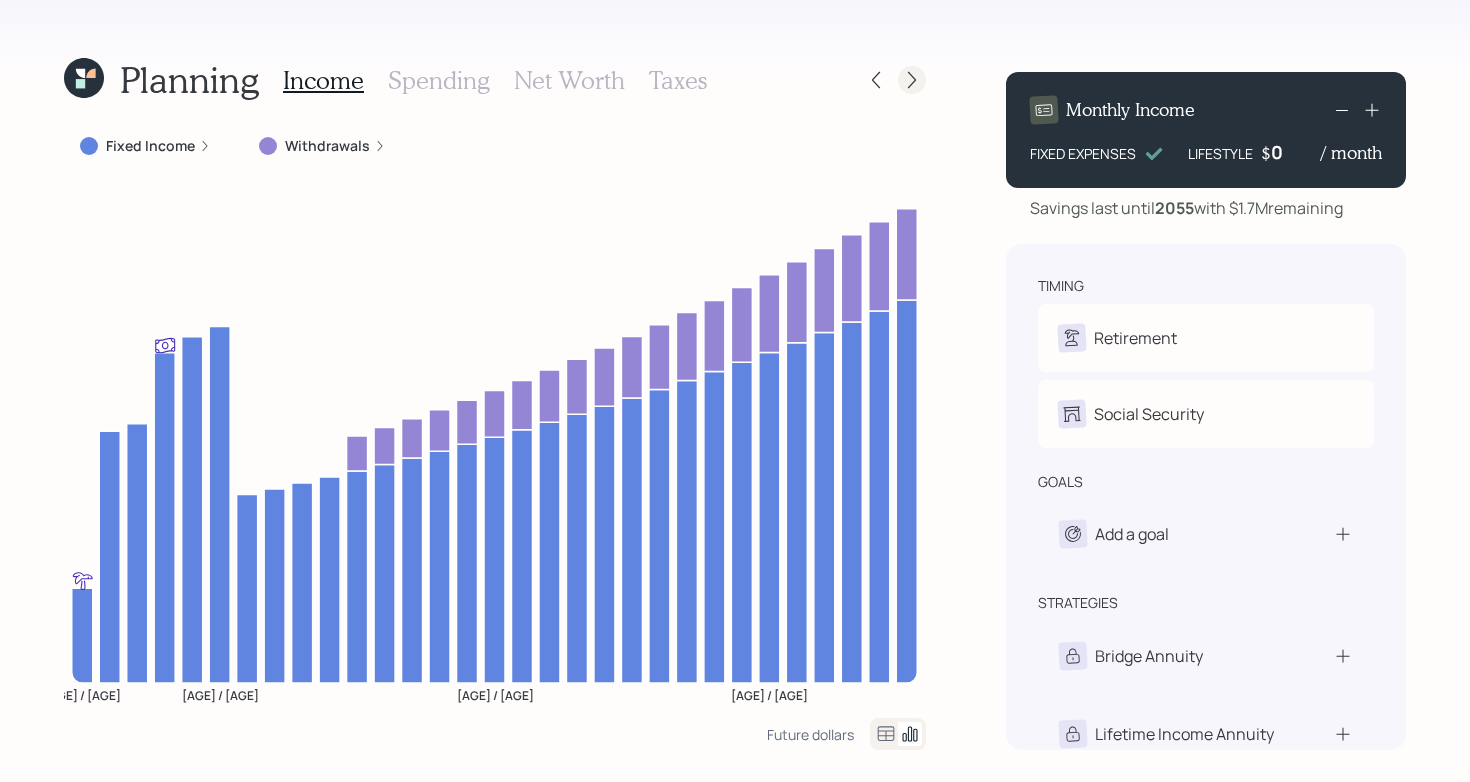 click at bounding box center [912, 80] 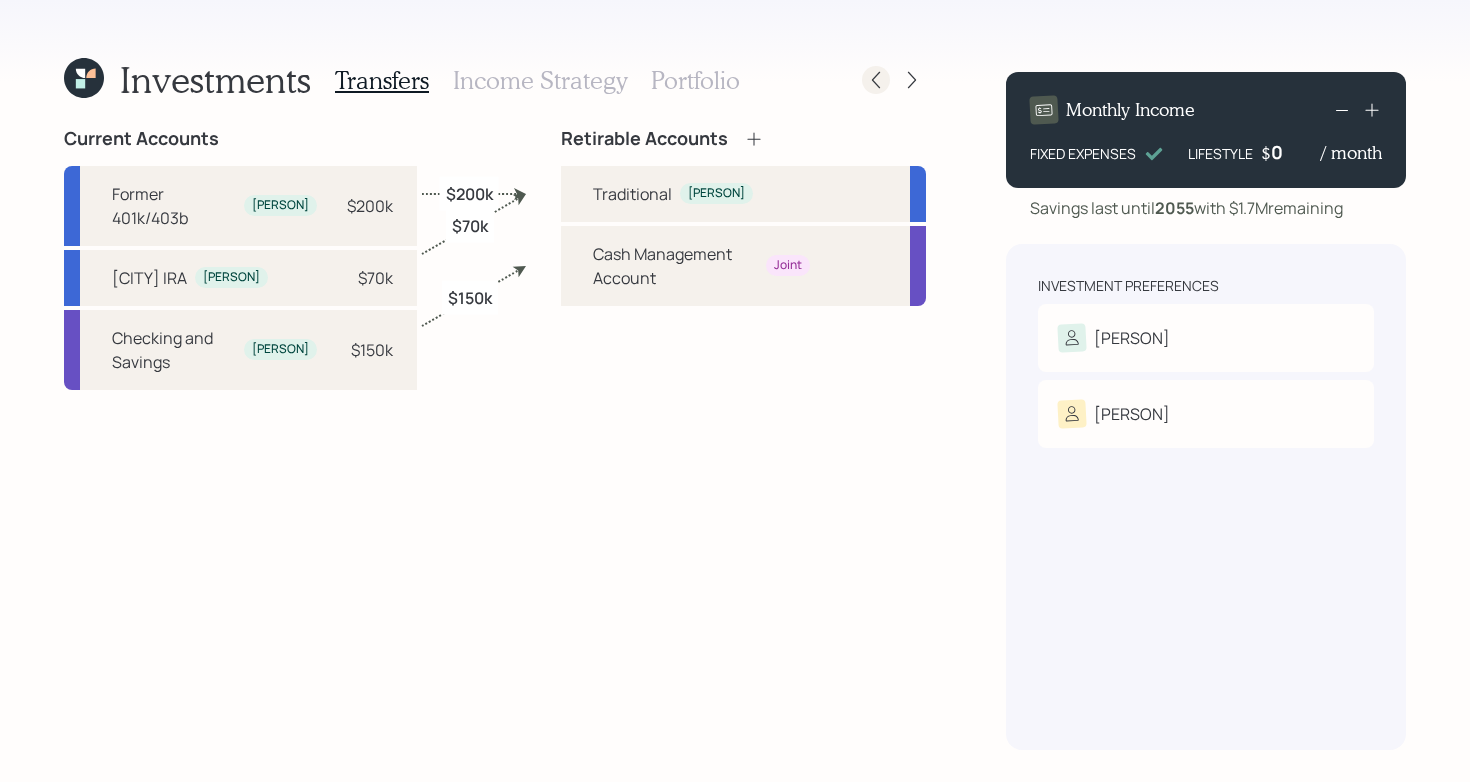 click 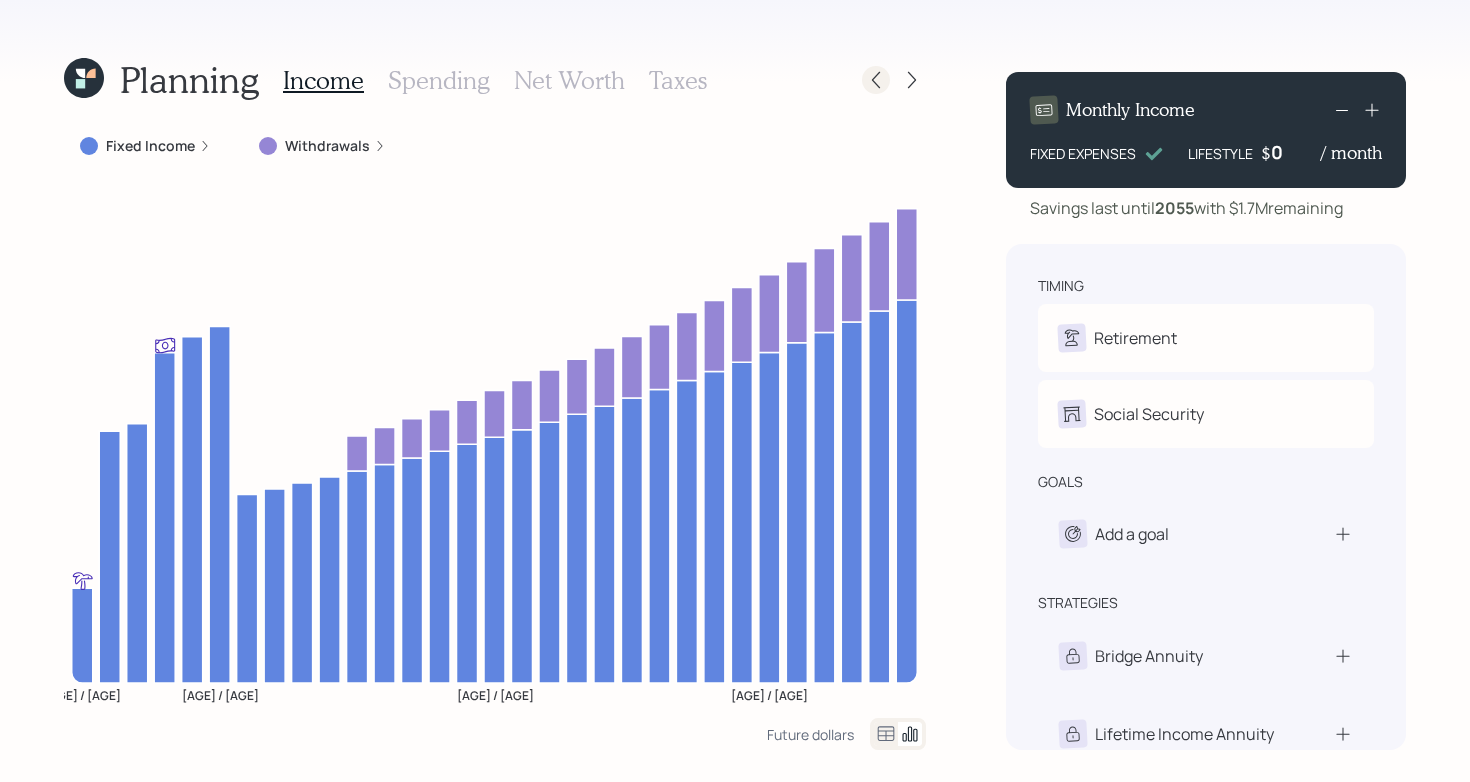 click 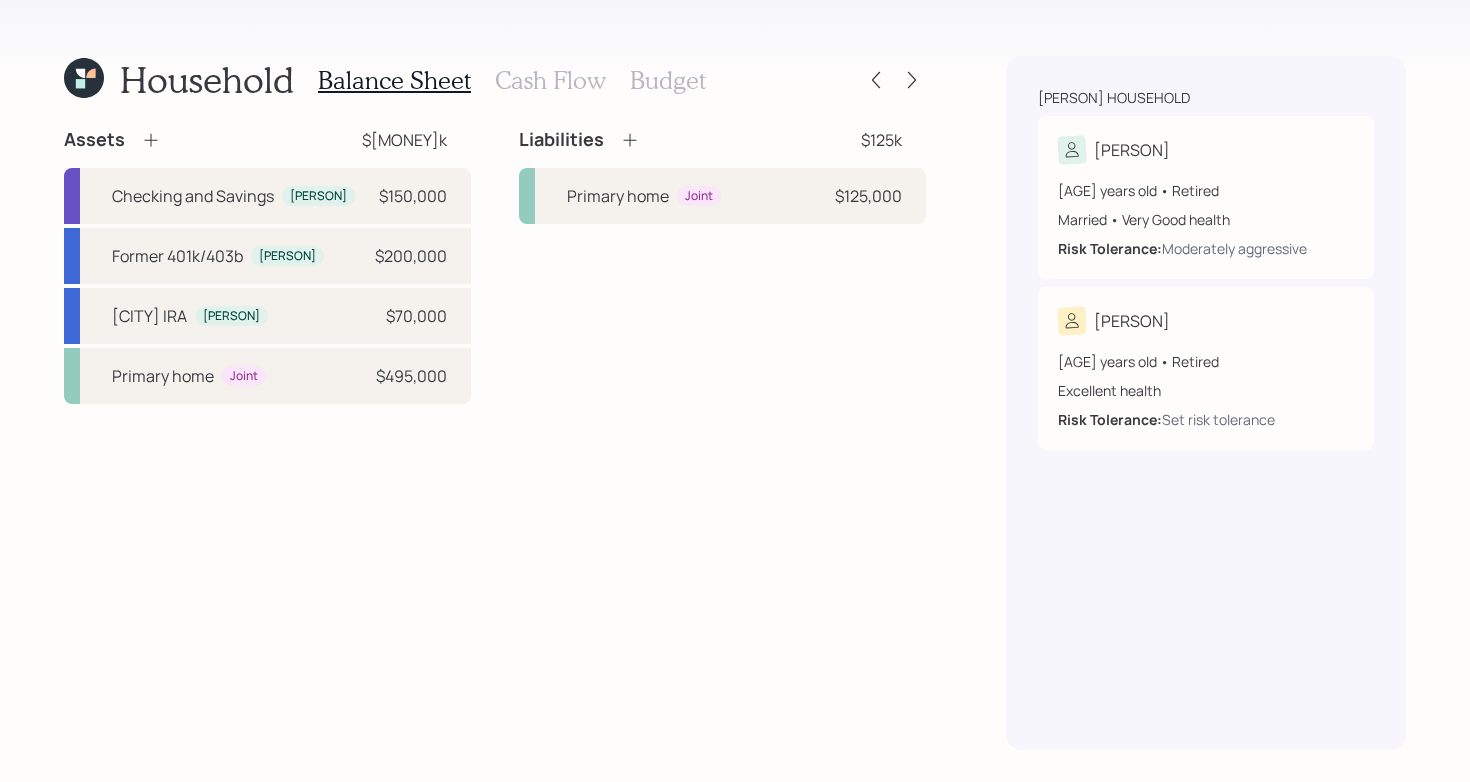 click on "Cash Flow" at bounding box center (550, 80) 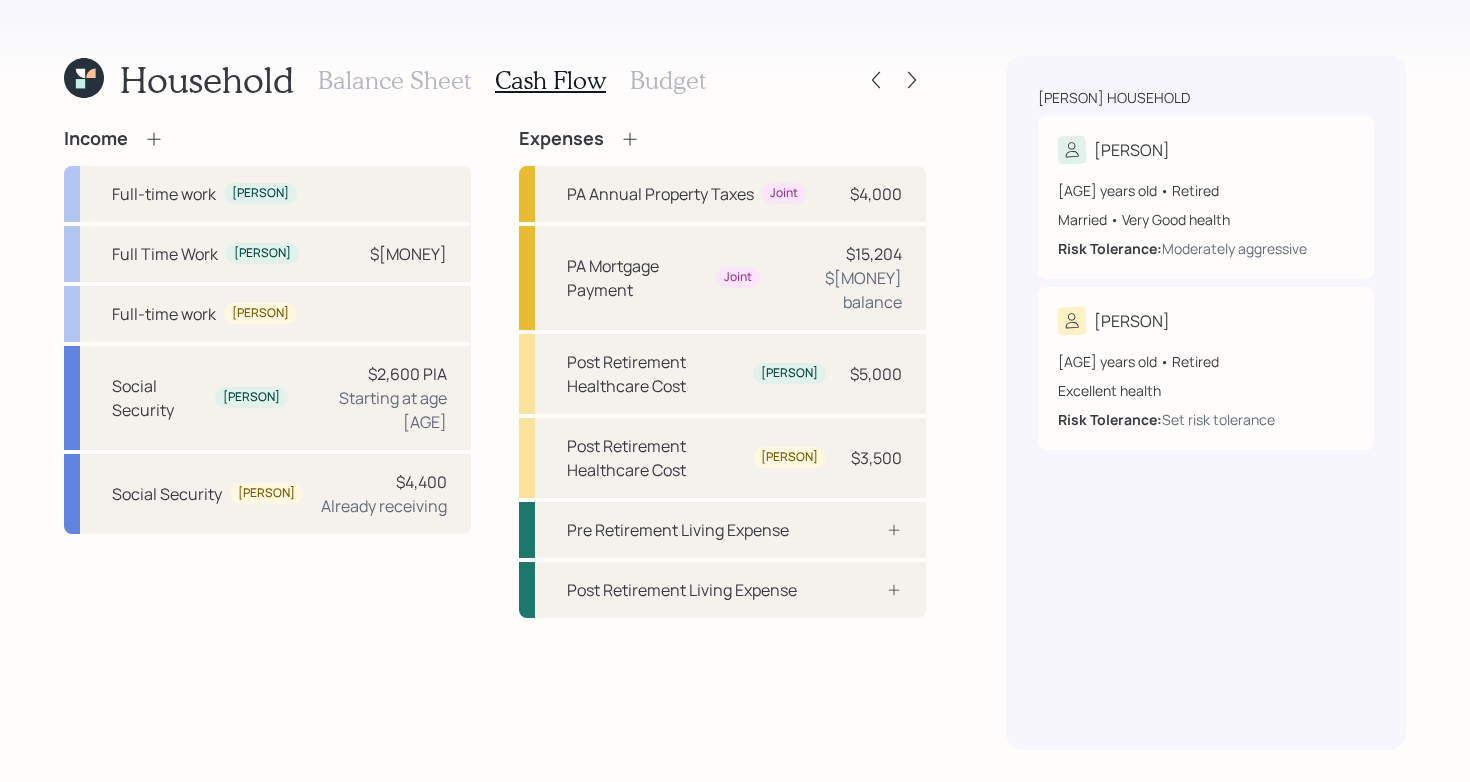 click on "Income Full-time work Julie Full Time Work Julie $86,000 Full-time work Dana Social Security Julie $2,600 PIA Starting at age 67 Social Security Dana $4,400 Already receiving Expenses PA Annual Property Taxes Joint $4,000 PA Mortgage Payment Joint $15,204 $125,000 balance Post Retirement Healthcare Cost Julie $5,000 Post Retirement Healthcare Cost Dana $3,500 Pre Retirement Living Expense Post Retirement Living Expense" at bounding box center (495, 439) 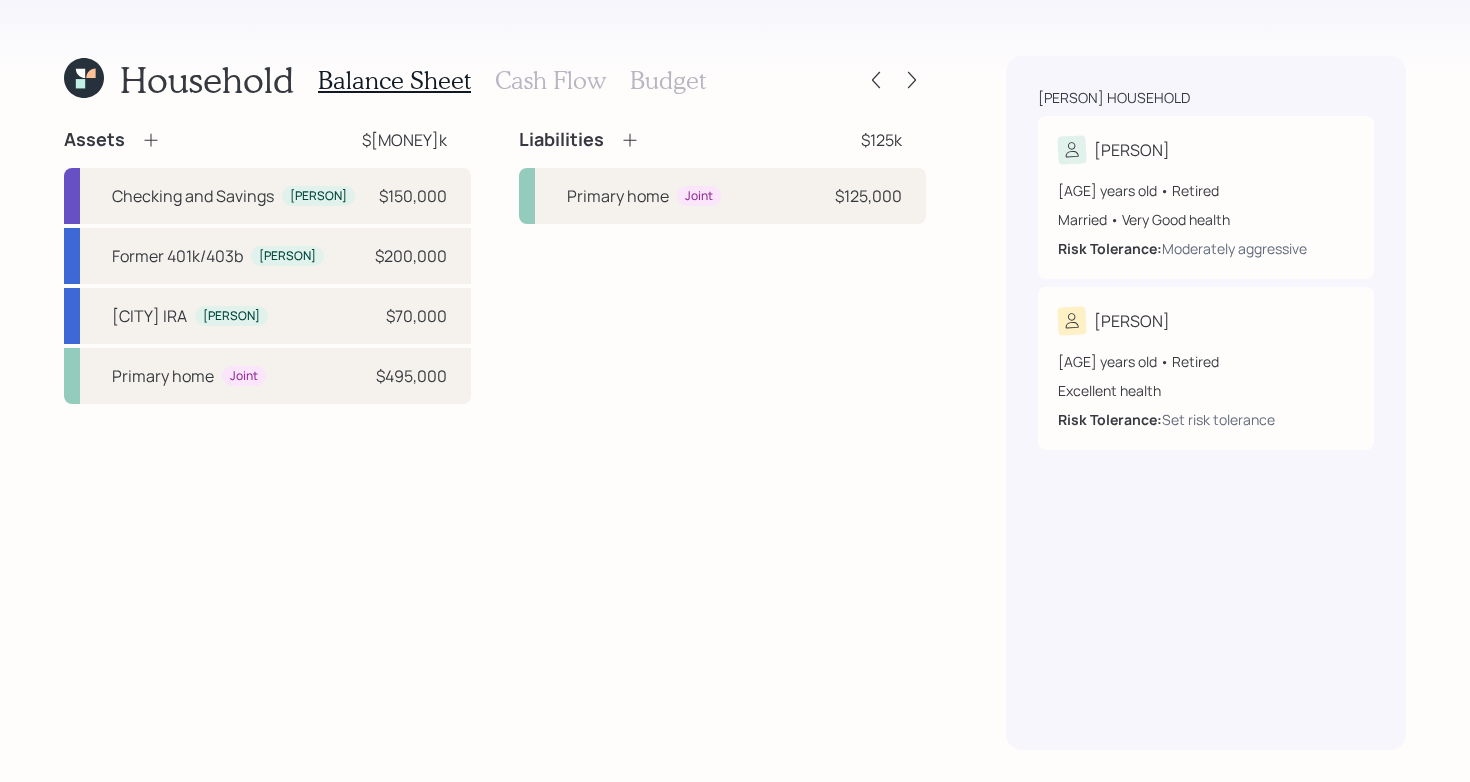click on "Liabilities $125k Primary home Joint $125,000" at bounding box center (722, 266) 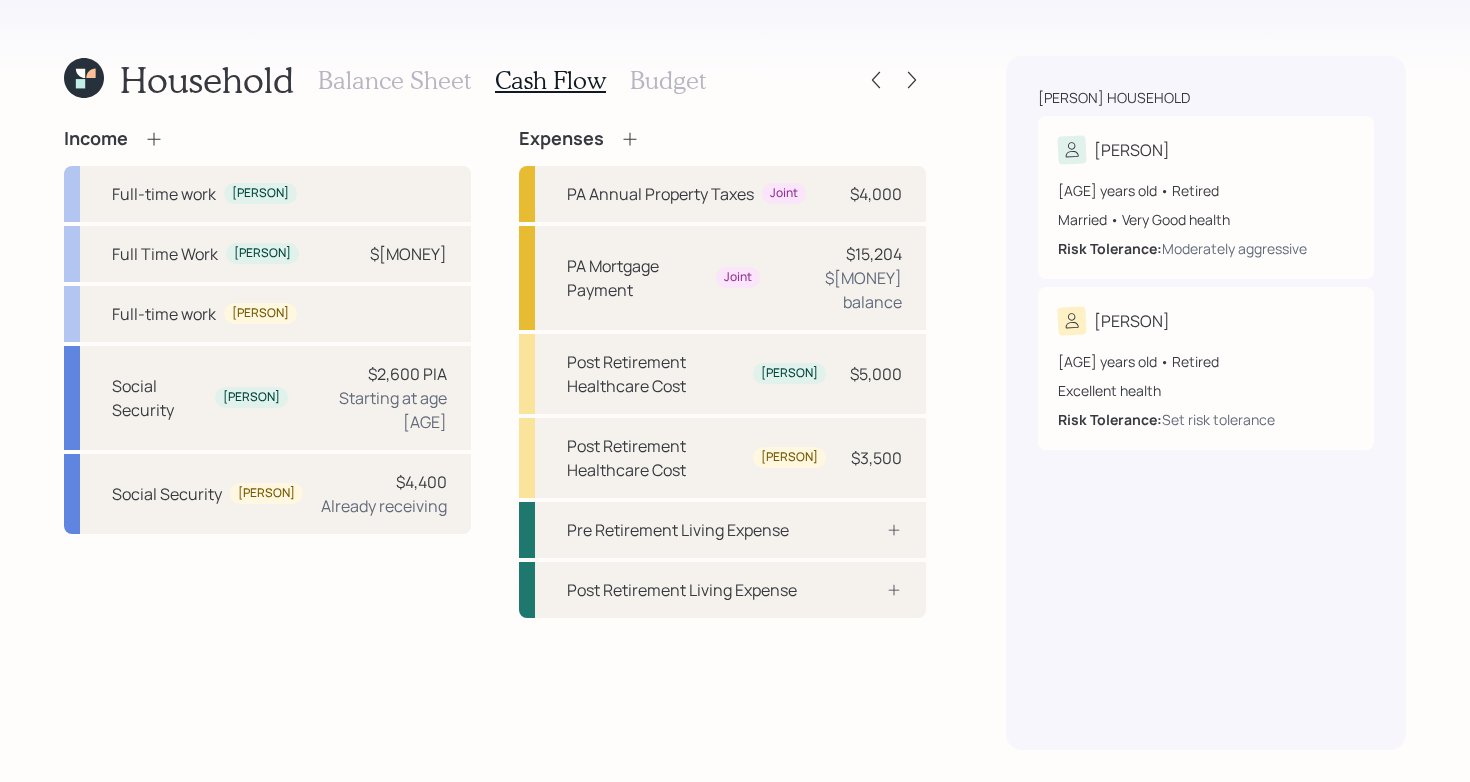 click on "Budget" at bounding box center [668, 80] 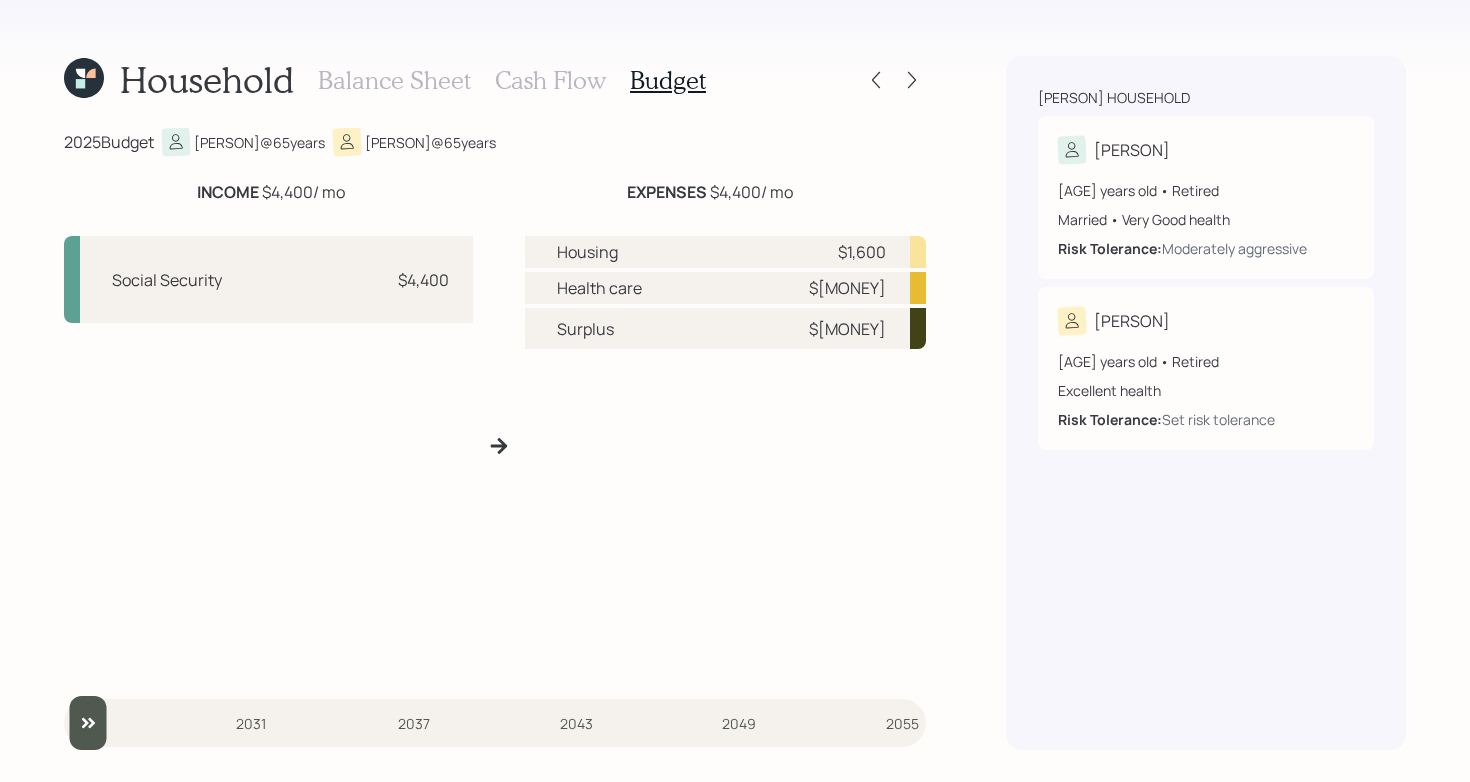 click on "Cash Flow" at bounding box center (550, 80) 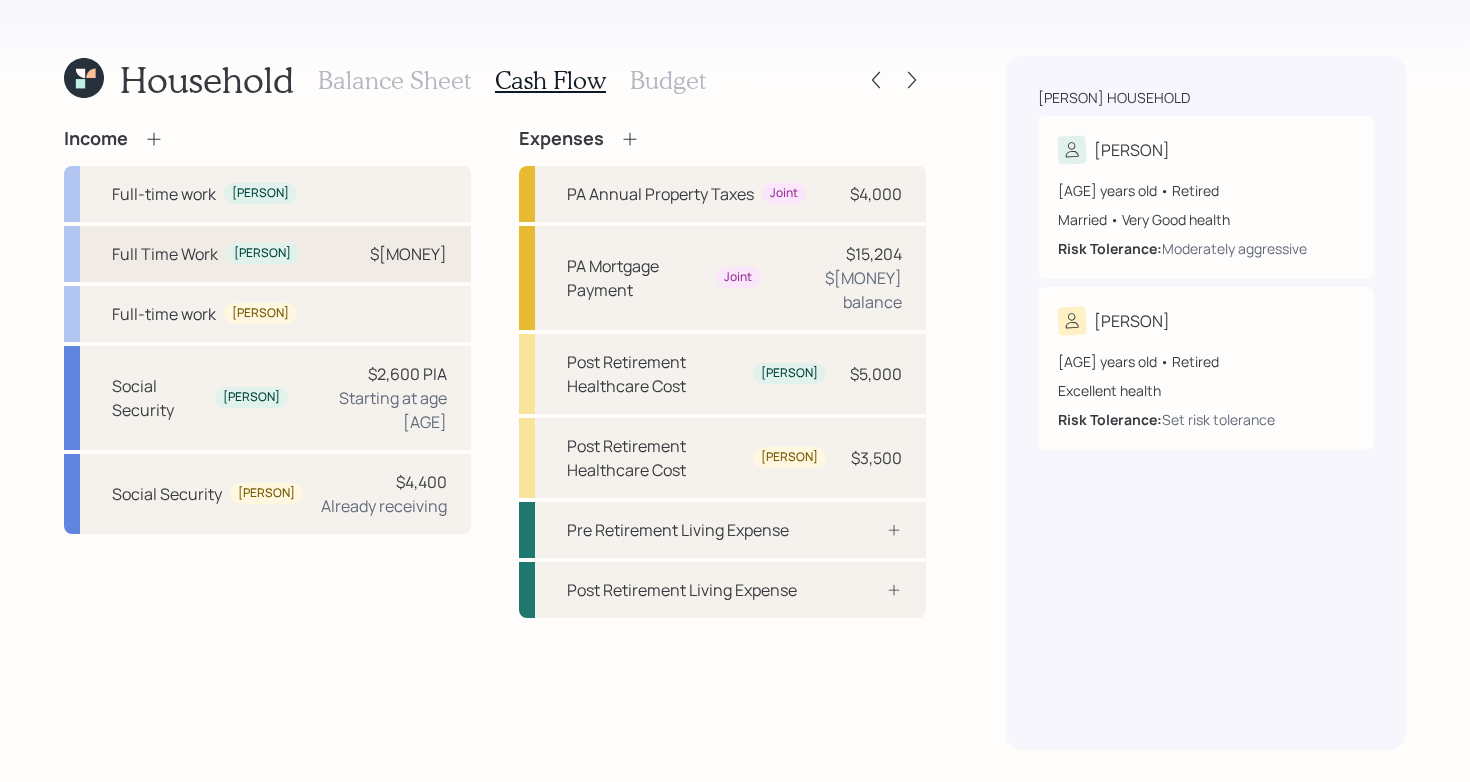 click on "Full Time Work Julie $86,000" at bounding box center [267, 254] 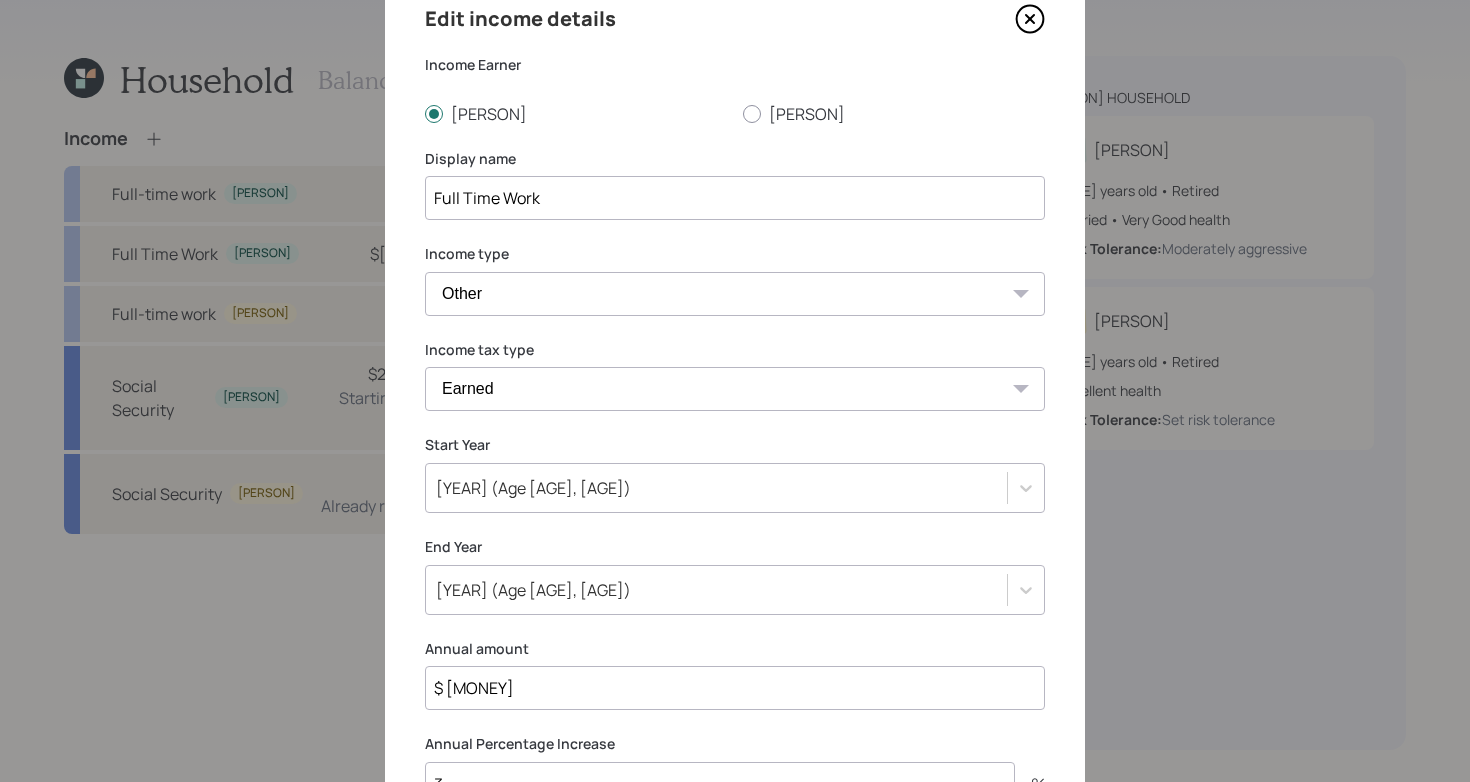 scroll, scrollTop: 88, scrollLeft: 0, axis: vertical 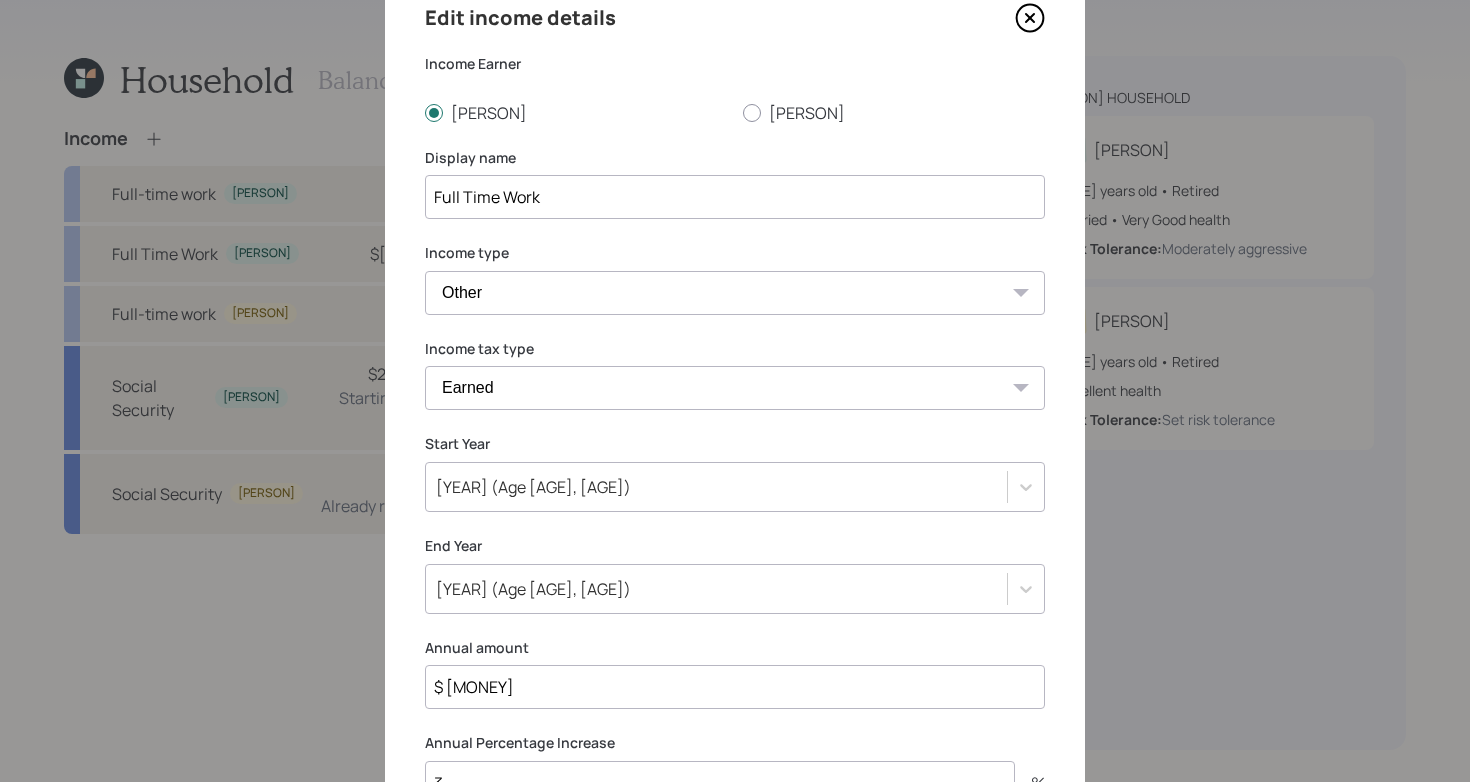 click 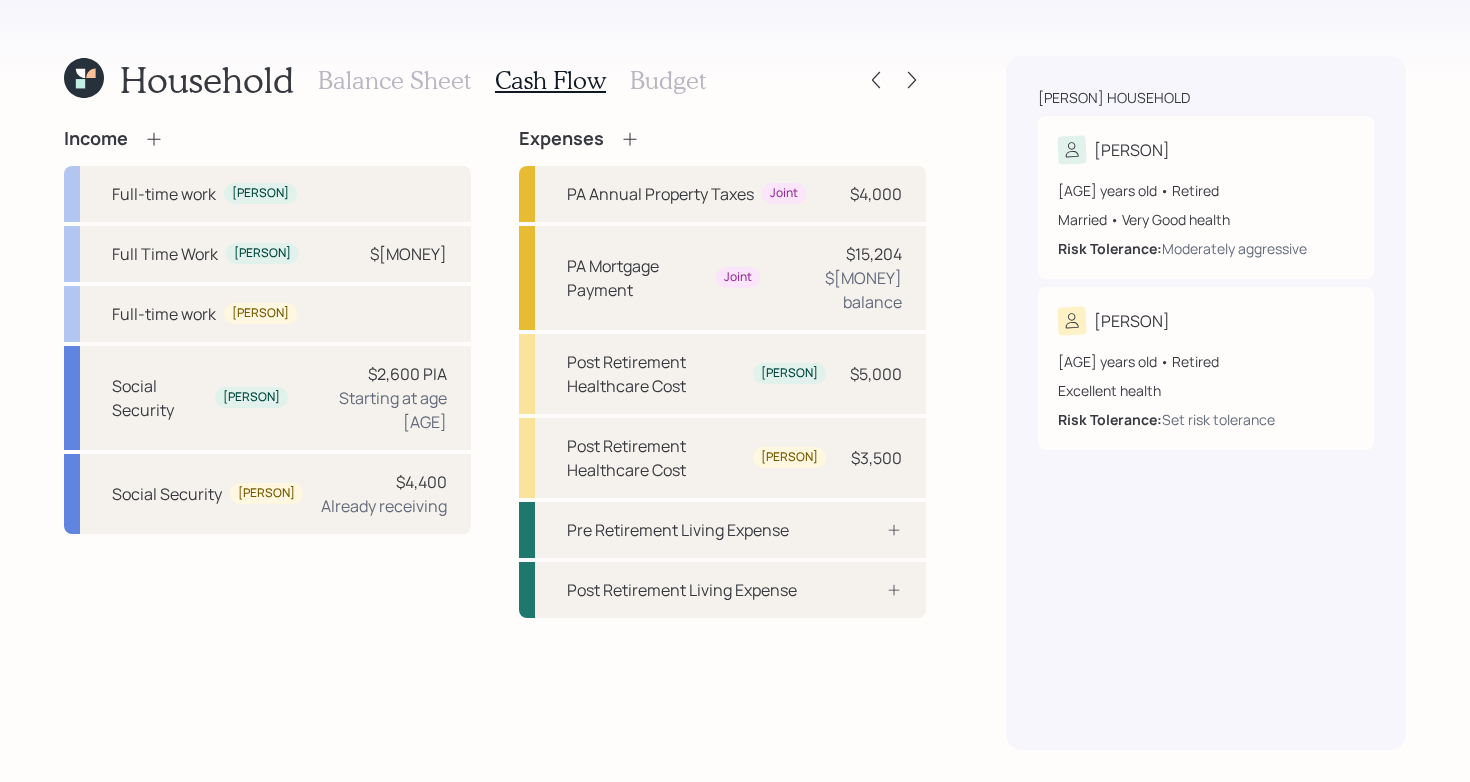 click on "Budget" at bounding box center (668, 80) 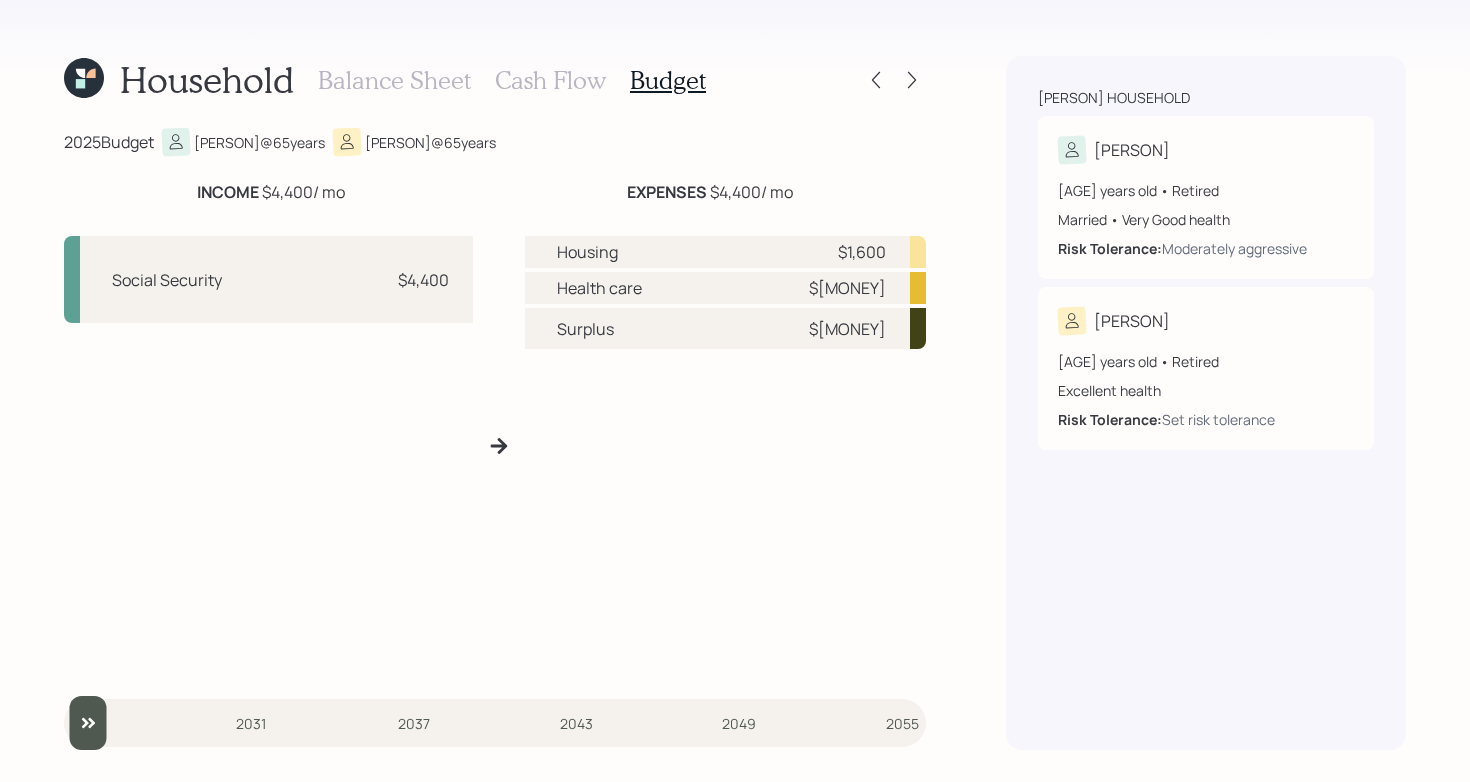 click on "Social Security $4,400 Housing $1,600 Health care $708 Surplus $2,091" at bounding box center [495, 446] 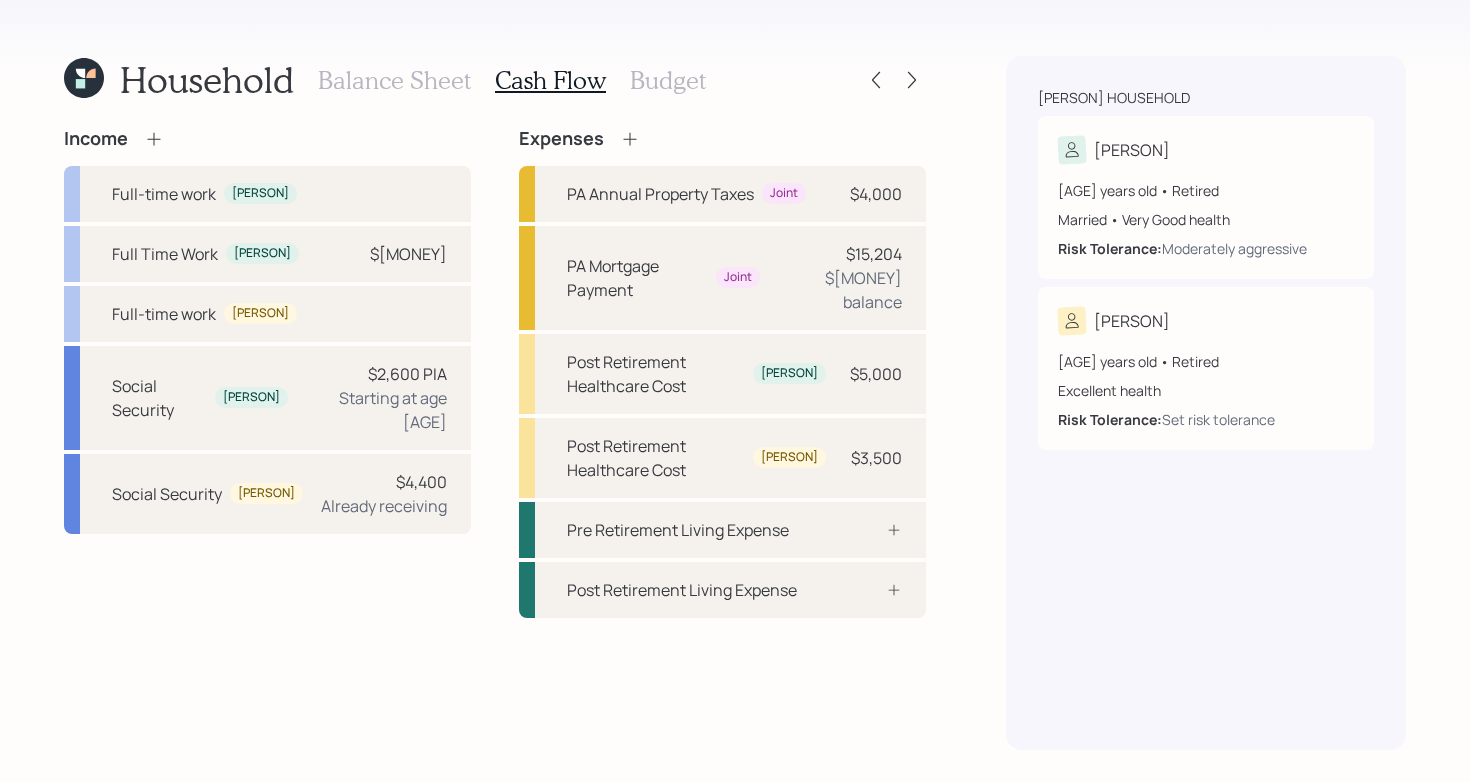 click on "Income Full-time work Julie Full Time Work Julie $86,000 Full-time work Dana Social Security Julie $2,600 PIA Starting at age 67 Social Security Dana $4,400 Already receiving" at bounding box center (267, 373) 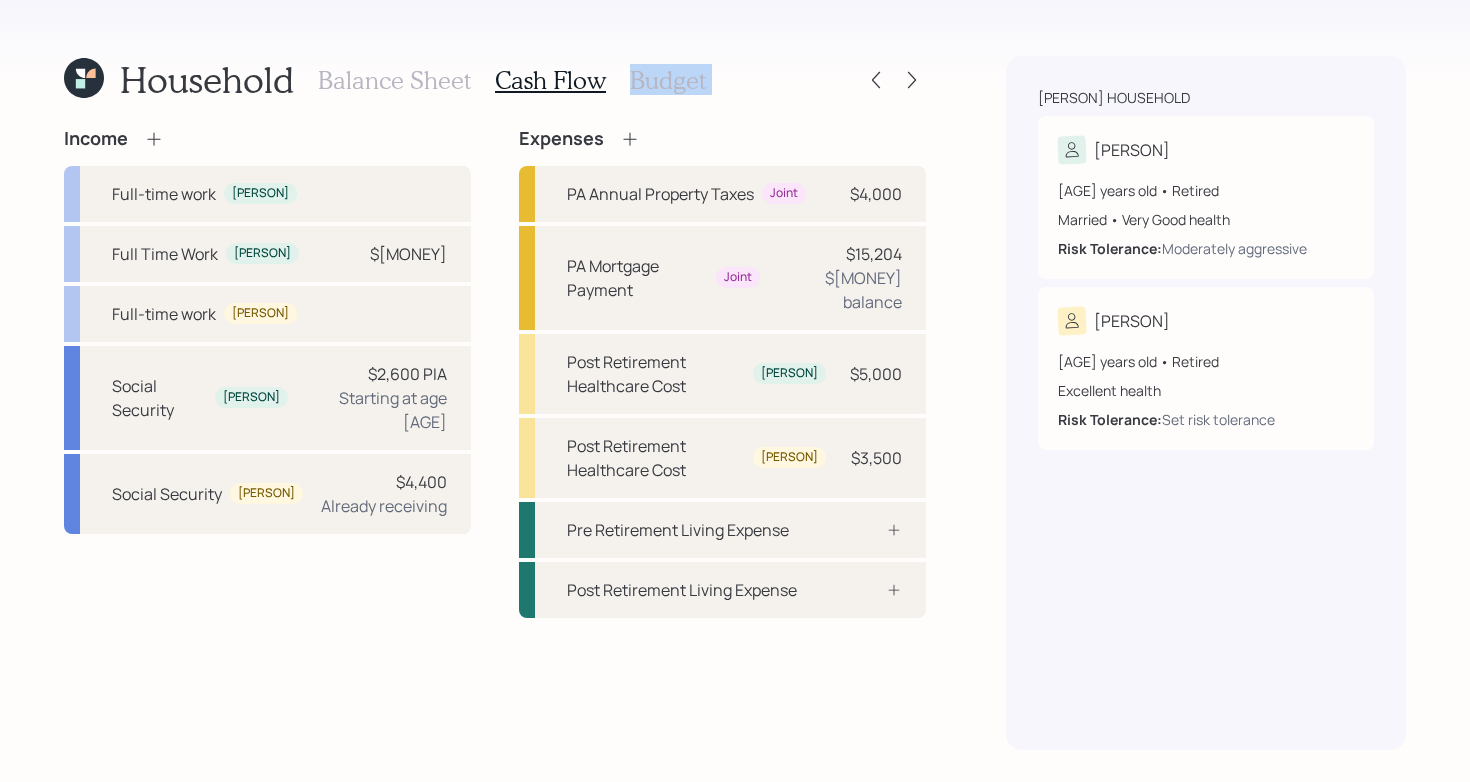 drag, startPoint x: 916, startPoint y: 81, endPoint x: 637, endPoint y: 88, distance: 279.0878 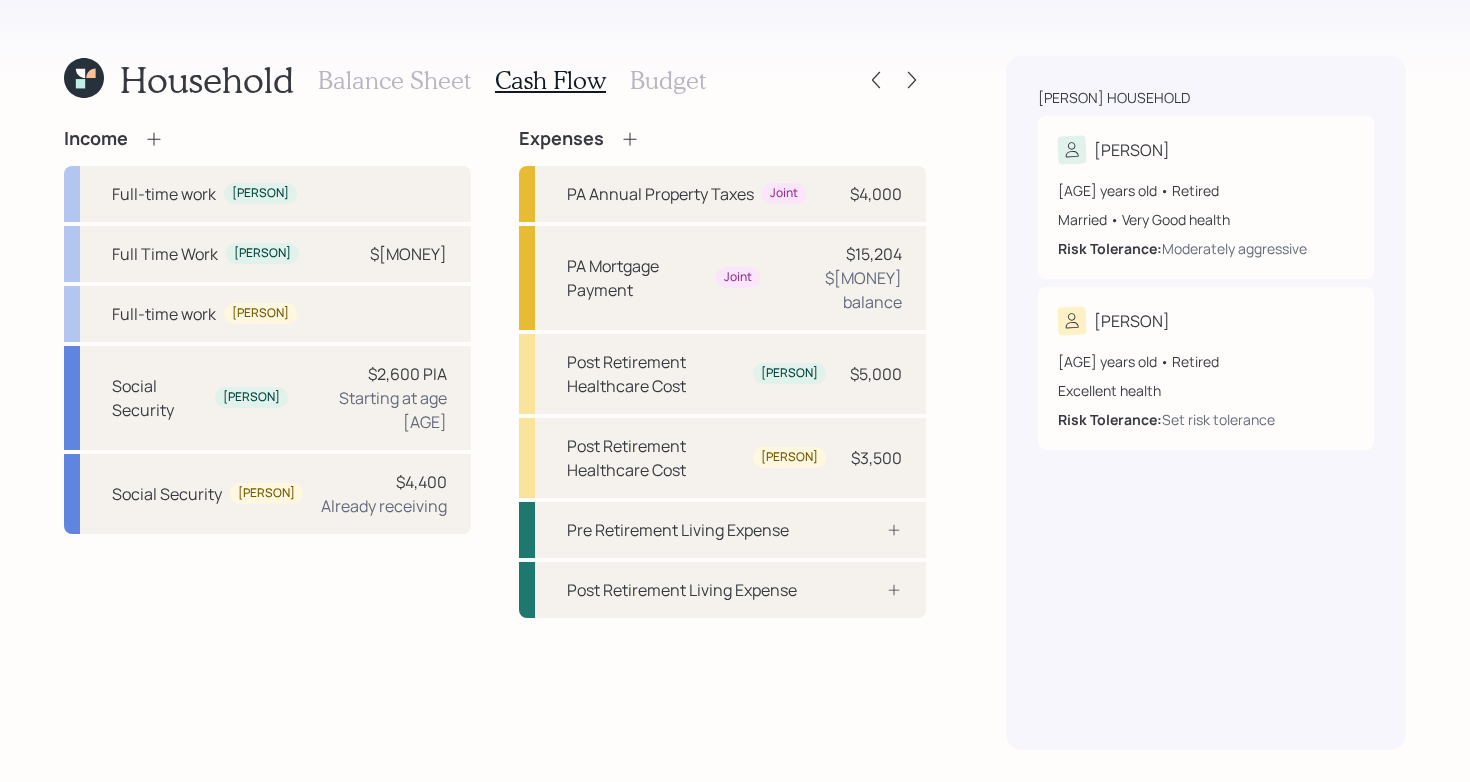 click on "Household Balance Sheet Cash Flow Budget Income Full-time work Julie Full Time Work Julie $86,000 Full-time work Dana Social Security Julie $2,600 PIA Starting at age 67 Social Security Dana $4,400 Already receiving Expenses PA Annual Property Taxes Joint $4,000 PA Mortgage Payment Joint $15,204 $125,000 balance Post Retirement Healthcare Cost Julie $5,000 Post Retirement Healthcare Cost Dana $3,500 Pre Retirement Living Expense Post Retirement Living Expense" at bounding box center [495, 403] 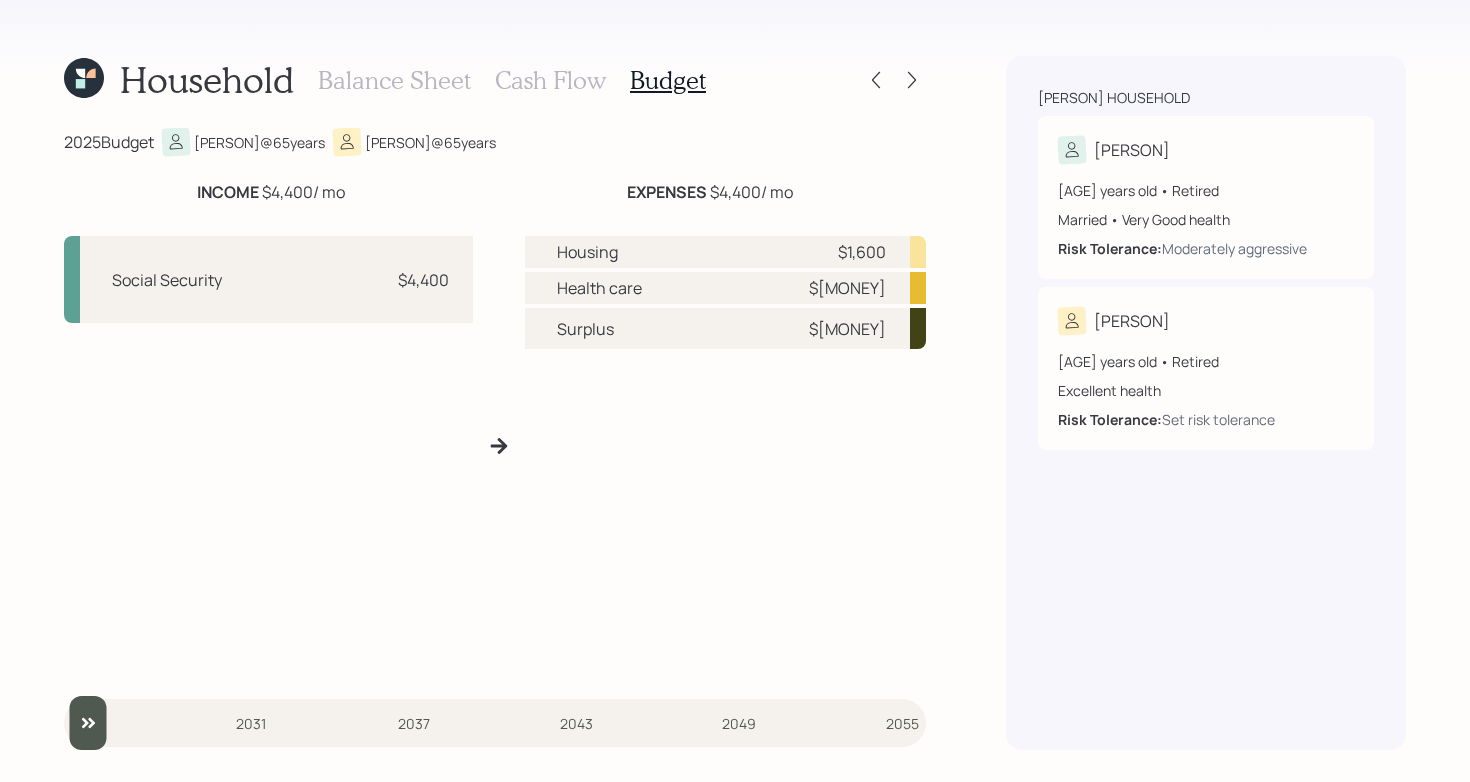 click on "Balance Sheet" at bounding box center (394, 80) 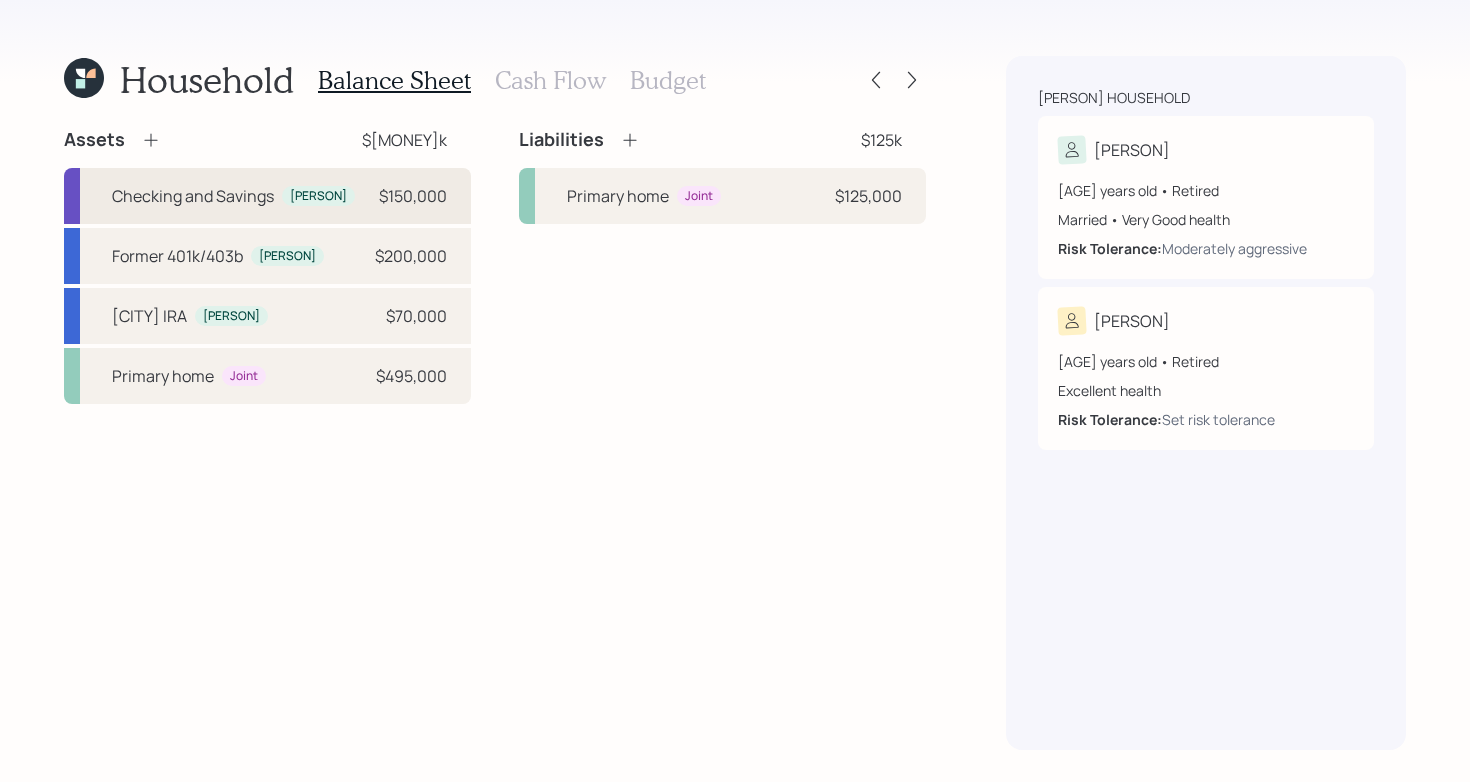 click on "Checking and Savings Julie $150,000" at bounding box center (267, 196) 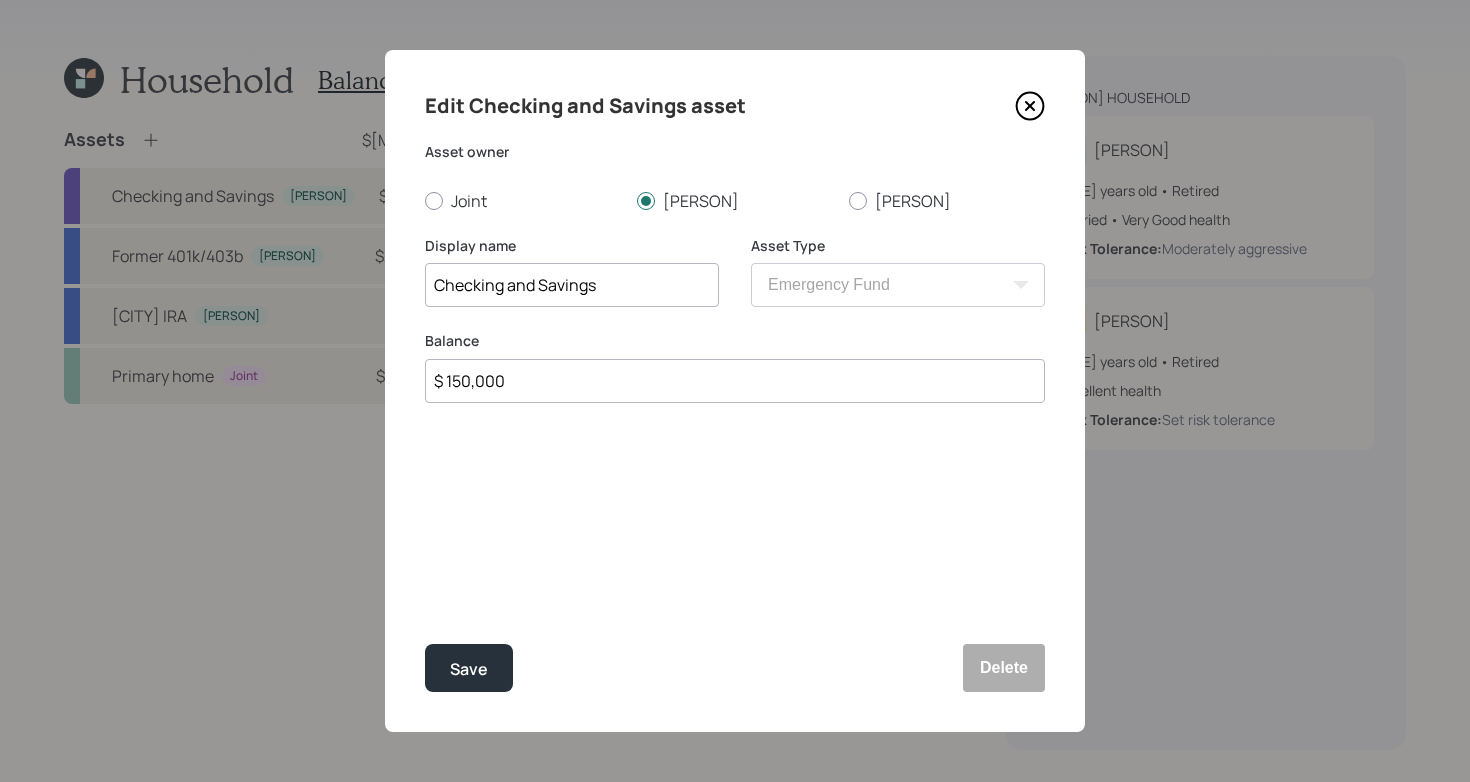click 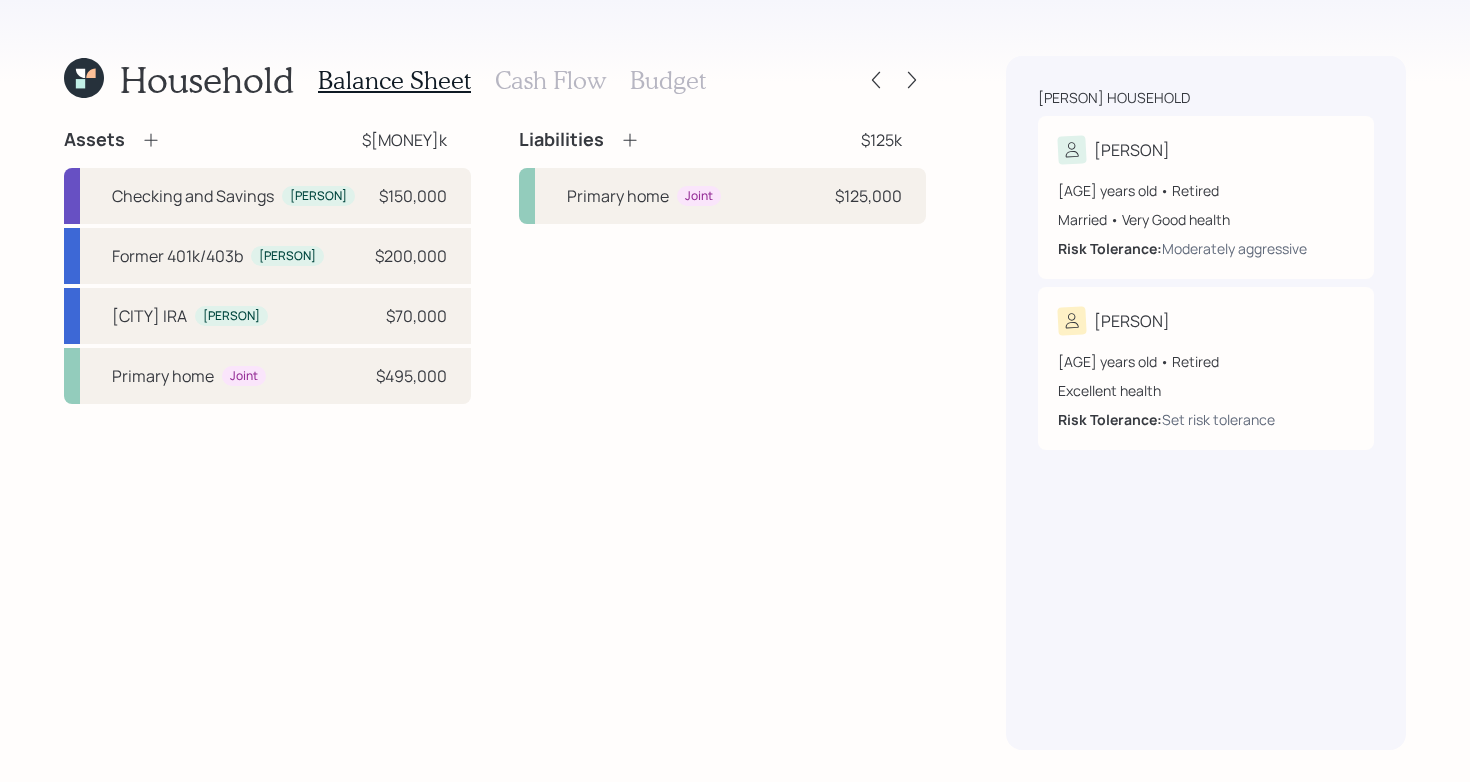 click on "Budget" at bounding box center (668, 80) 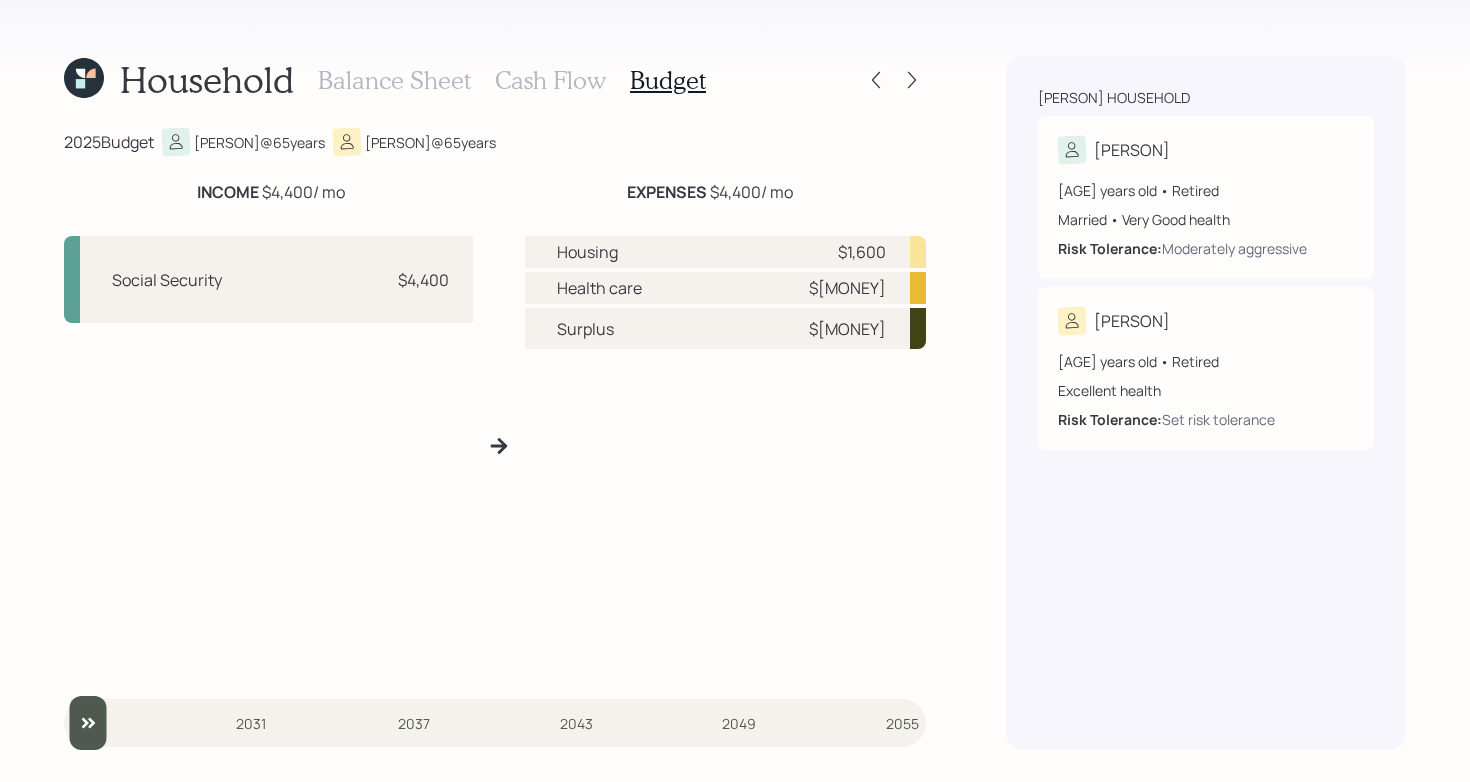 click on "Cash Flow" at bounding box center (550, 80) 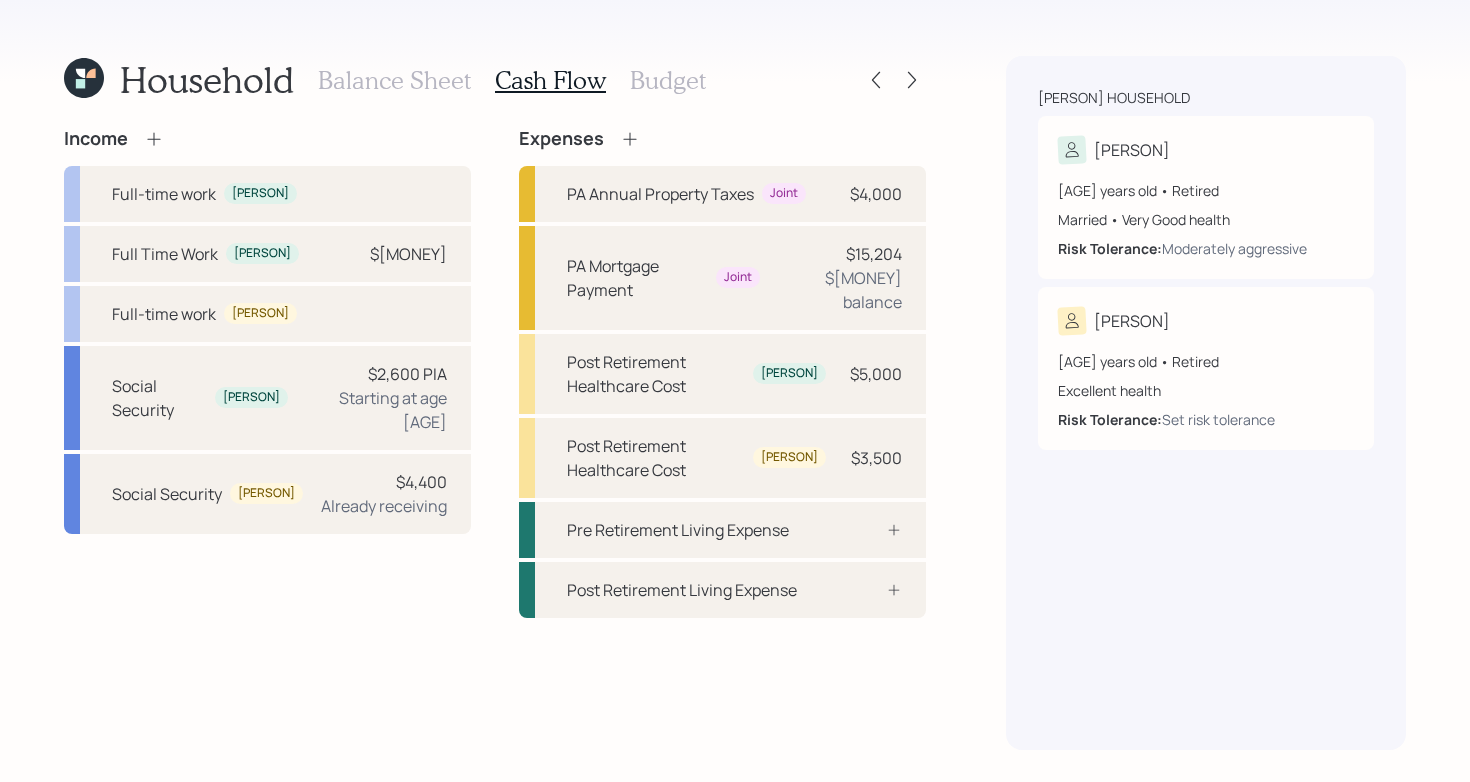 click on "Budget" at bounding box center (668, 80) 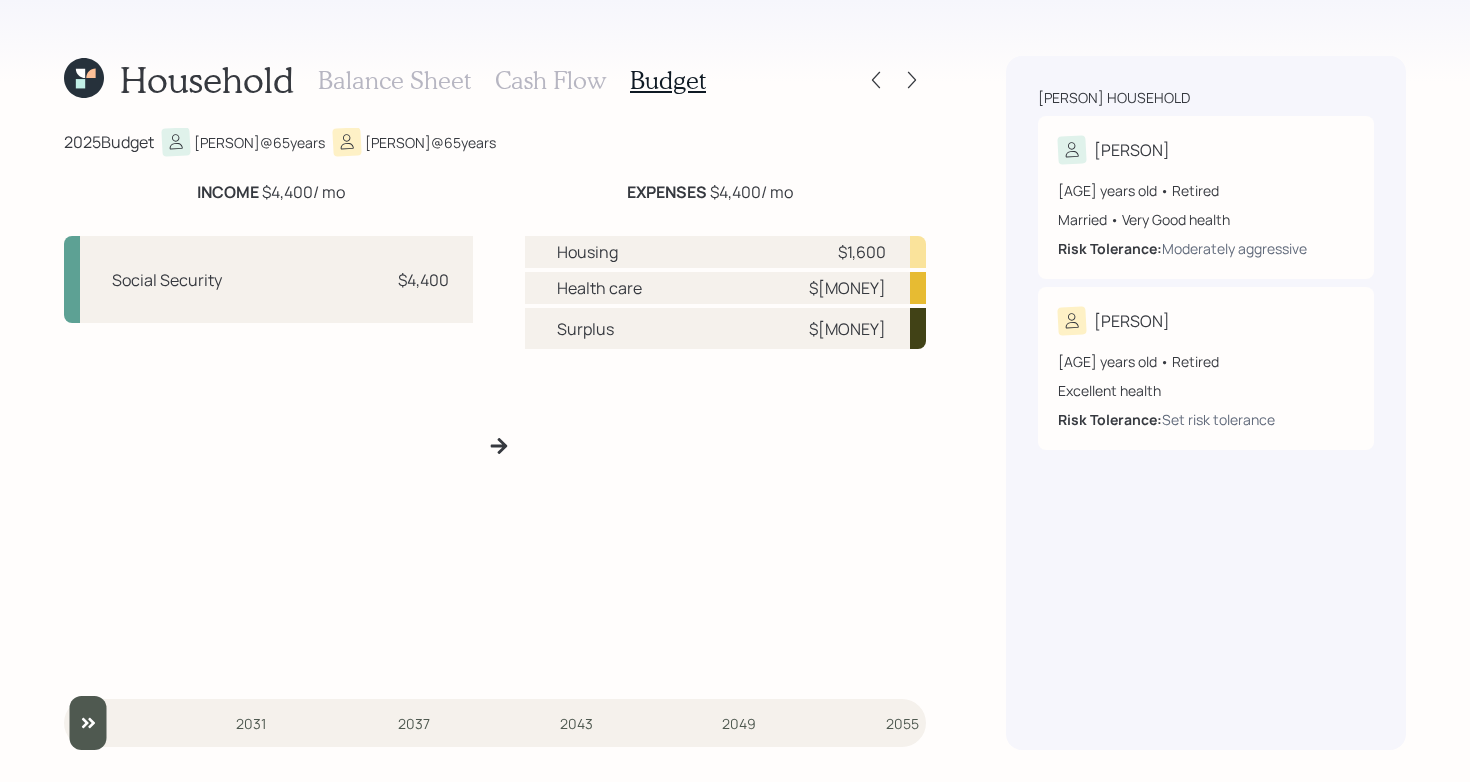 click on "Cash Flow" at bounding box center [550, 80] 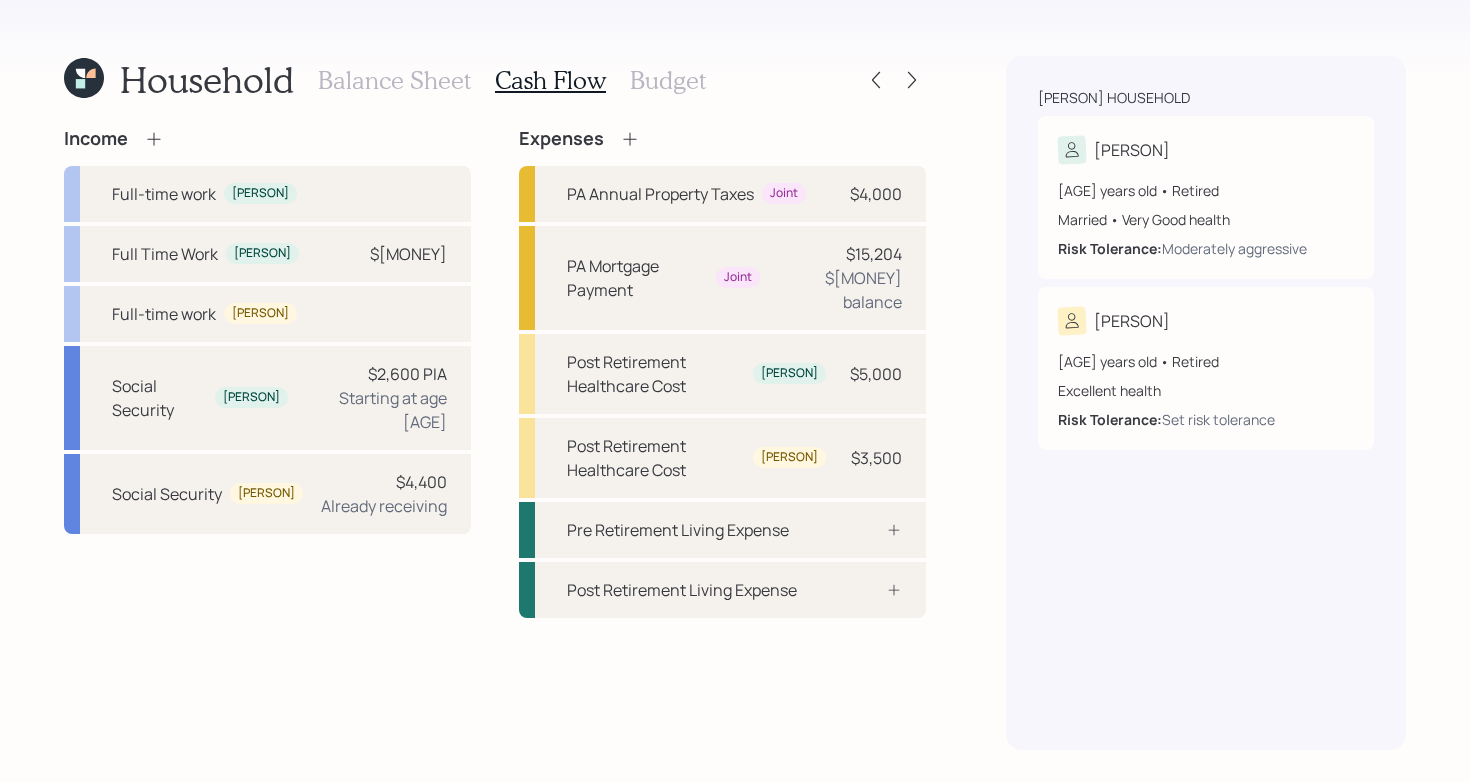 click on "Budget" at bounding box center (668, 80) 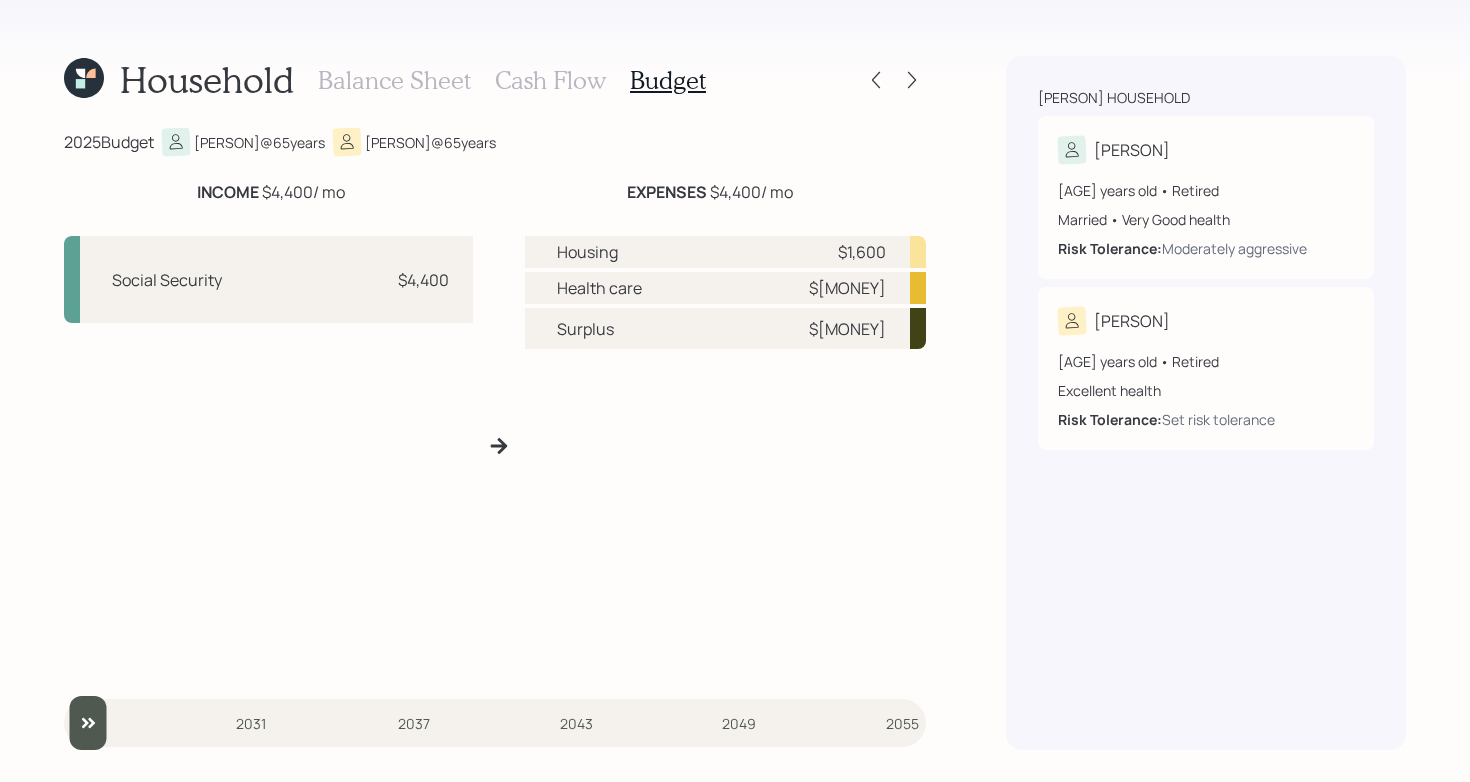 click on "Cash Flow" at bounding box center [550, 80] 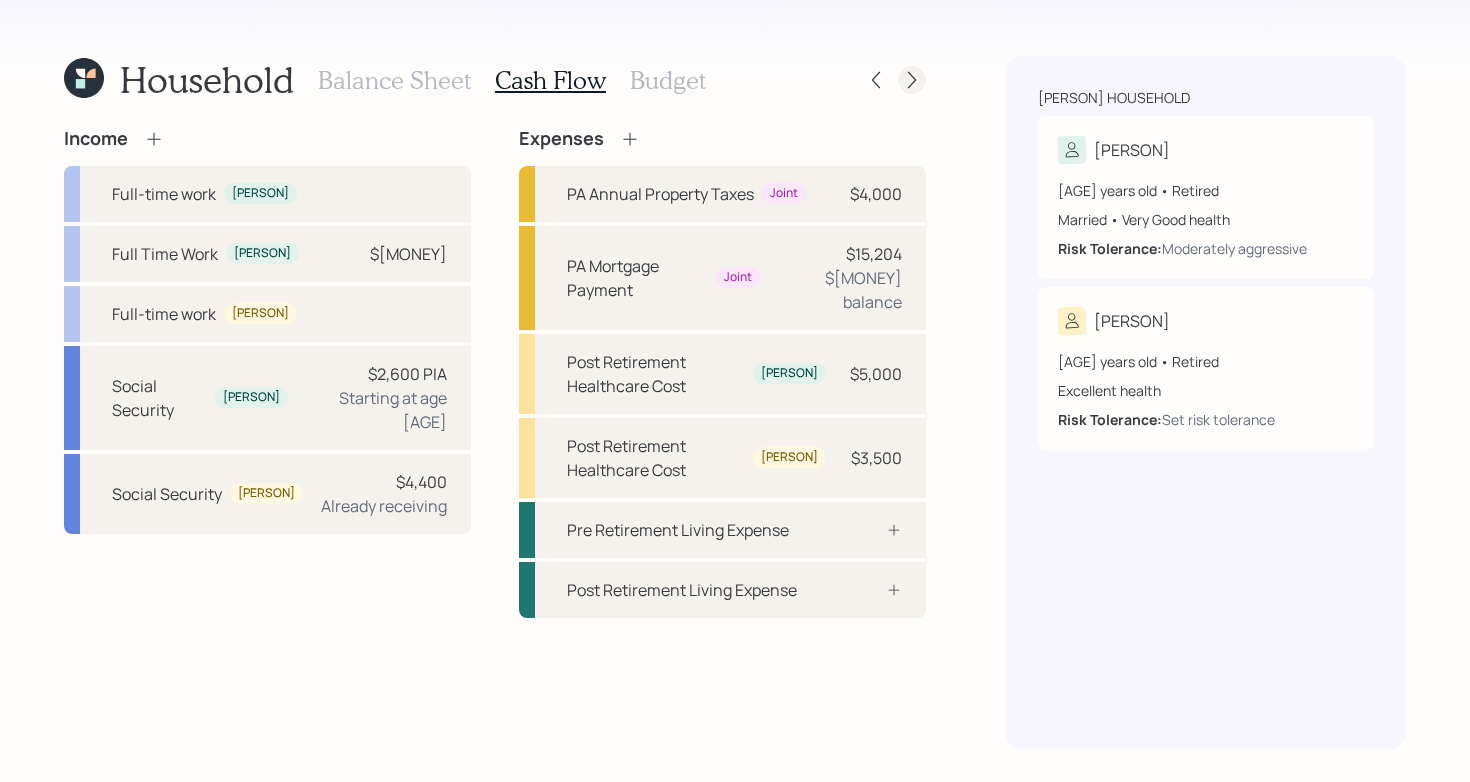 click 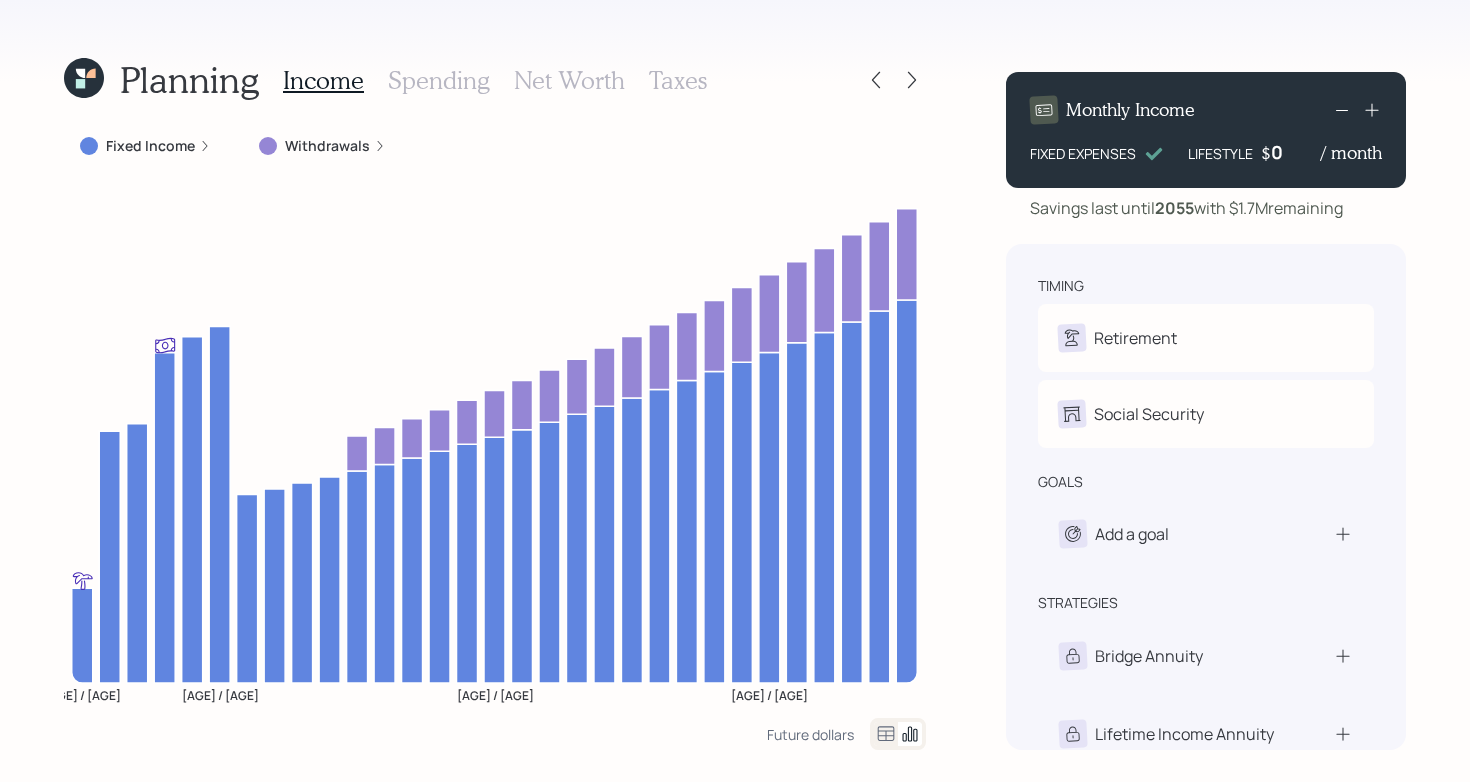 click on "Planning Income Spending Net Worth Taxes" at bounding box center [495, 80] 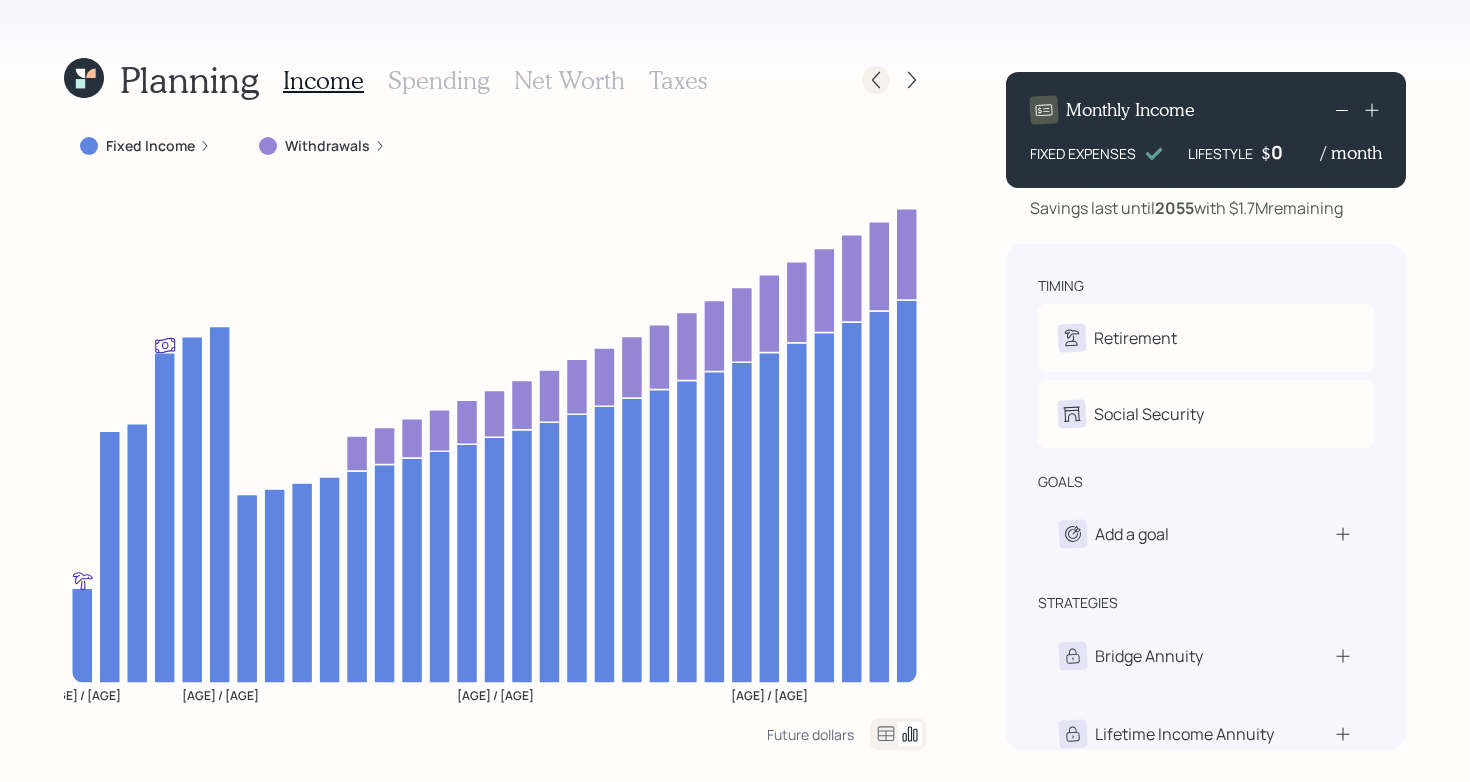click at bounding box center (876, 80) 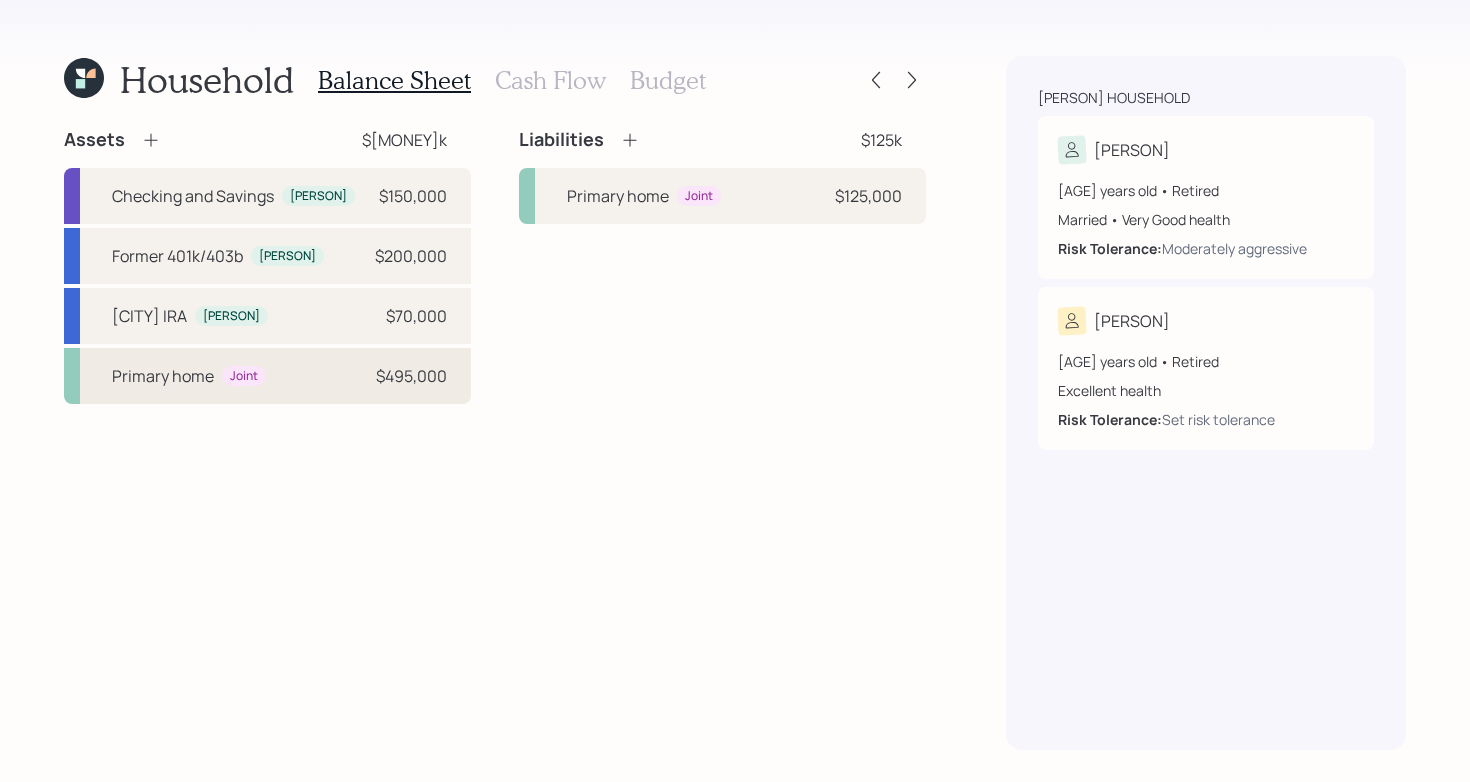 click on "Primary home Joint $495,000" at bounding box center [267, 376] 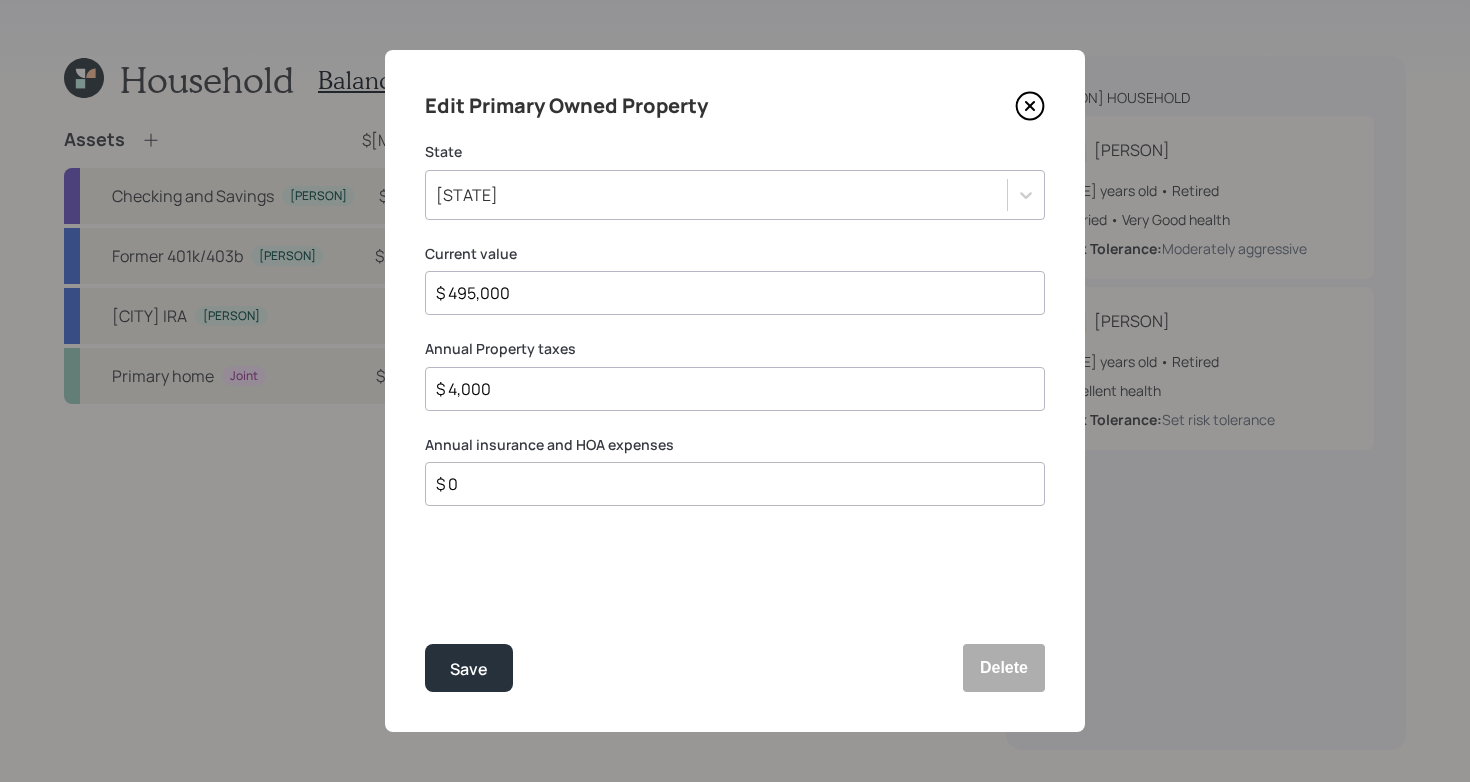 click 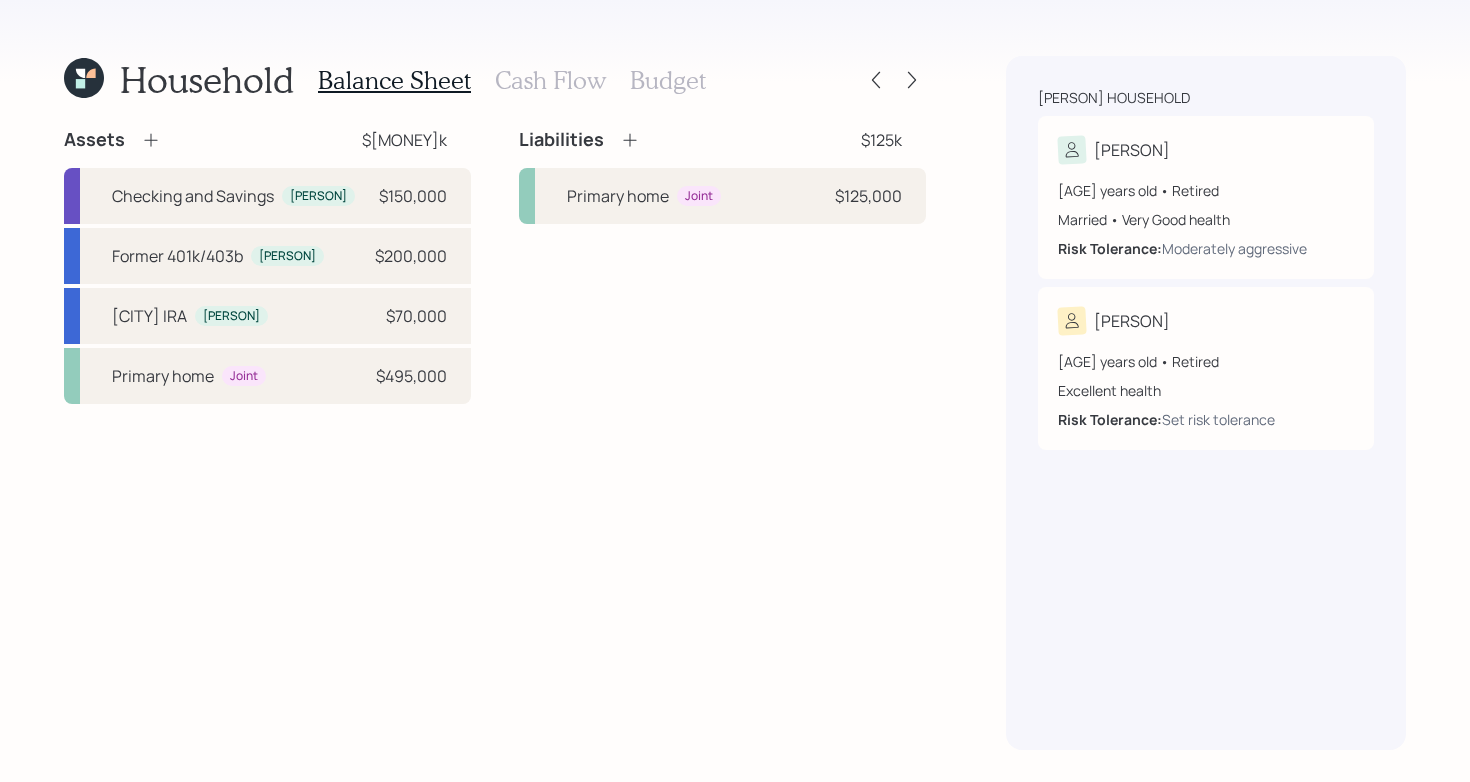 click on "Budget" at bounding box center (668, 80) 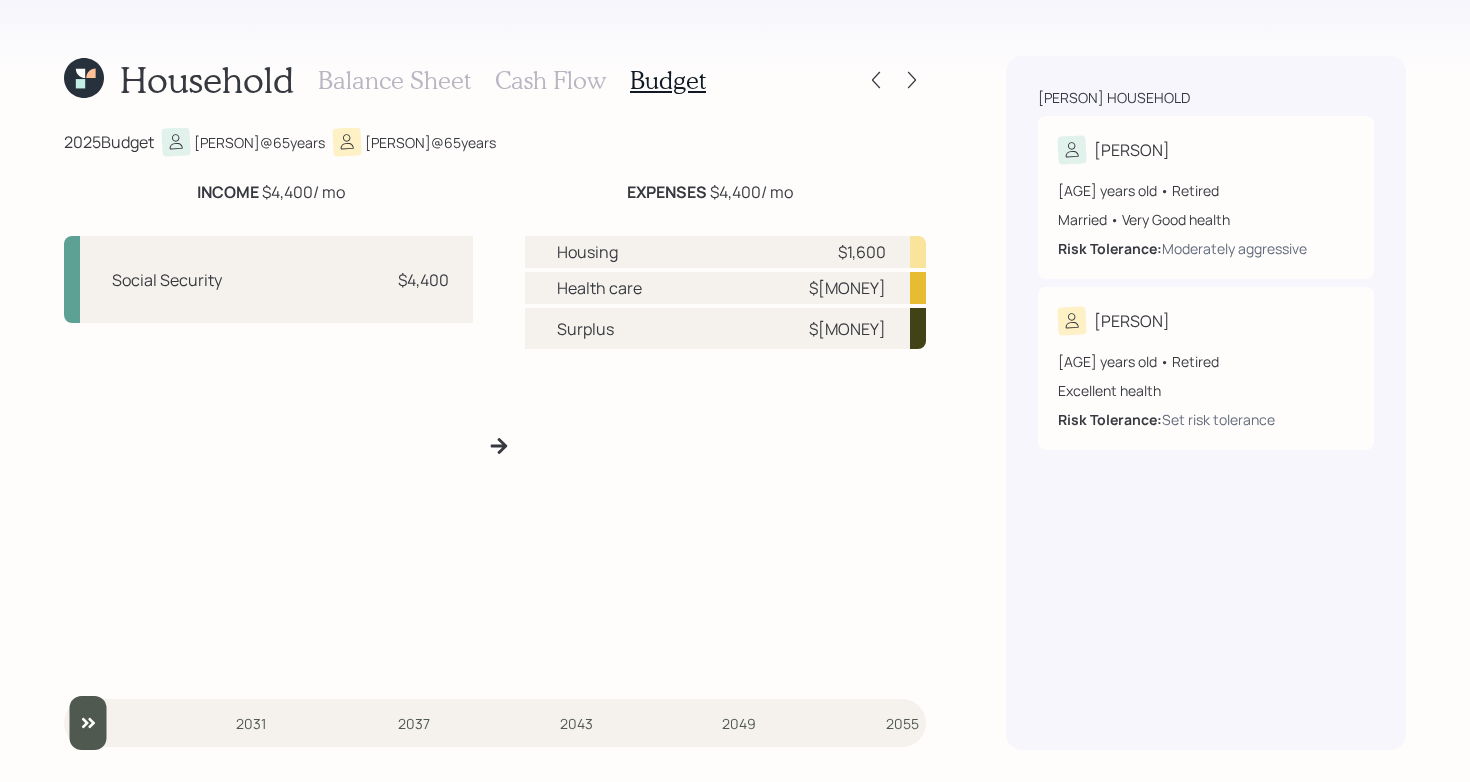 click on "Cash Flow" at bounding box center [550, 80] 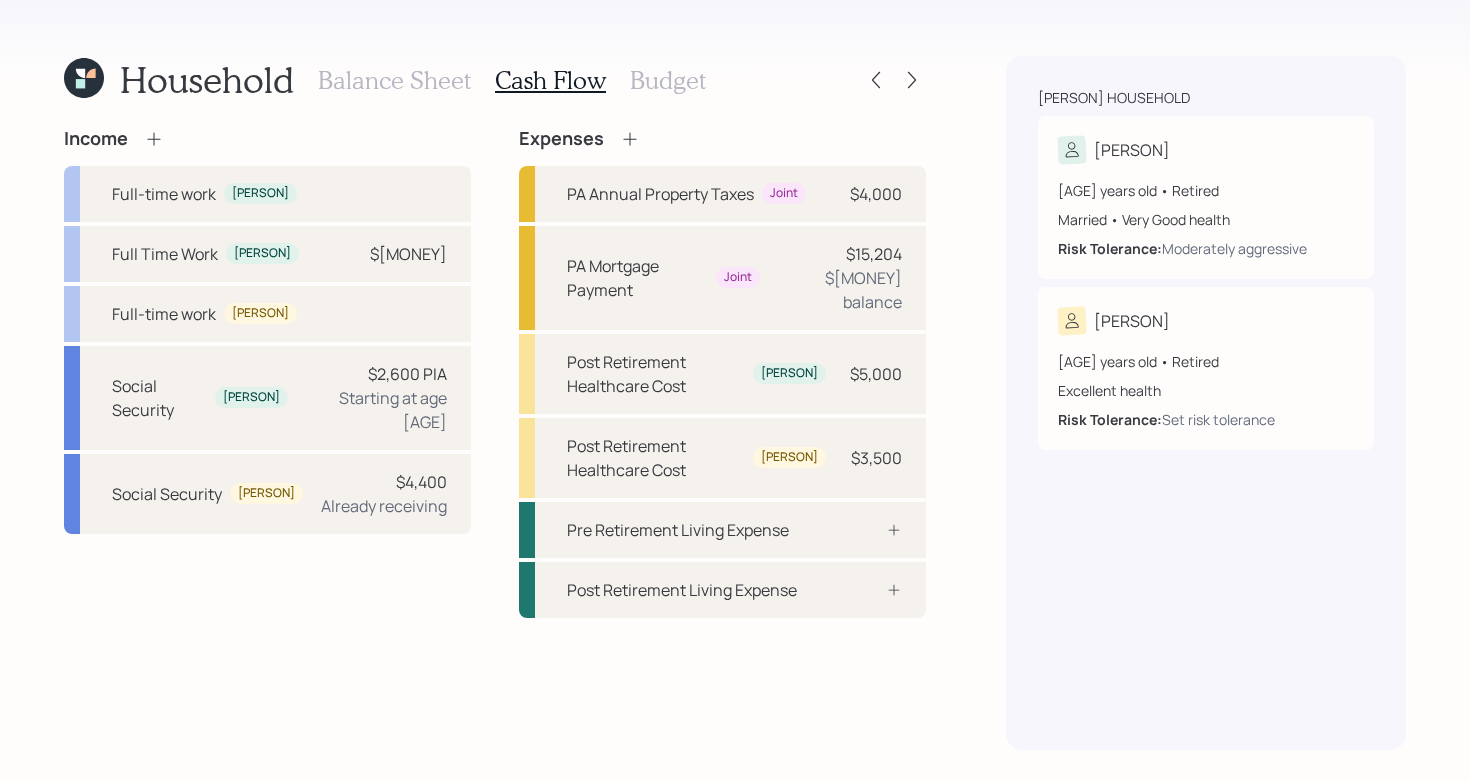 click on "Income Full-time work Julie Full Time Work Julie $86,000 Full-time work Dana Social Security Julie $2,600 PIA Starting at age 67 Social Security Dana $4,400 Already receiving Expenses PA Annual Property Taxes Joint $4,000 PA Mortgage Payment Joint $15,204 $125,000 balance Post Retirement Healthcare Cost Julie $5,000 Post Retirement Healthcare Cost Dana $3,500 Pre Retirement Living Expense Post Retirement Living Expense" at bounding box center (495, 373) 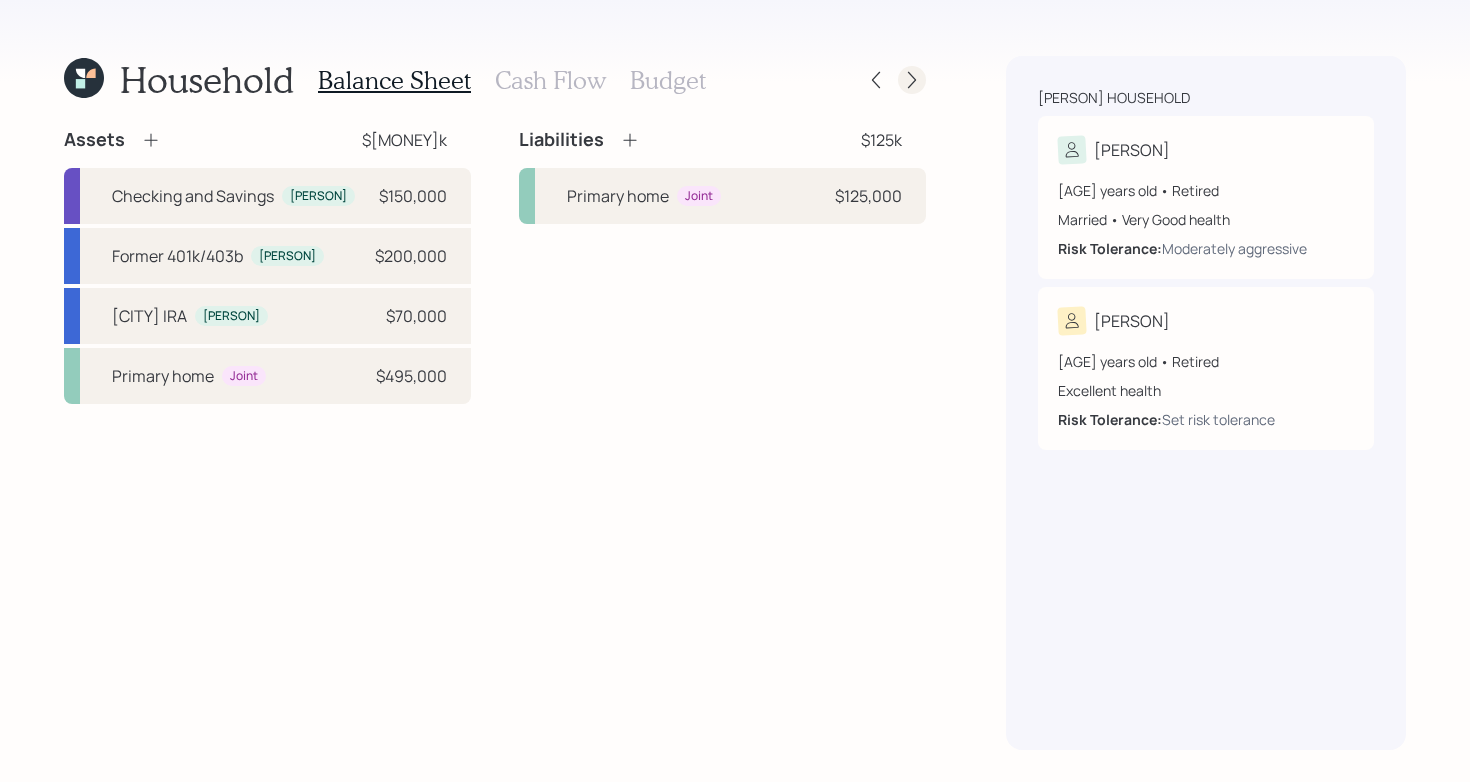 click at bounding box center [912, 80] 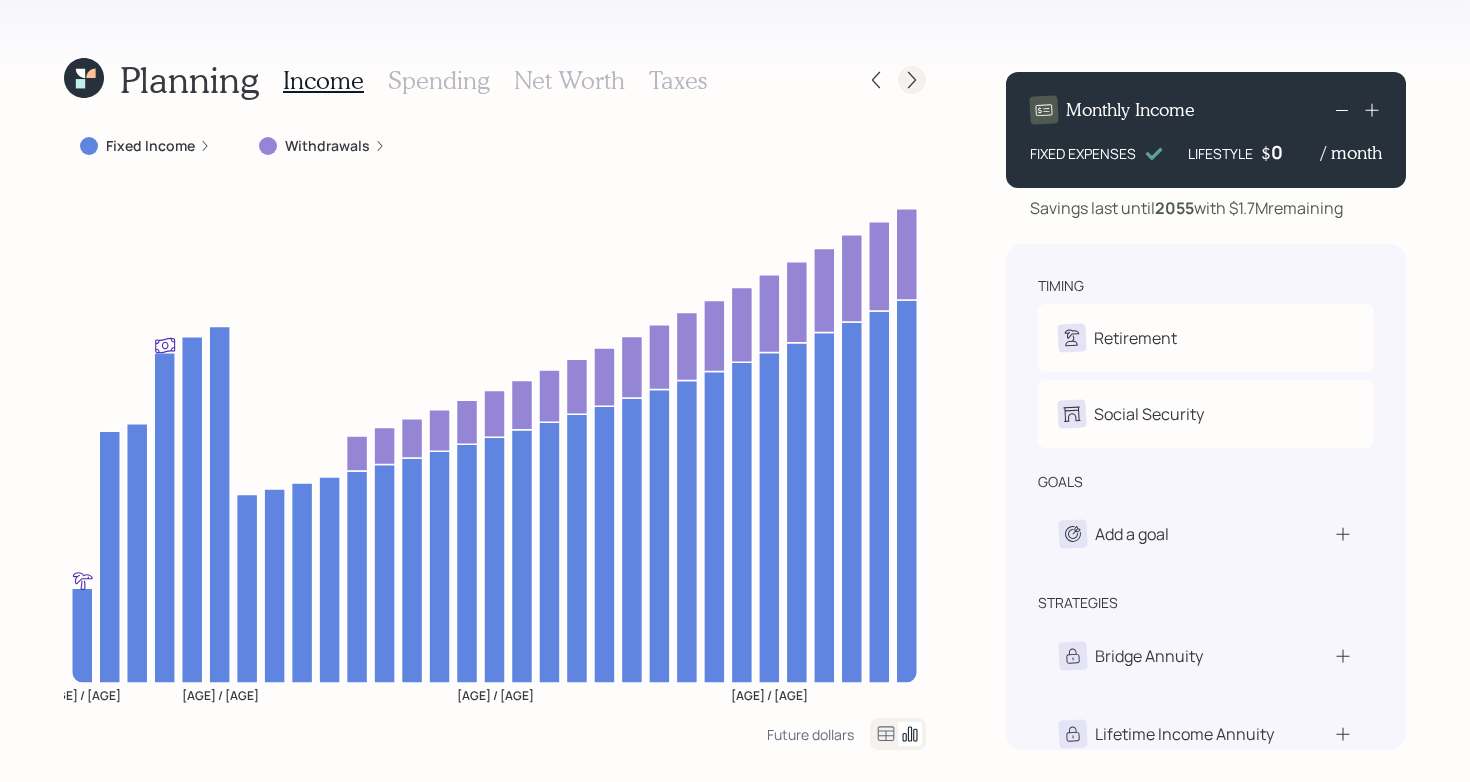click at bounding box center [912, 80] 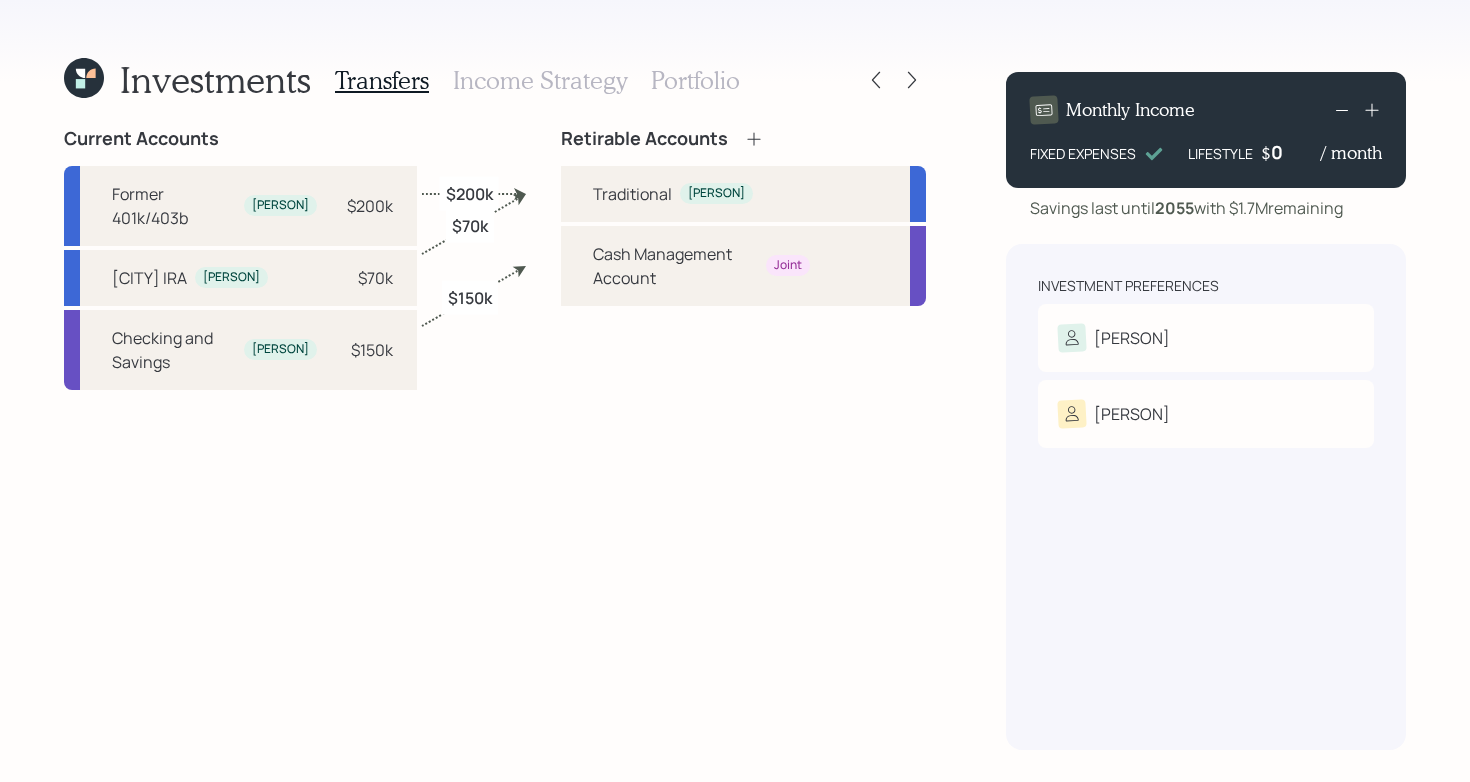 click on "Portfolio" at bounding box center (695, 80) 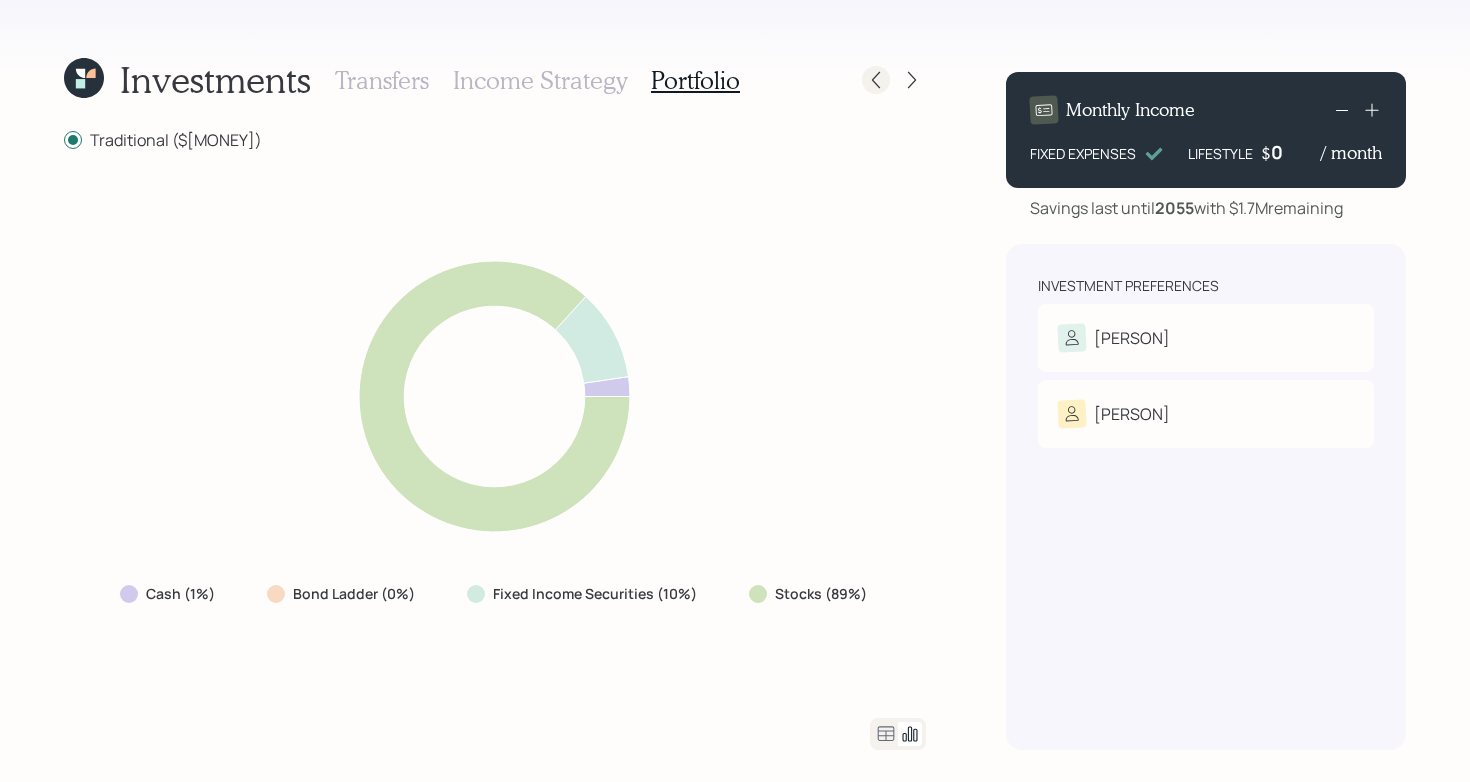 click 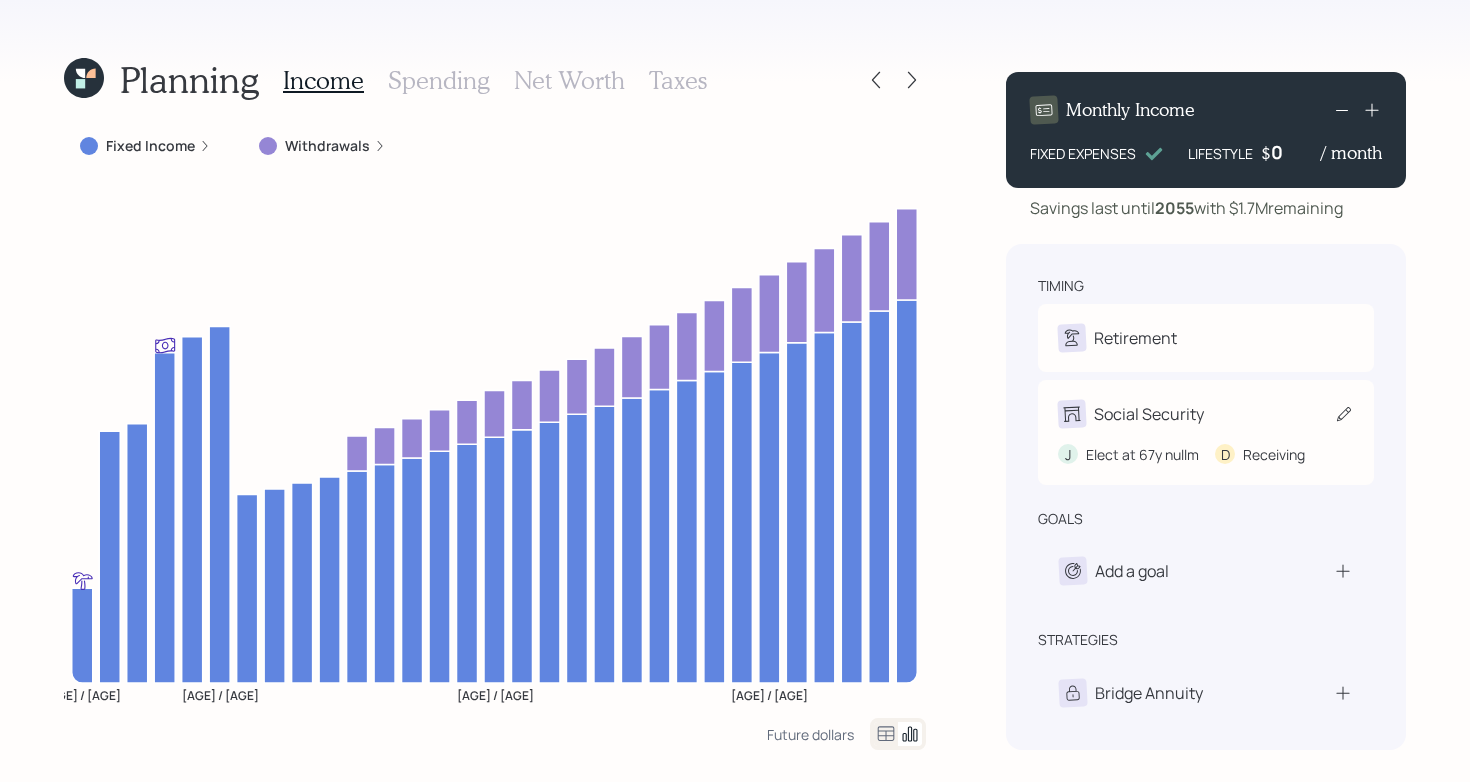 click 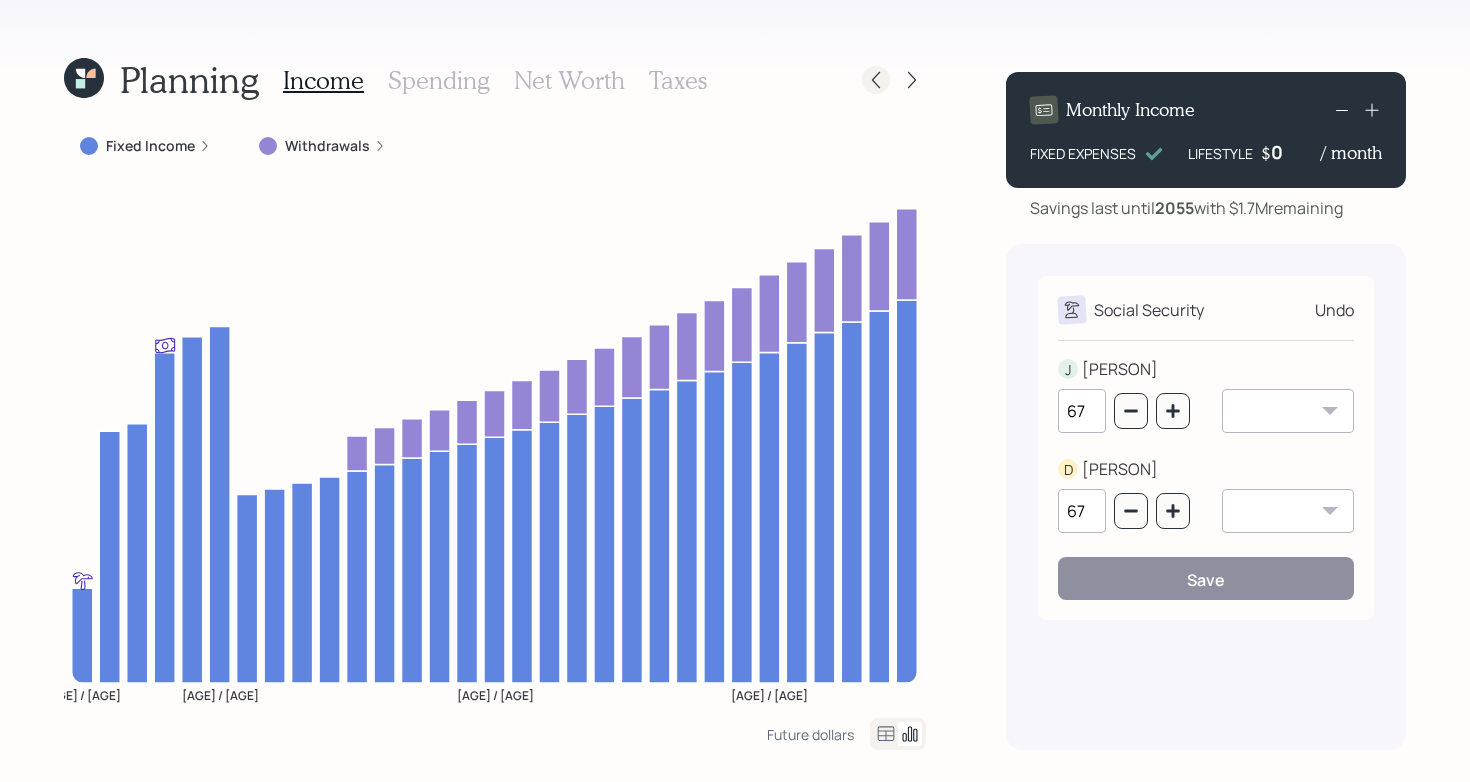 click 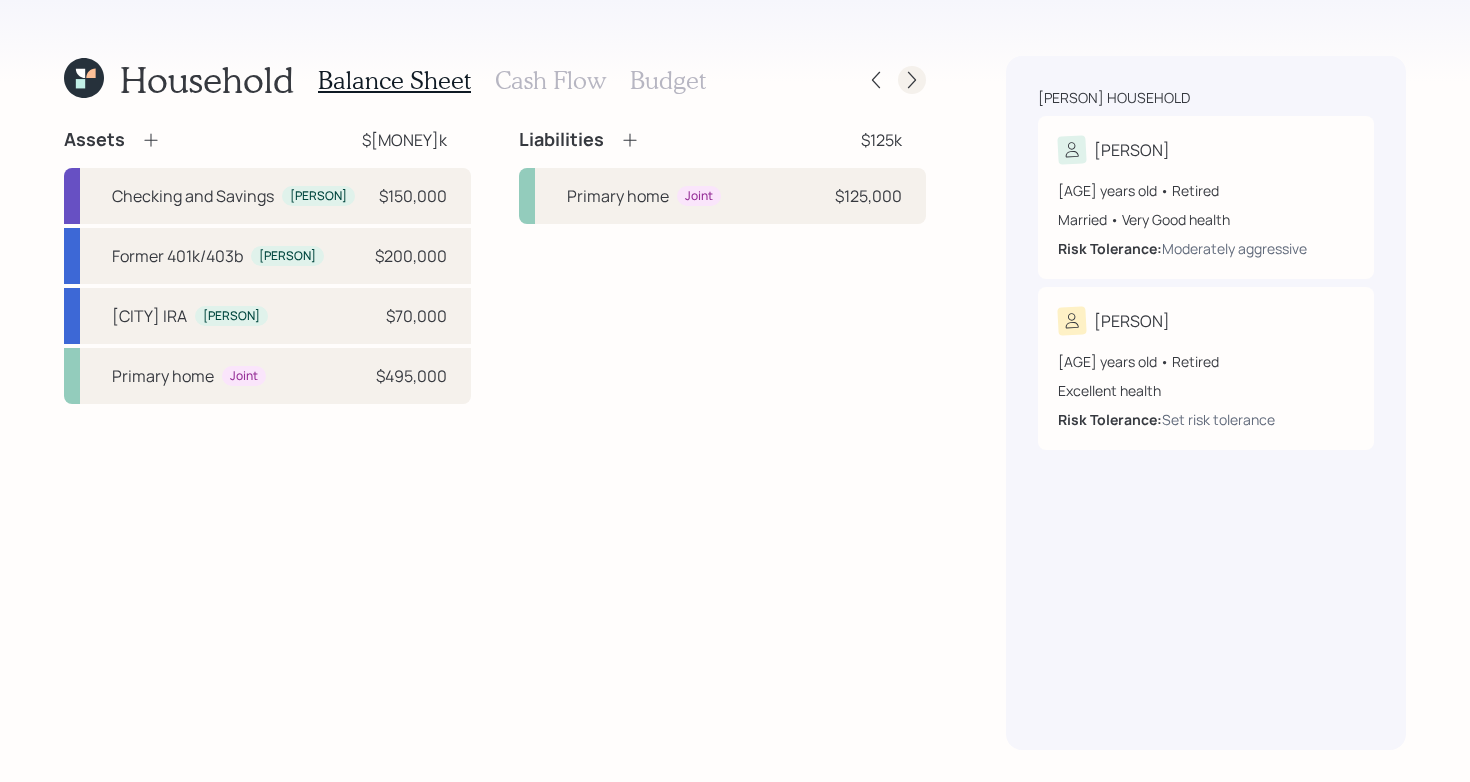 click 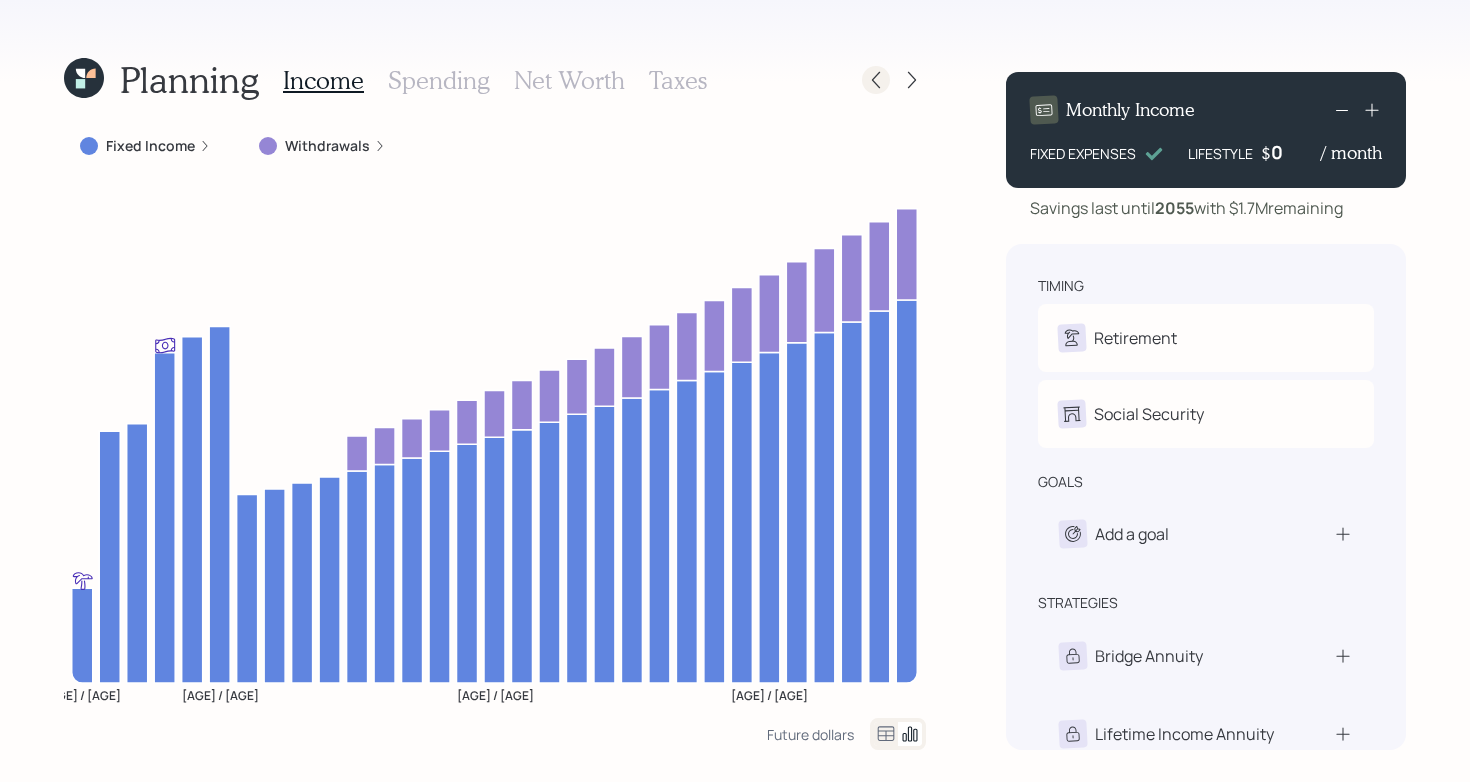 click at bounding box center [876, 80] 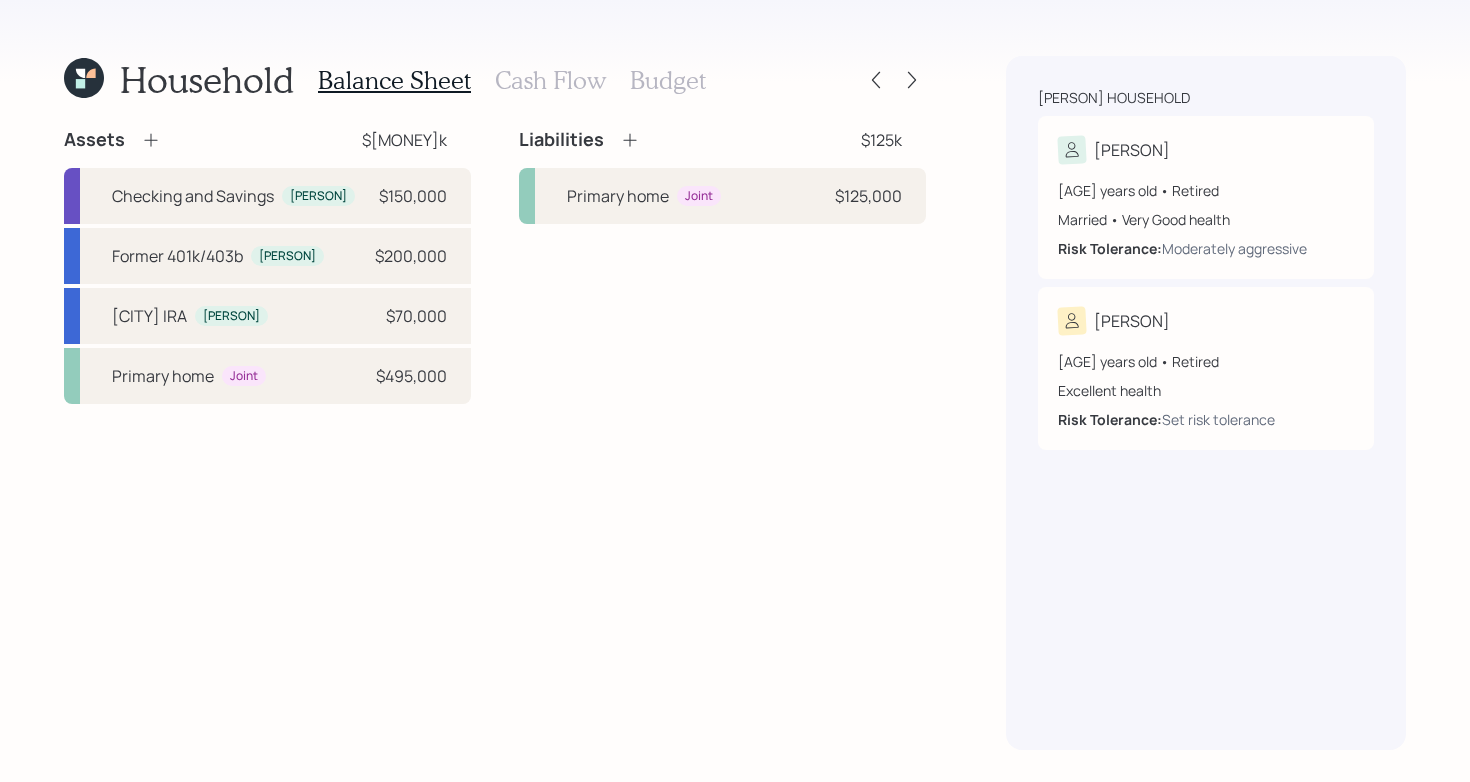 click on "Cash Flow" at bounding box center [550, 80] 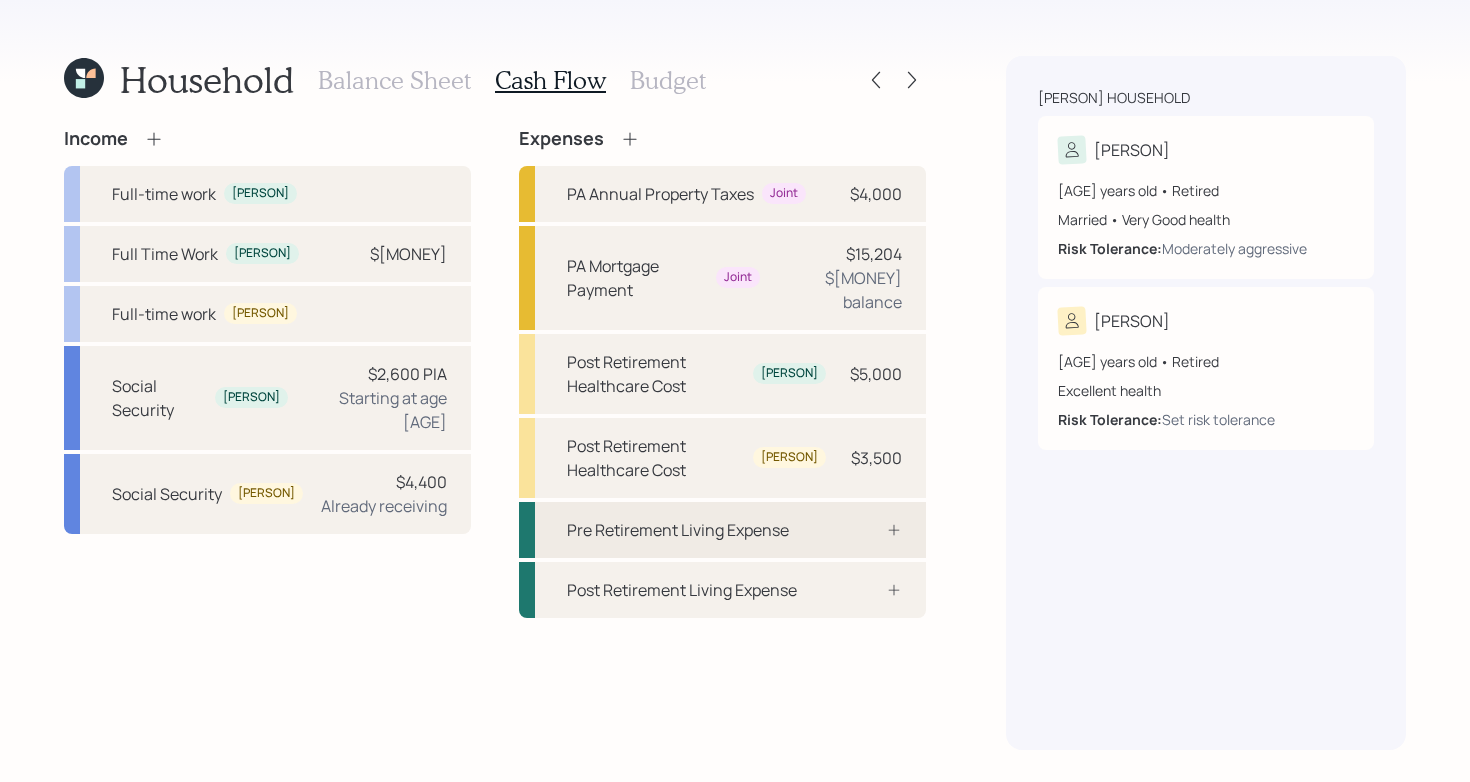 click on "Pre Retirement Living Expense" at bounding box center [678, 530] 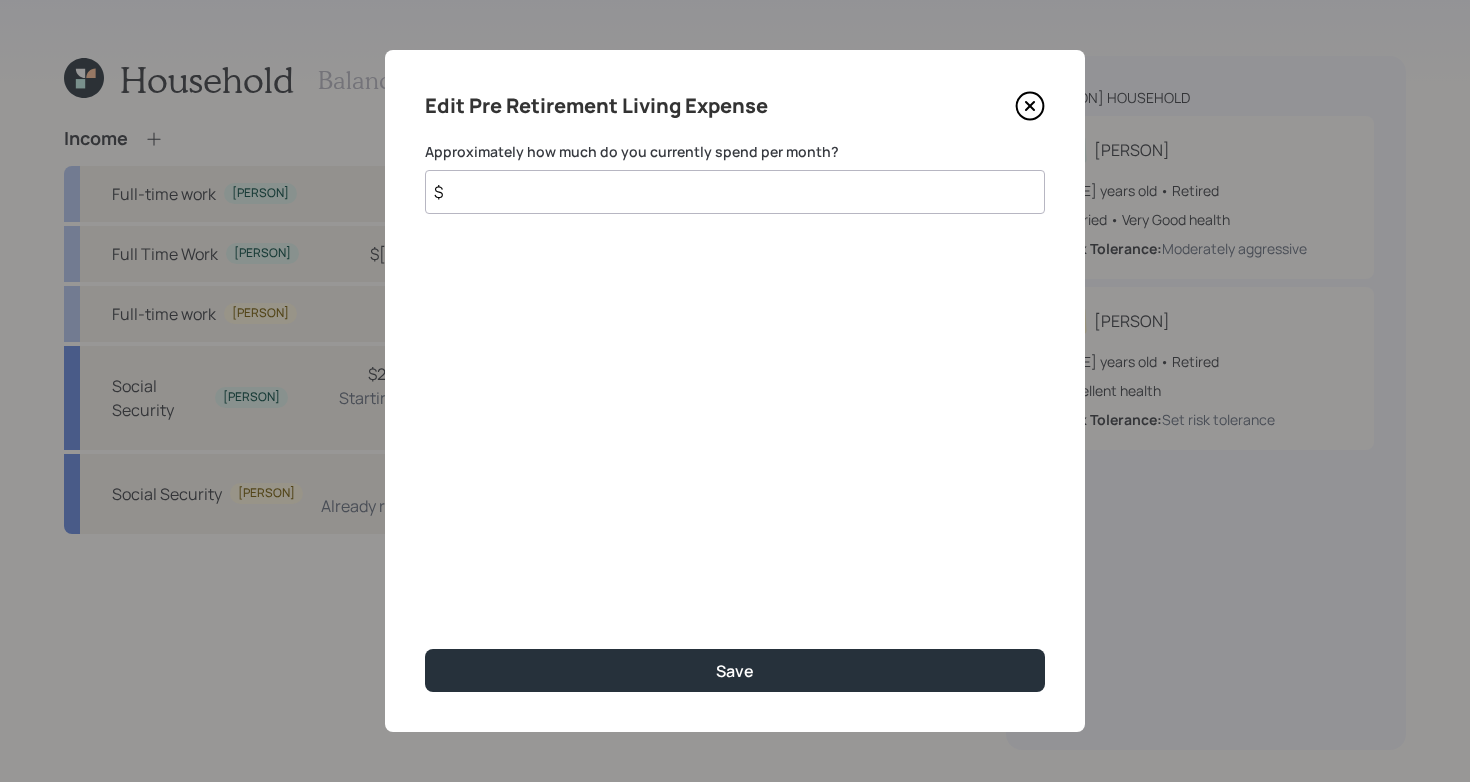 click on "$" at bounding box center (735, 192) 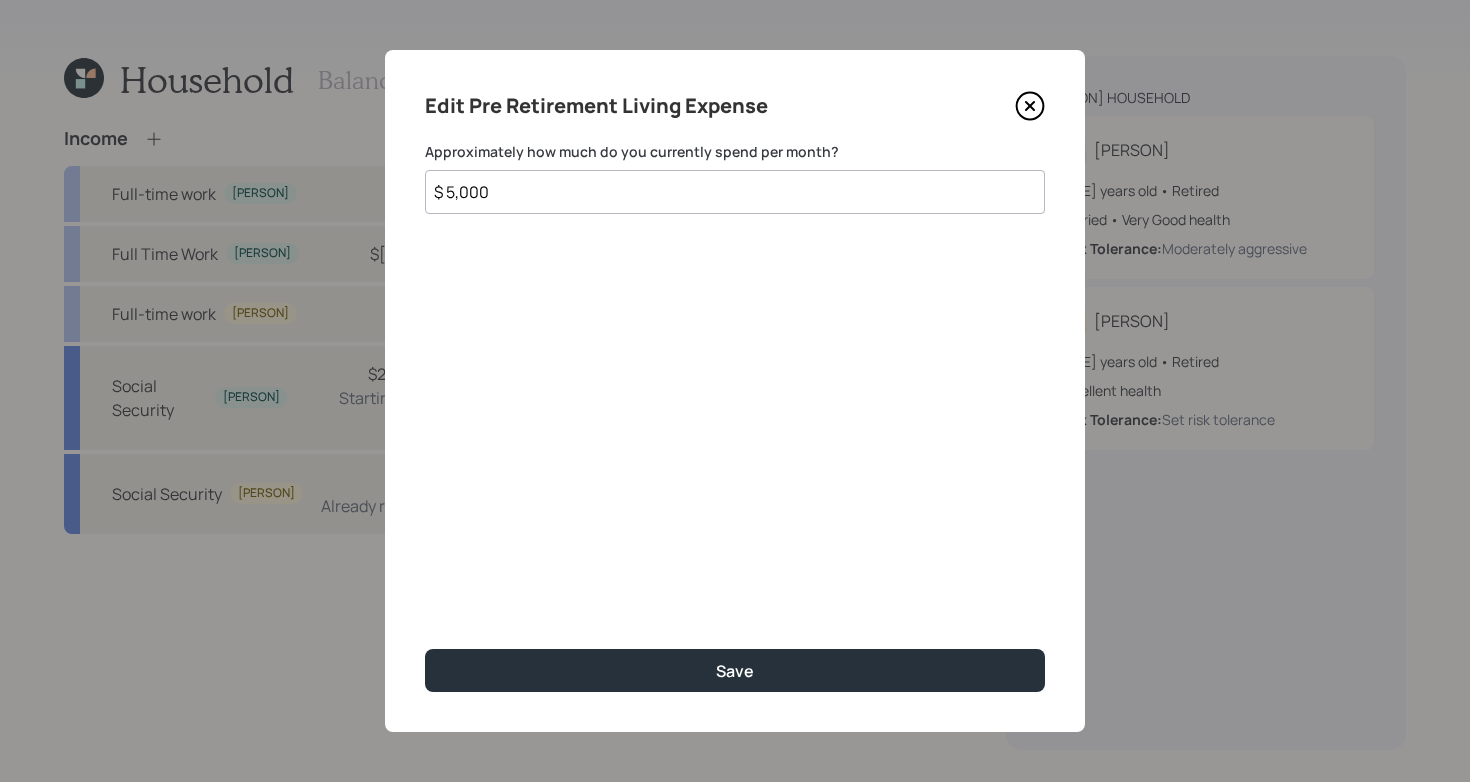 type on "$ 5,000" 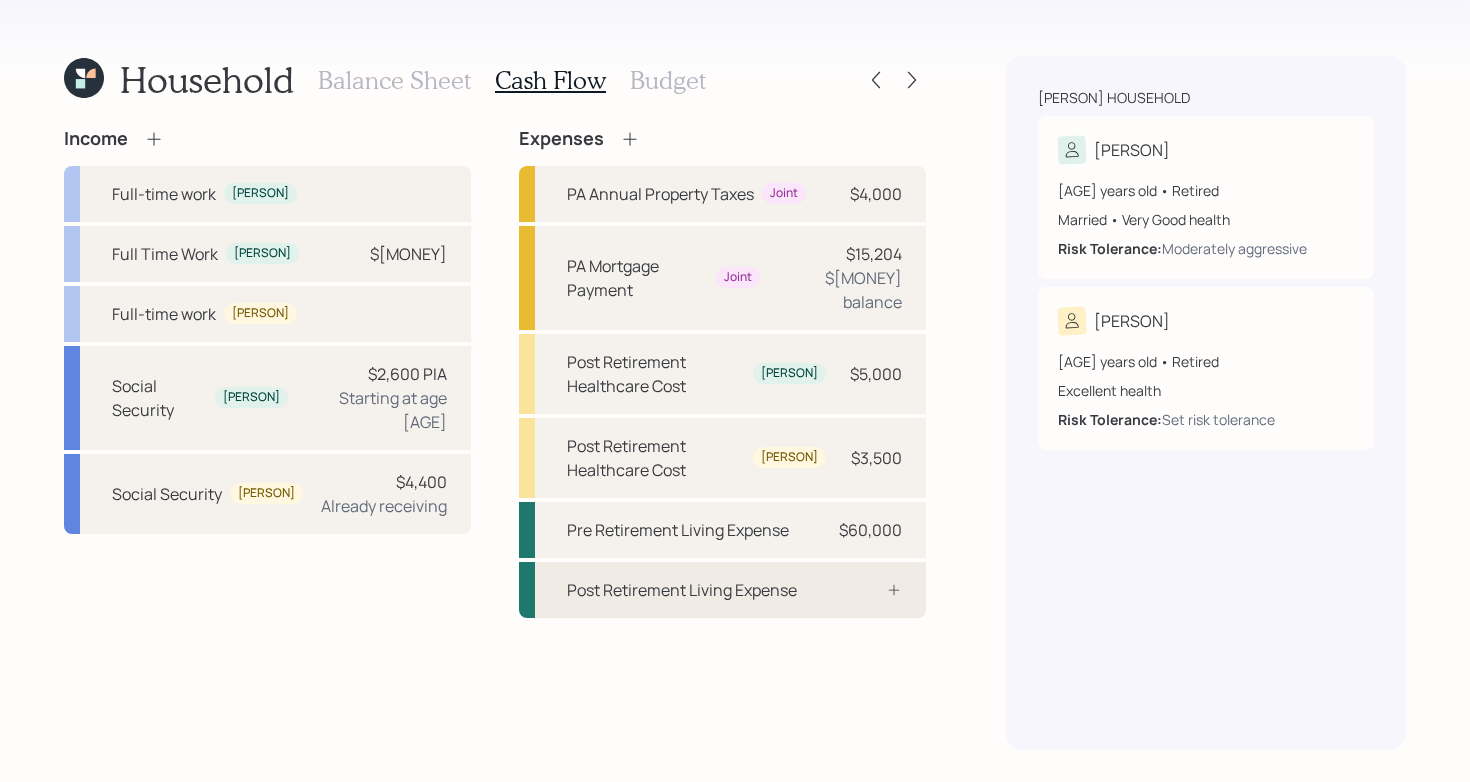 click on "Post Retirement Living Expense" at bounding box center (682, 590) 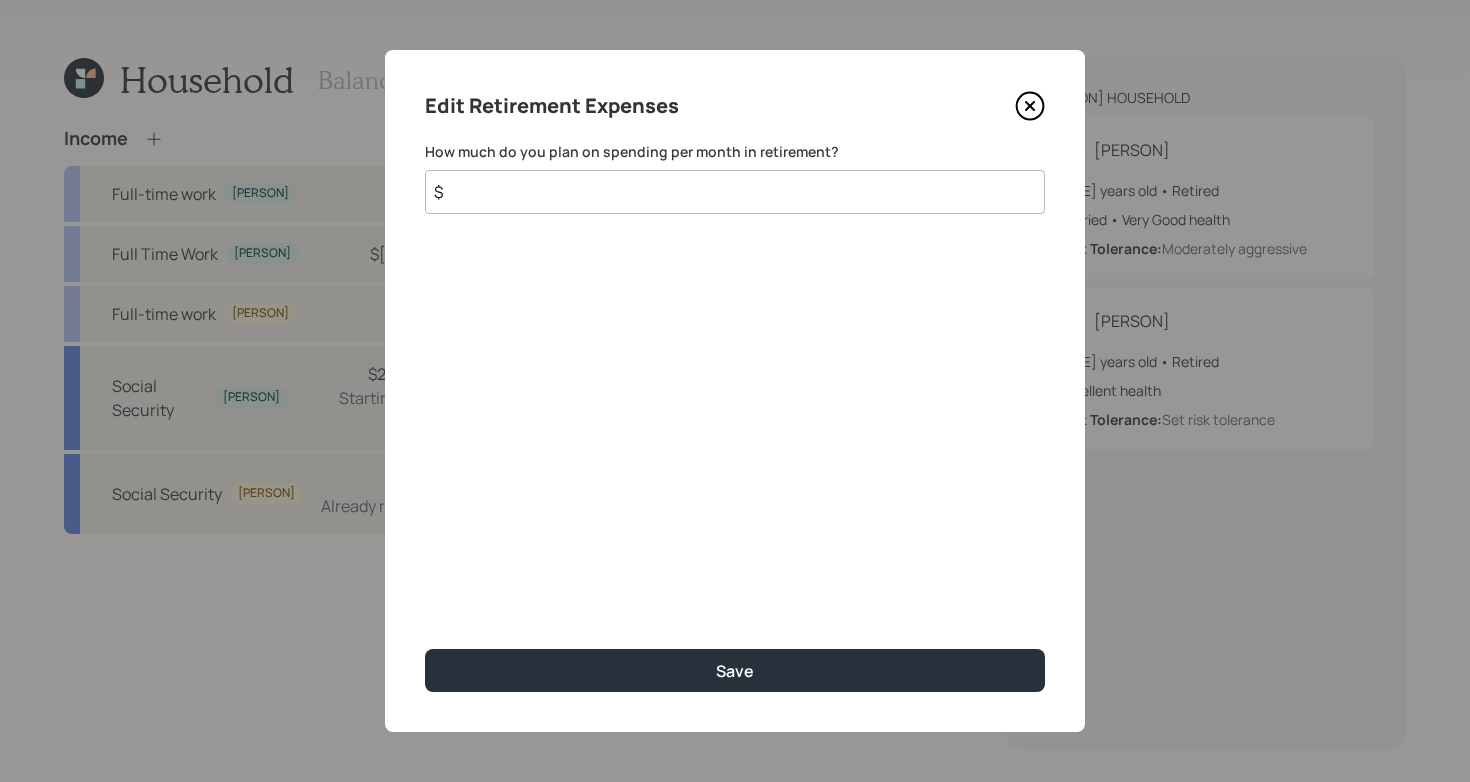 click on "$" at bounding box center (735, 192) 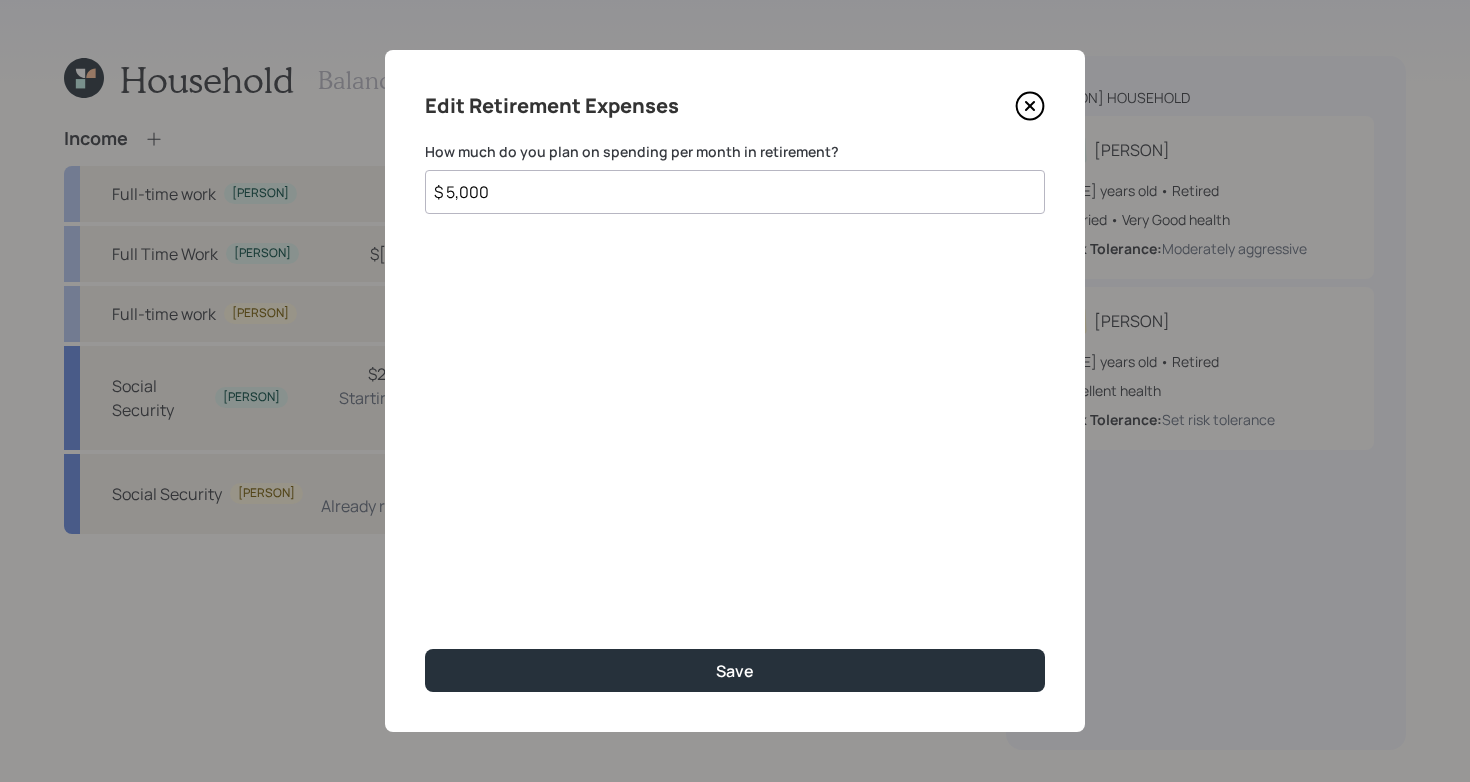 type on "$ 5,000" 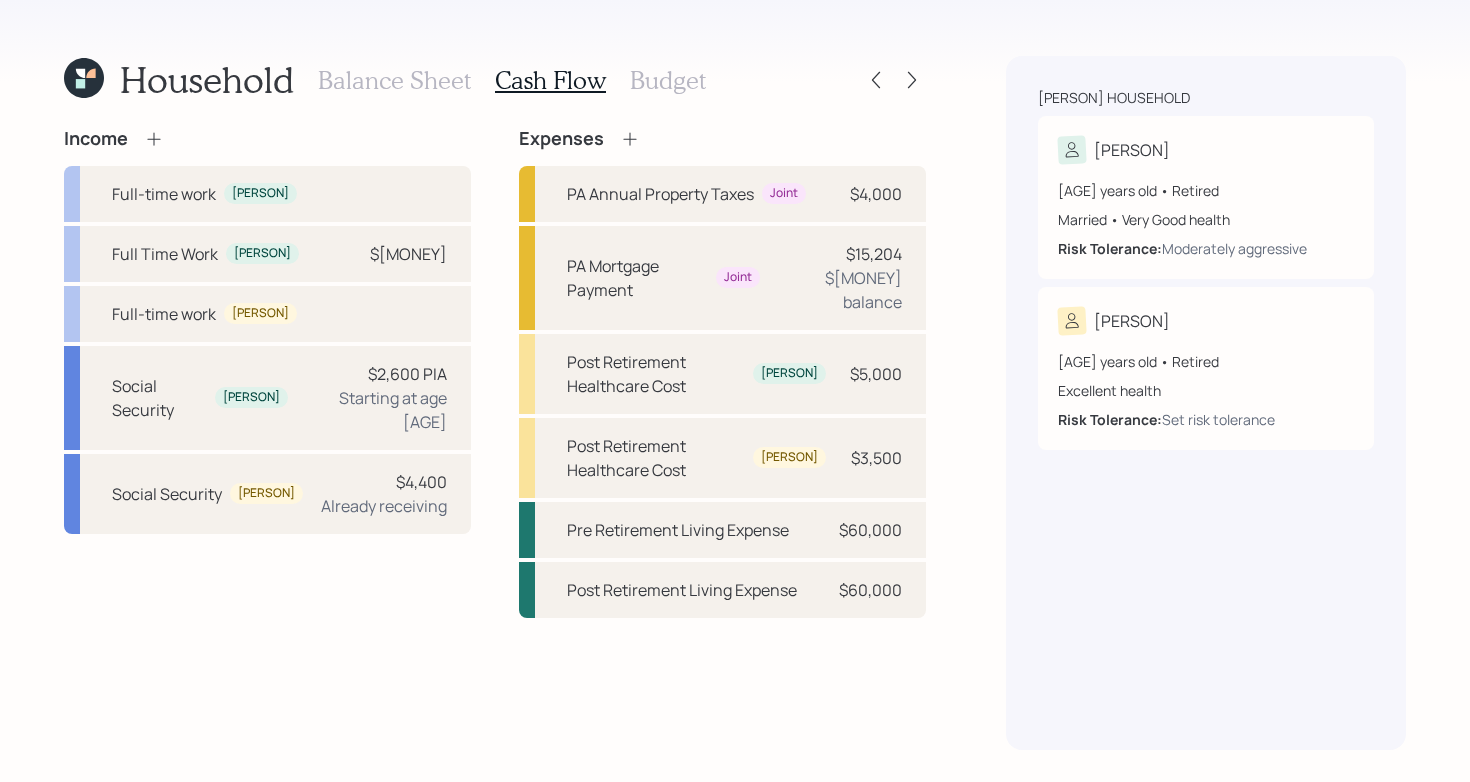 click on "Income Full-time work Julie Full Time Work Julie $86,000 Full-time work Dana Social Security Julie $2,600 PIA Starting at age 67 Social Security Dana $4,400 Already receiving Expenses PA Annual Property Taxes Joint $4,000 PA Mortgage Payment Joint $15,204 $125,000 balance Post Retirement Healthcare Cost Julie $5,000 Post Retirement Healthcare Cost Dana $3,500 Pre Retirement Living Expense $60,000 Post Retirement Living Expense $60,000" at bounding box center [495, 373] 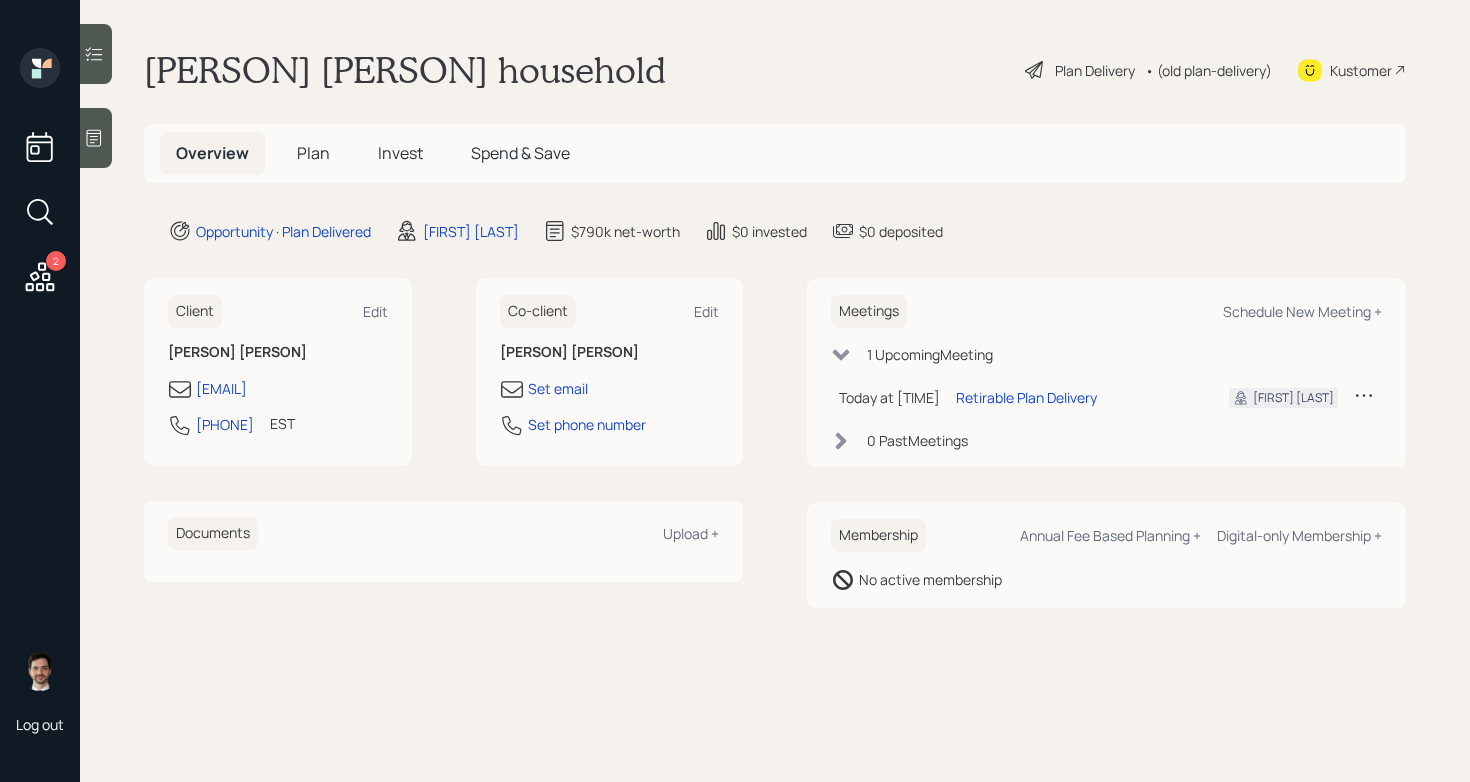 click on "Invest" at bounding box center (400, 153) 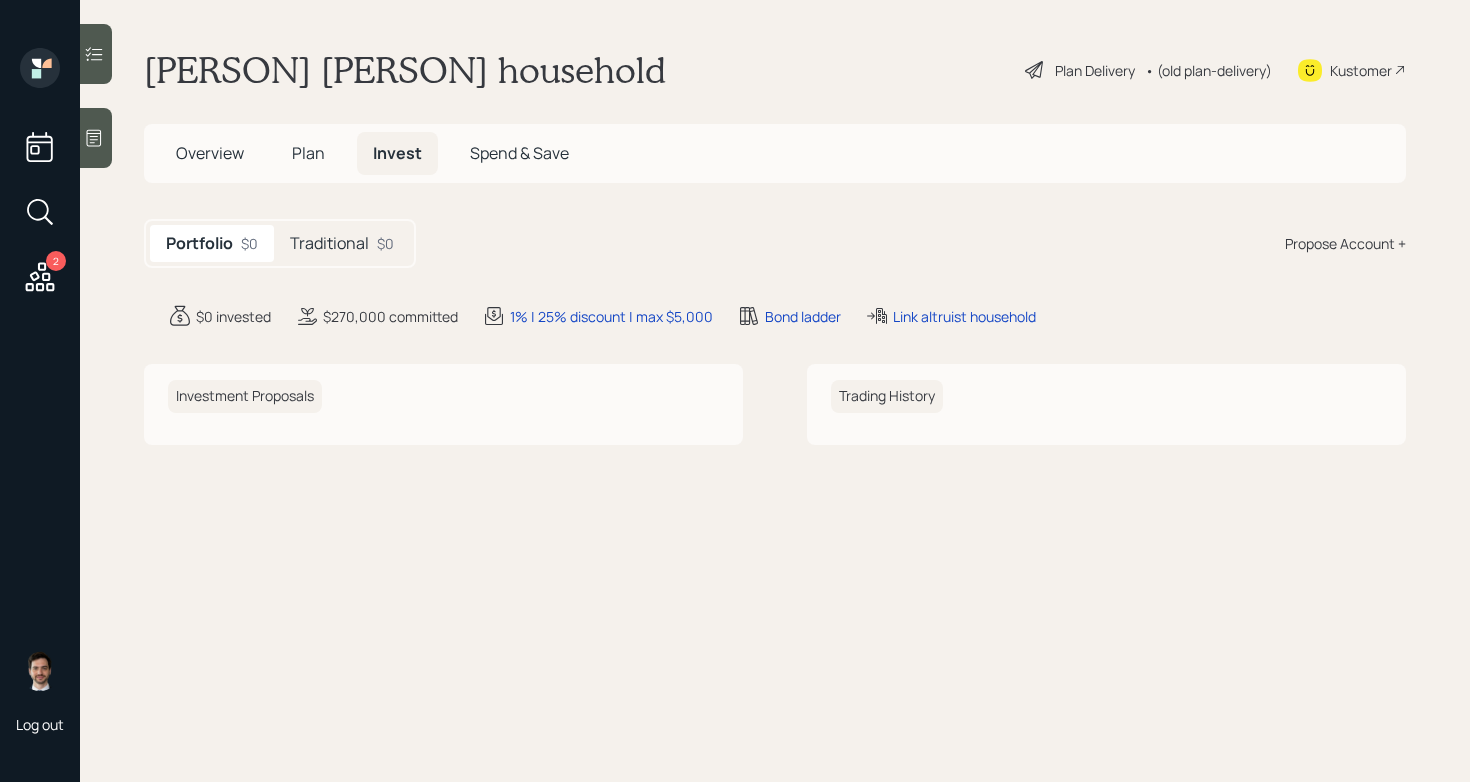 click on "Plan Delivery" at bounding box center (1095, 70) 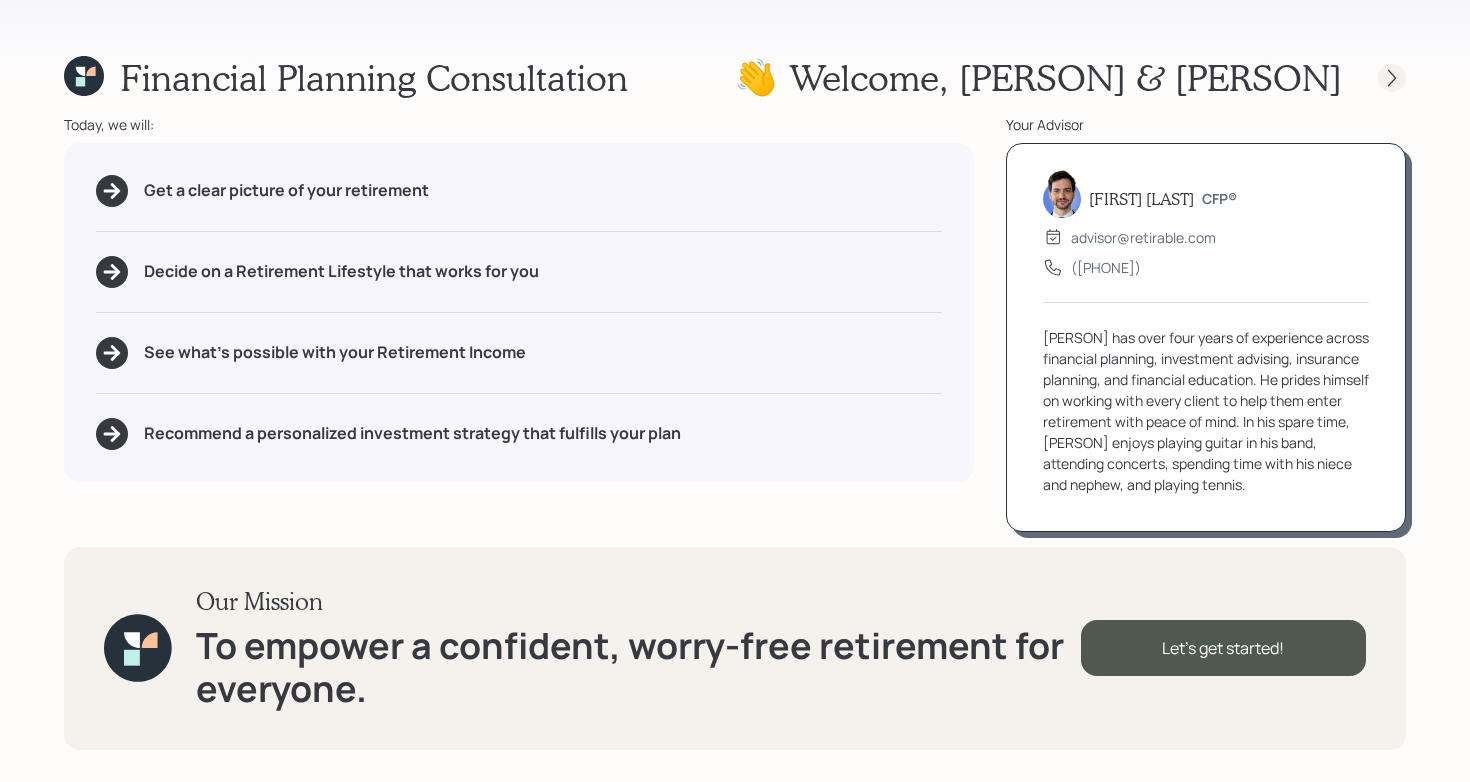 click at bounding box center (1392, 78) 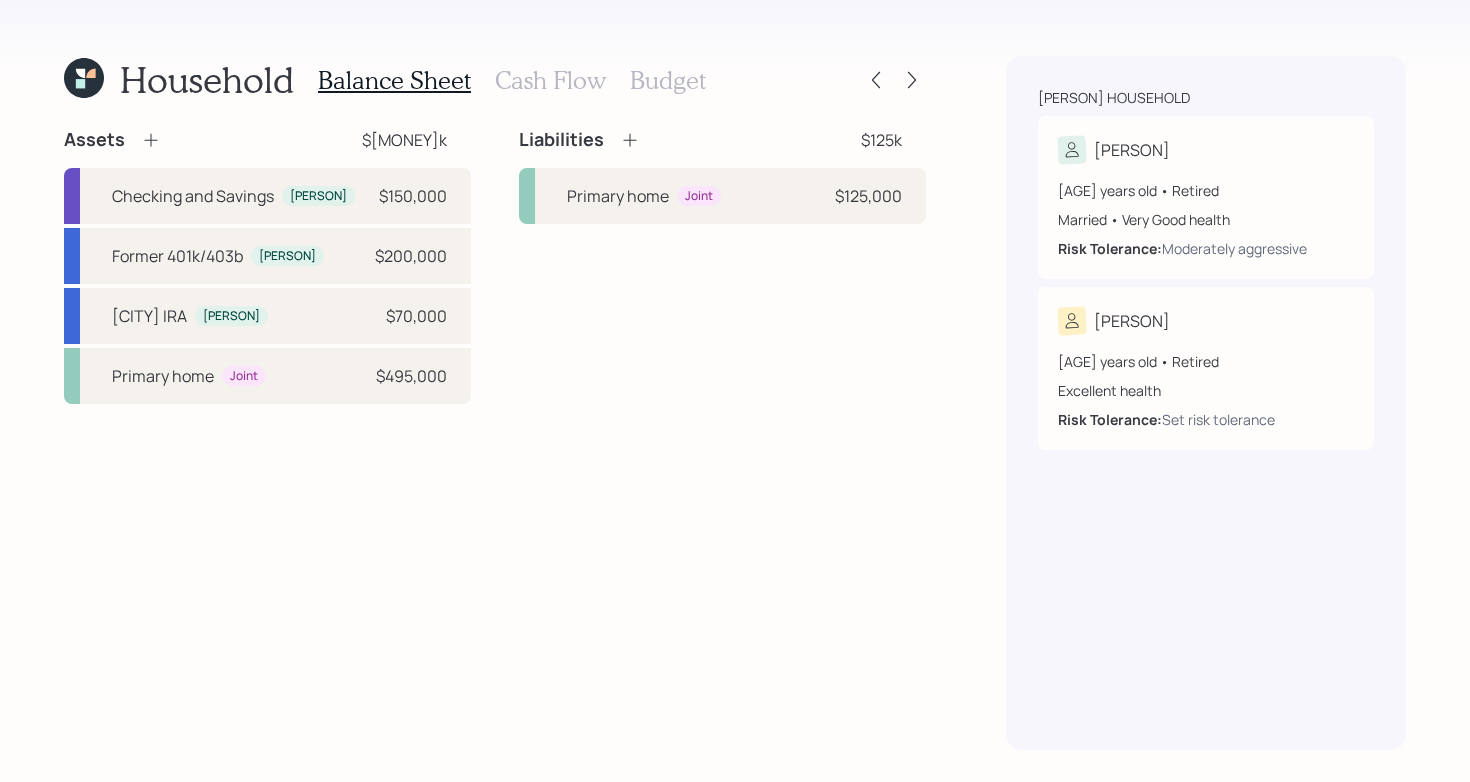 click on "Cash Flow" at bounding box center (550, 80) 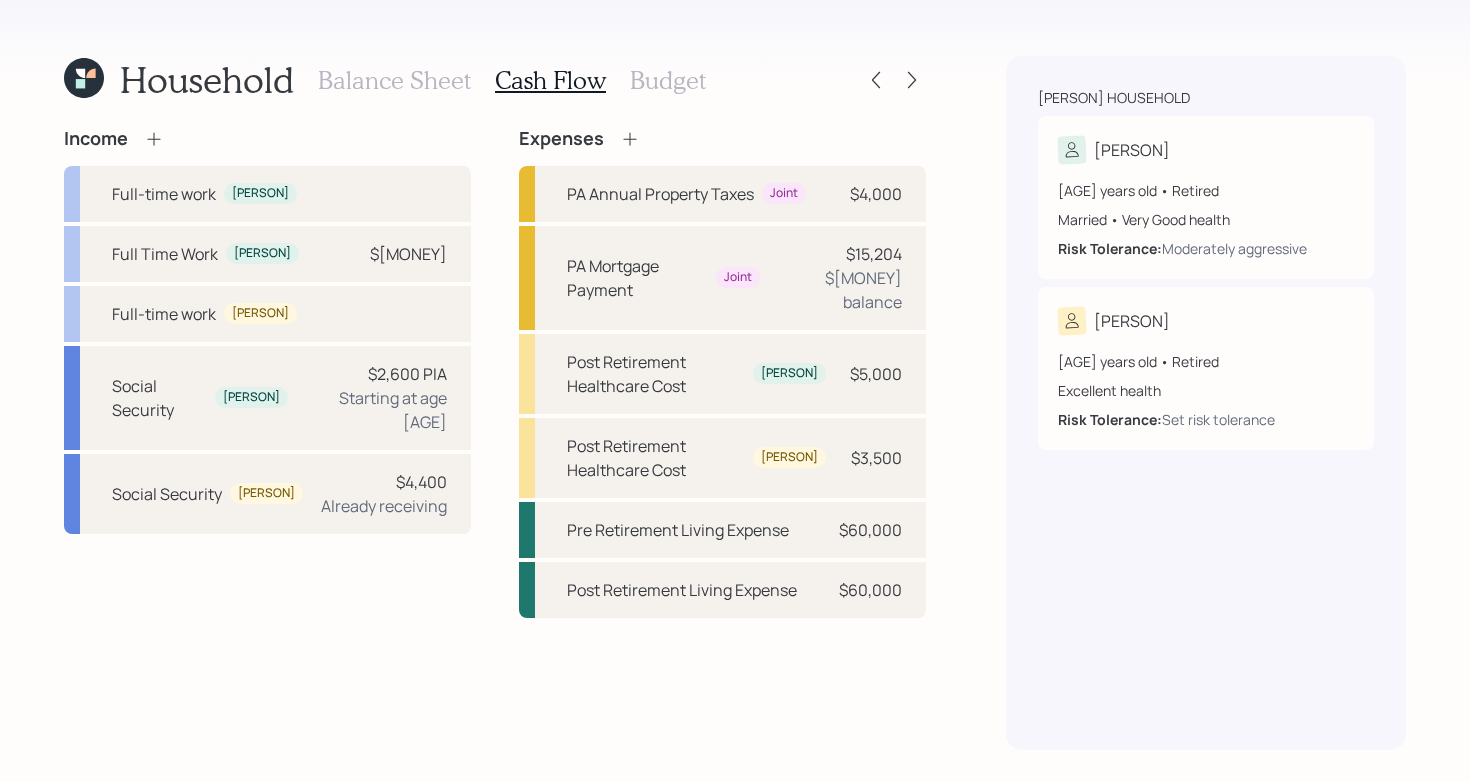 click 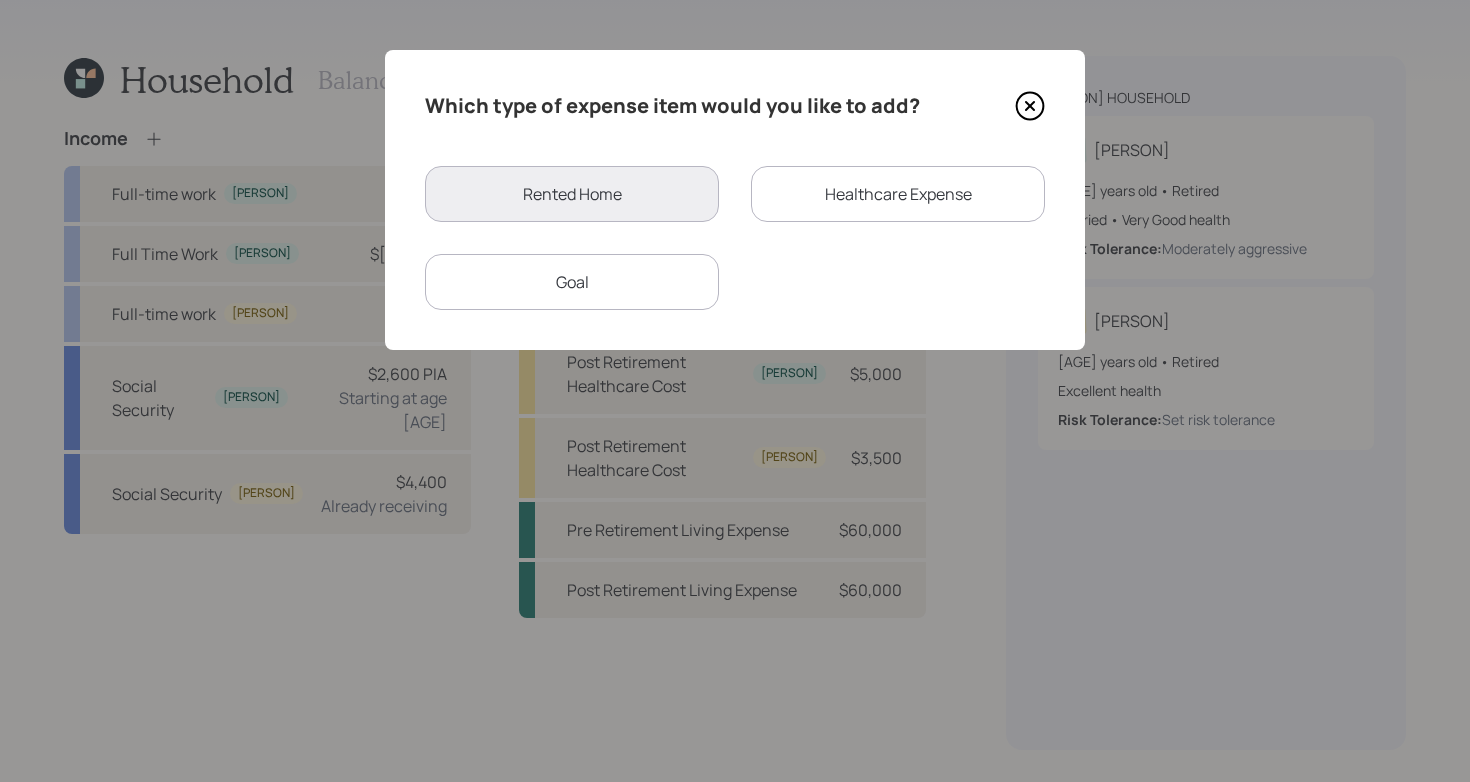 click 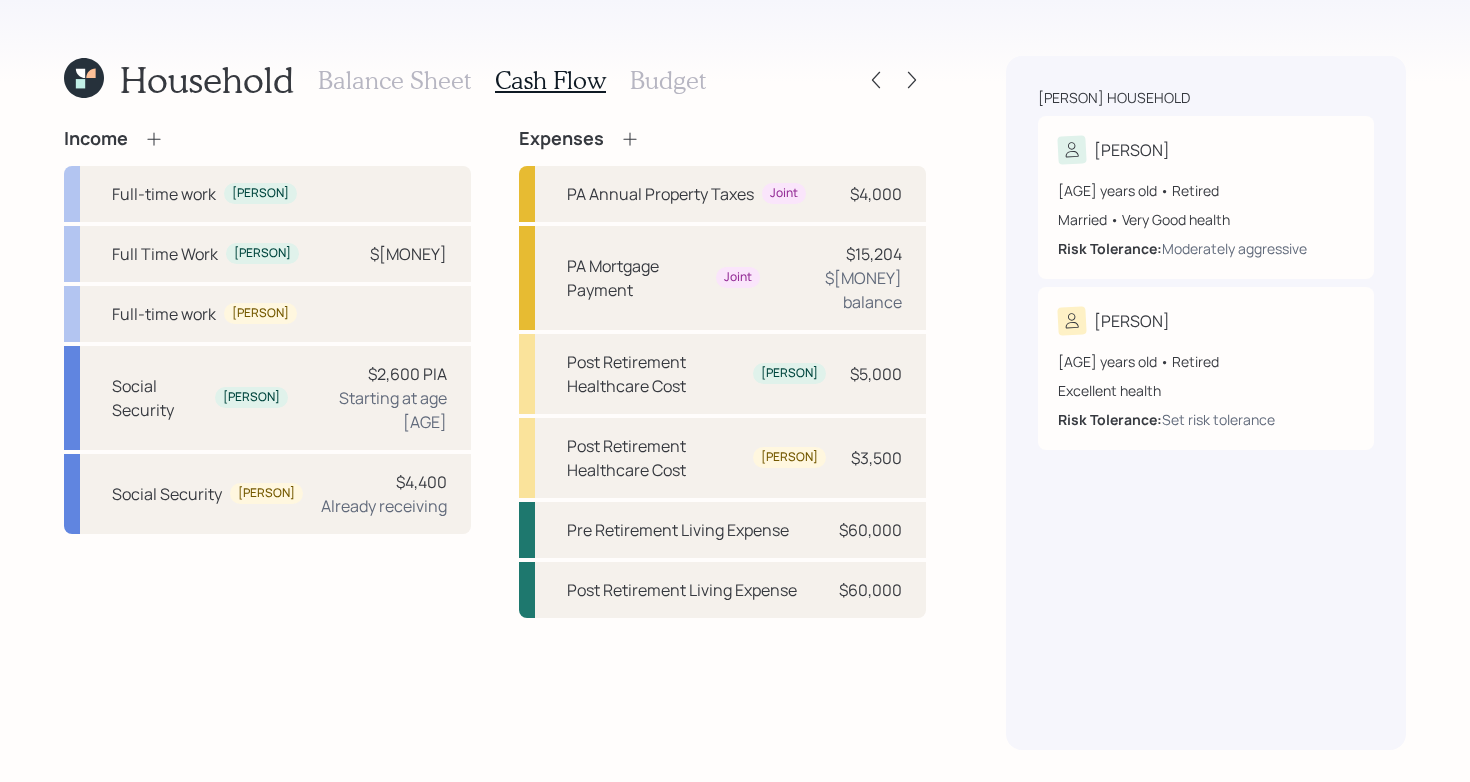 click on "Budget" at bounding box center [668, 80] 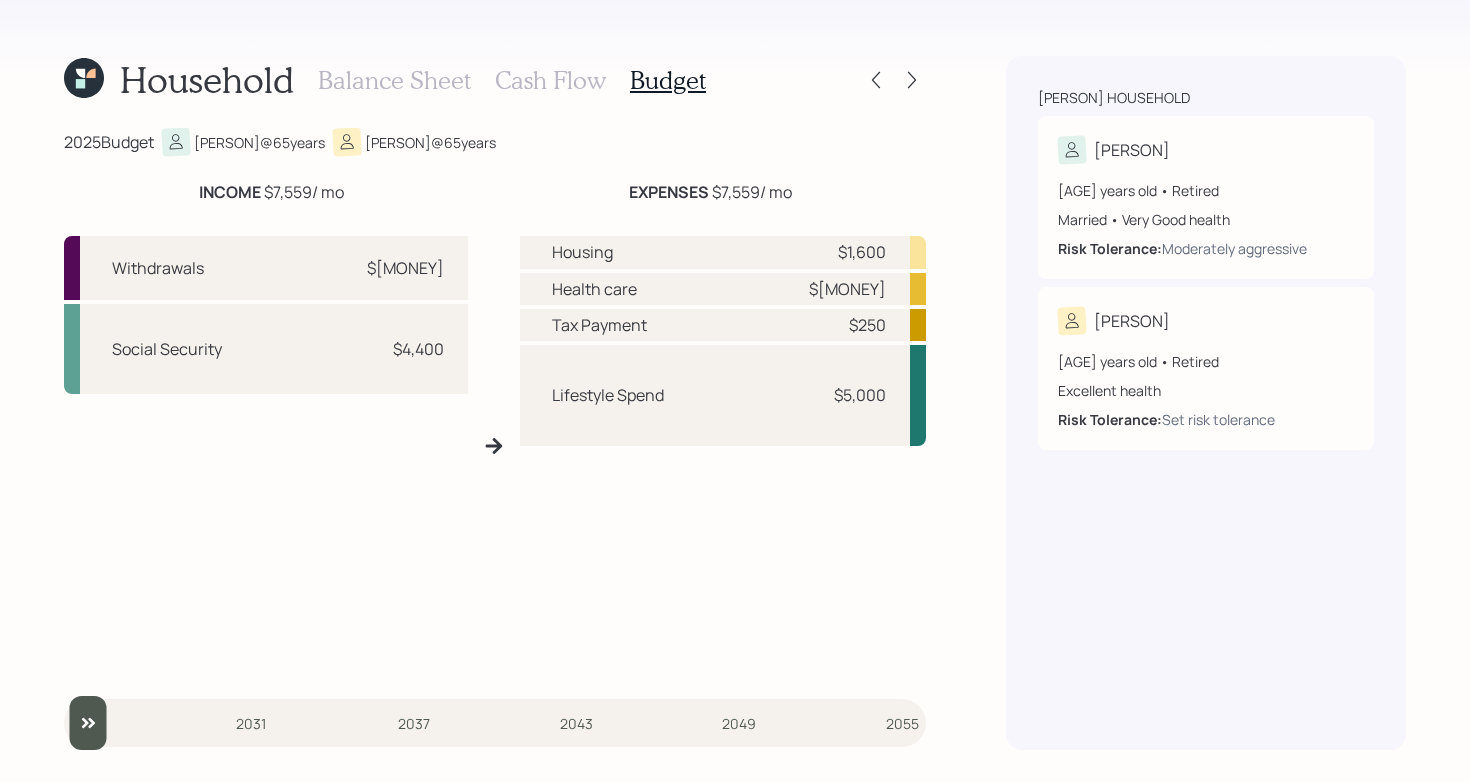 click on "Household Balance Sheet Cash Flow Budget 2025  Budget Julie  @  65  years Dana  @  65  years INCOME   $7,559  / mo EXPENSES   $7,559  / mo Withdrawals $3,159 Social Security $4,400 Housing $1,600 Health care $708 Tax Payment $250 Lifestyle Spend $5,000 2025 2031 2037 2043 2049 2055 Shoesmith household Julie 64 years old • Retired Married • Very Good health Risk Tolerance:  Moderately aggressive Dana 70 years old • Retired Excellent health Risk Tolerance:  Set risk tolerance" at bounding box center (735, 391) 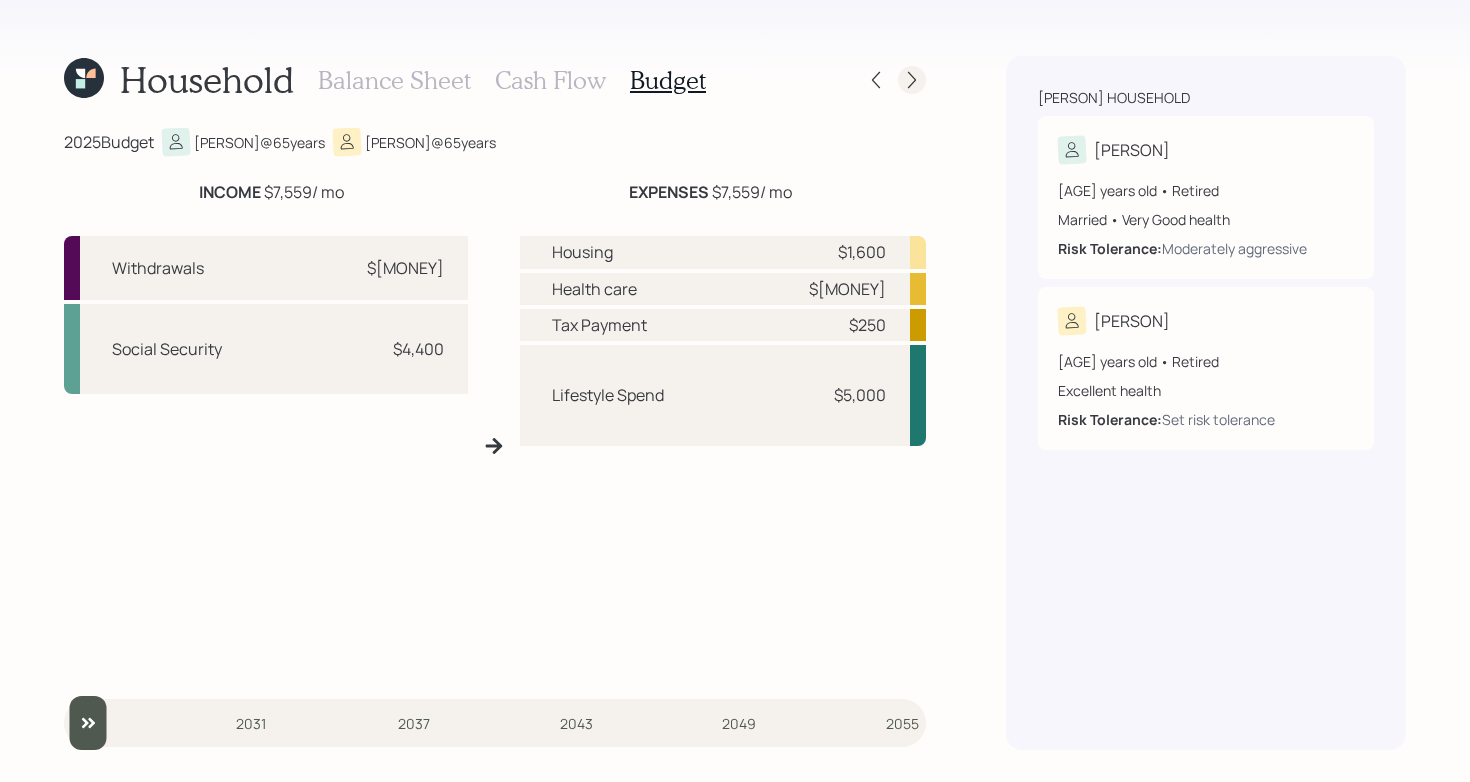 click 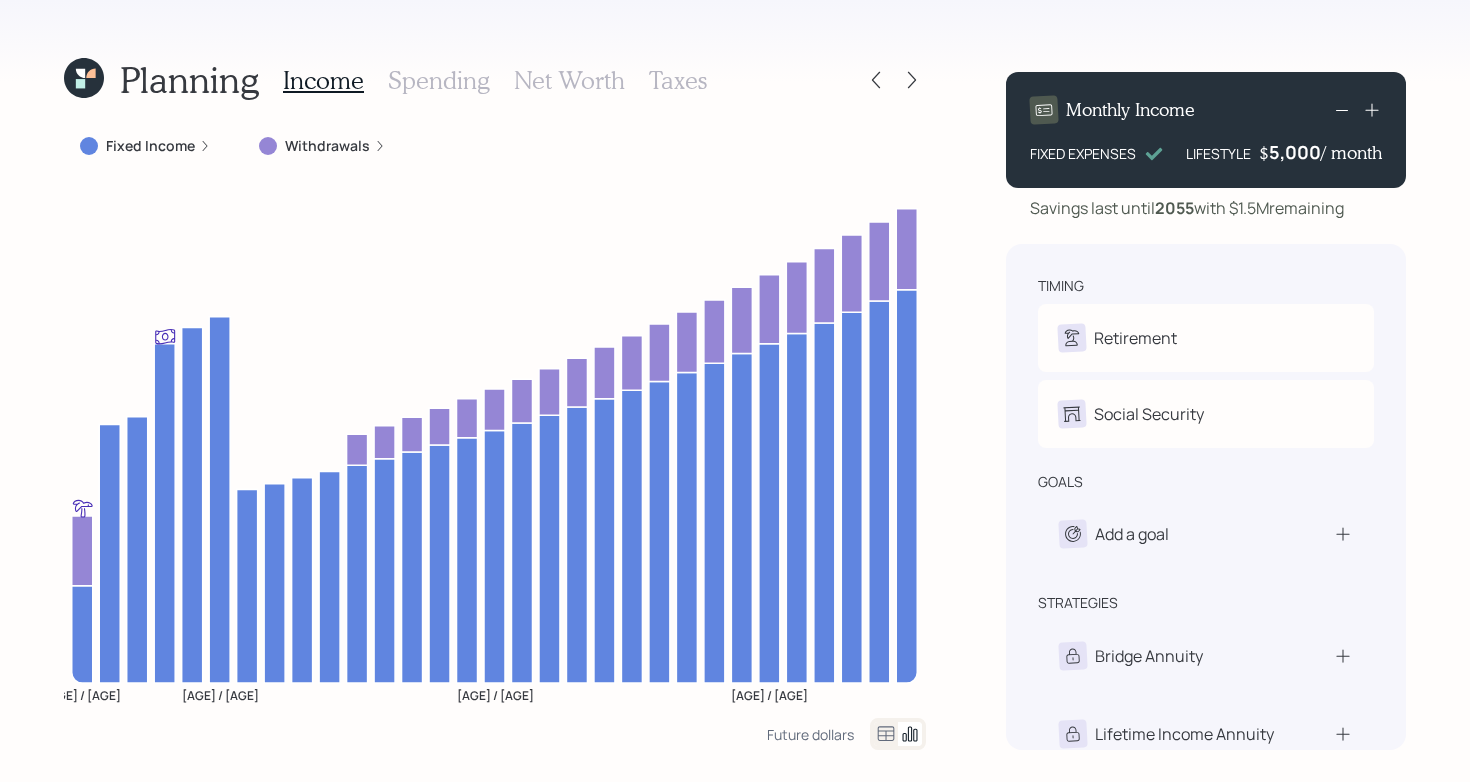click on "Spending" at bounding box center [439, 80] 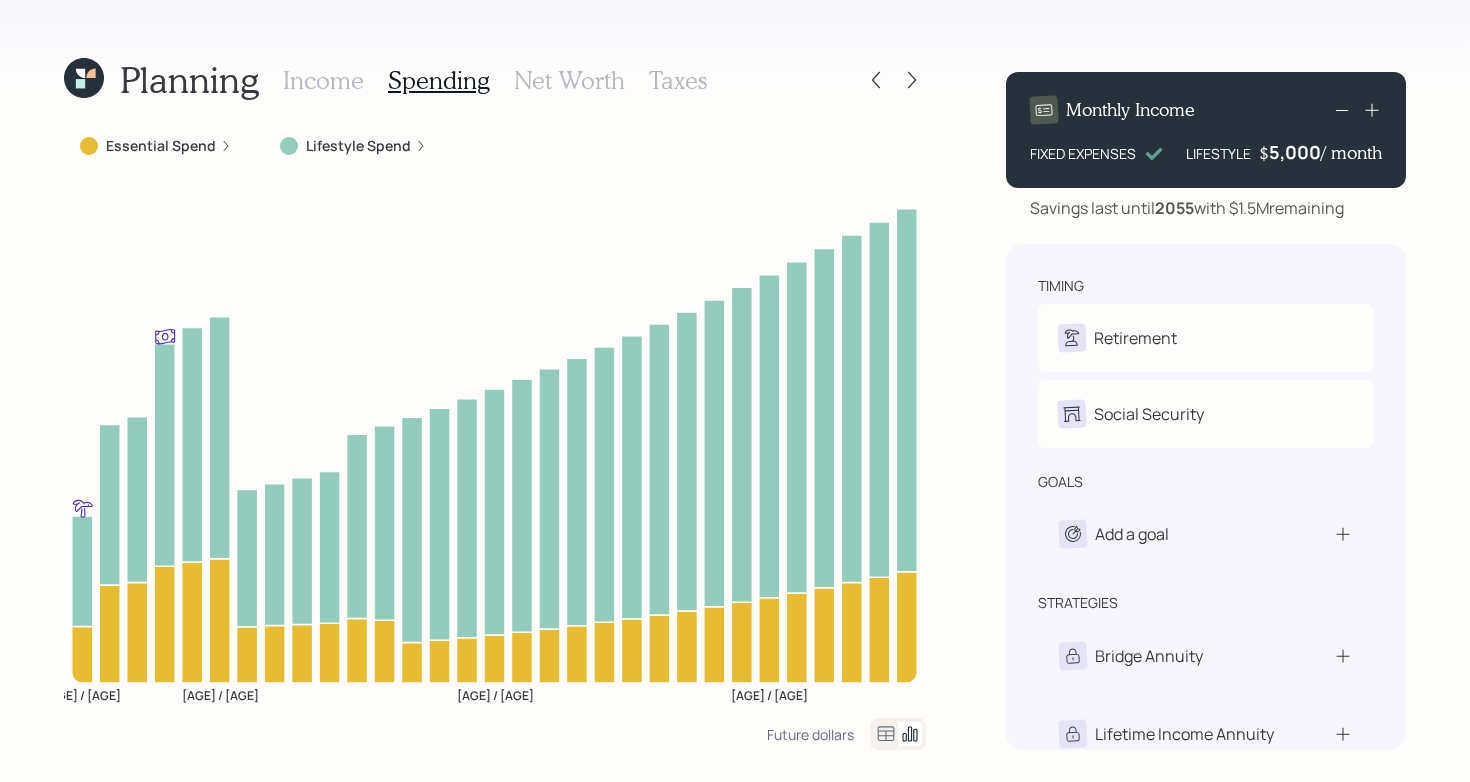 click on "Income" at bounding box center (323, 80) 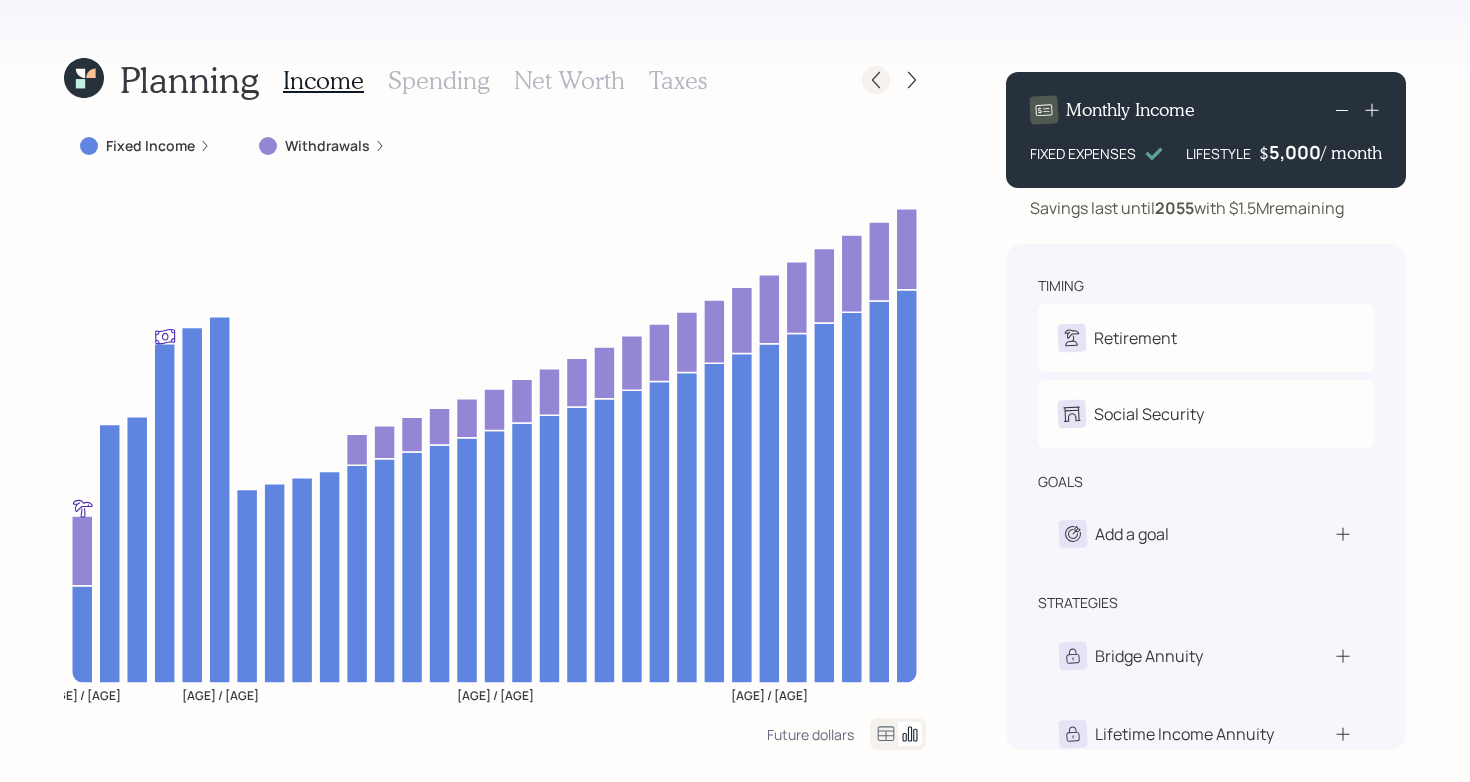 click 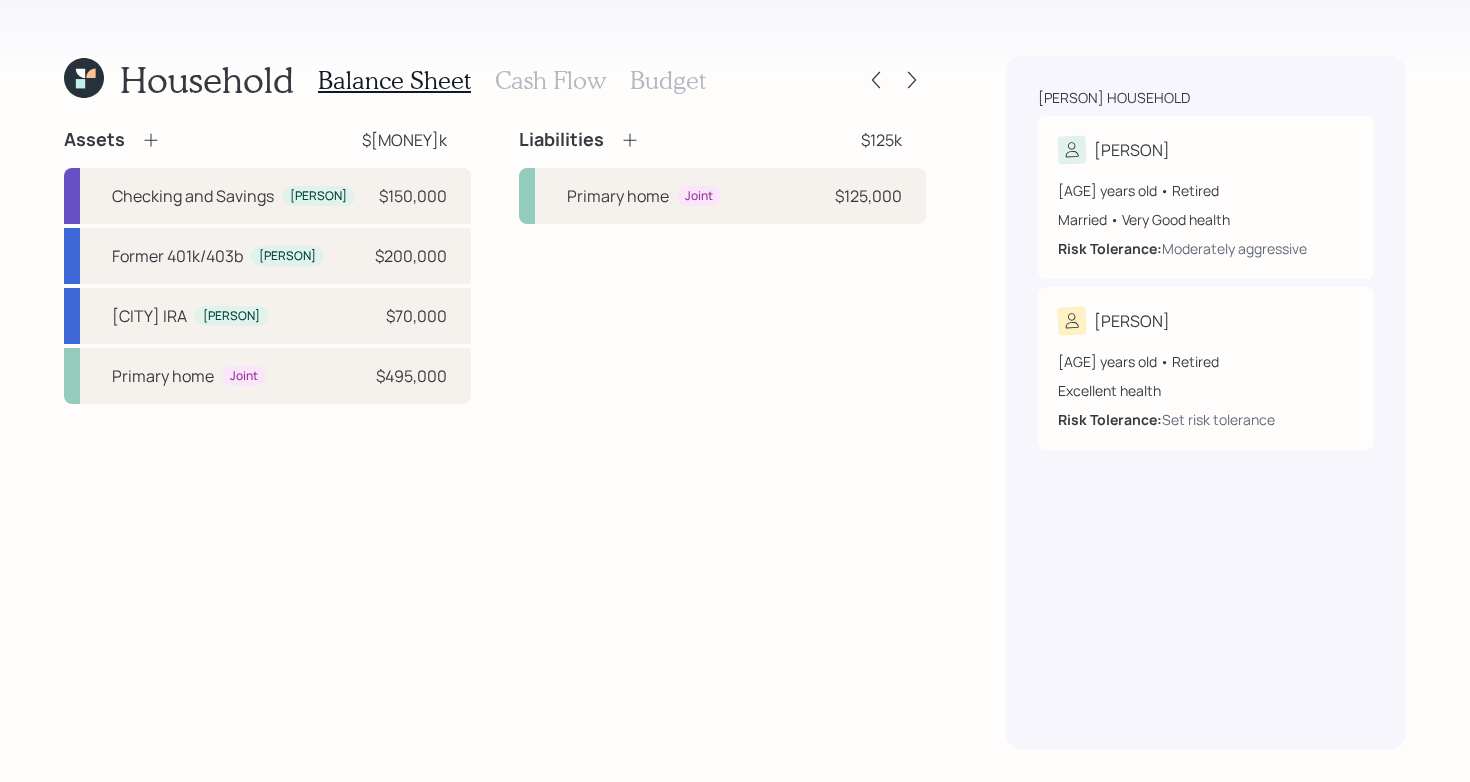 click on "Cash Flow" at bounding box center (550, 80) 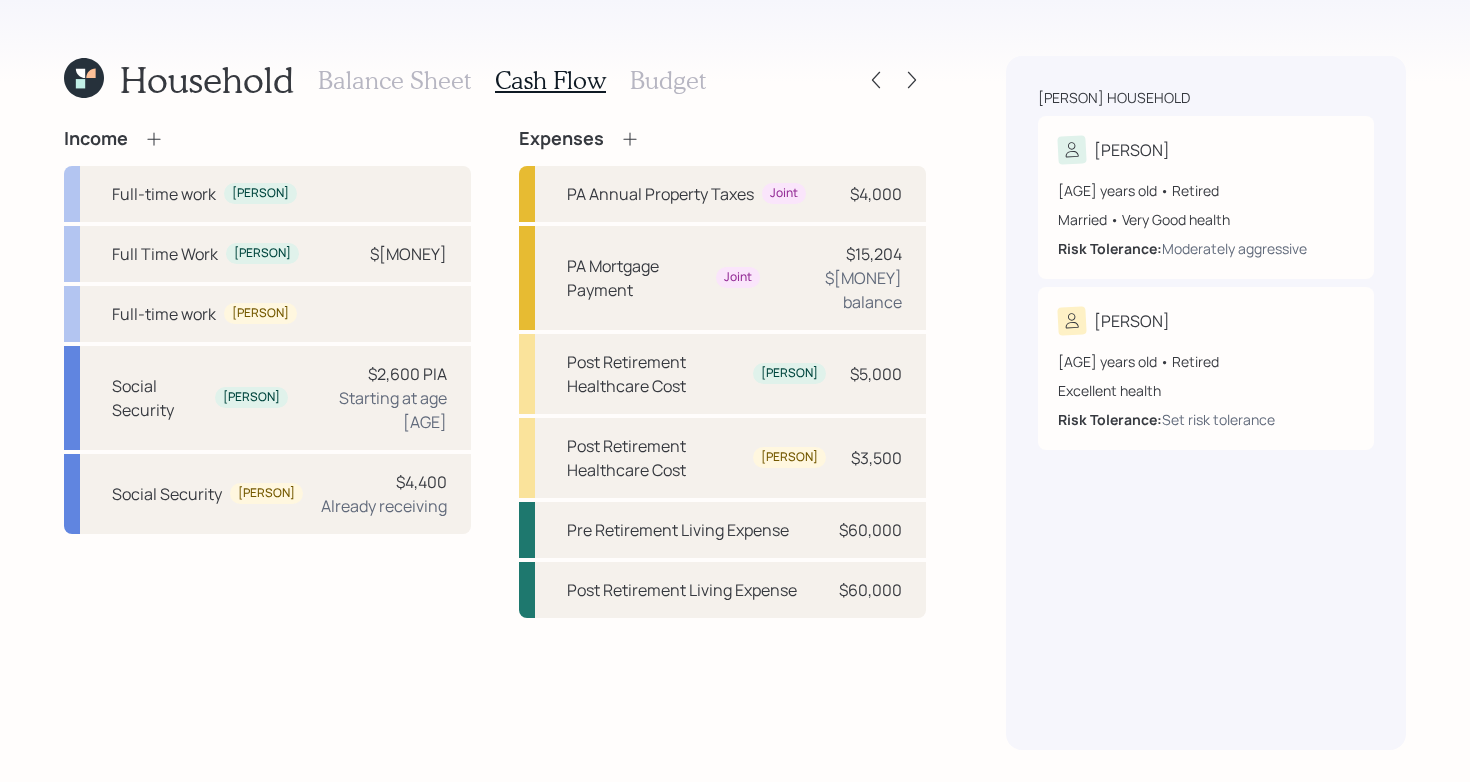 click 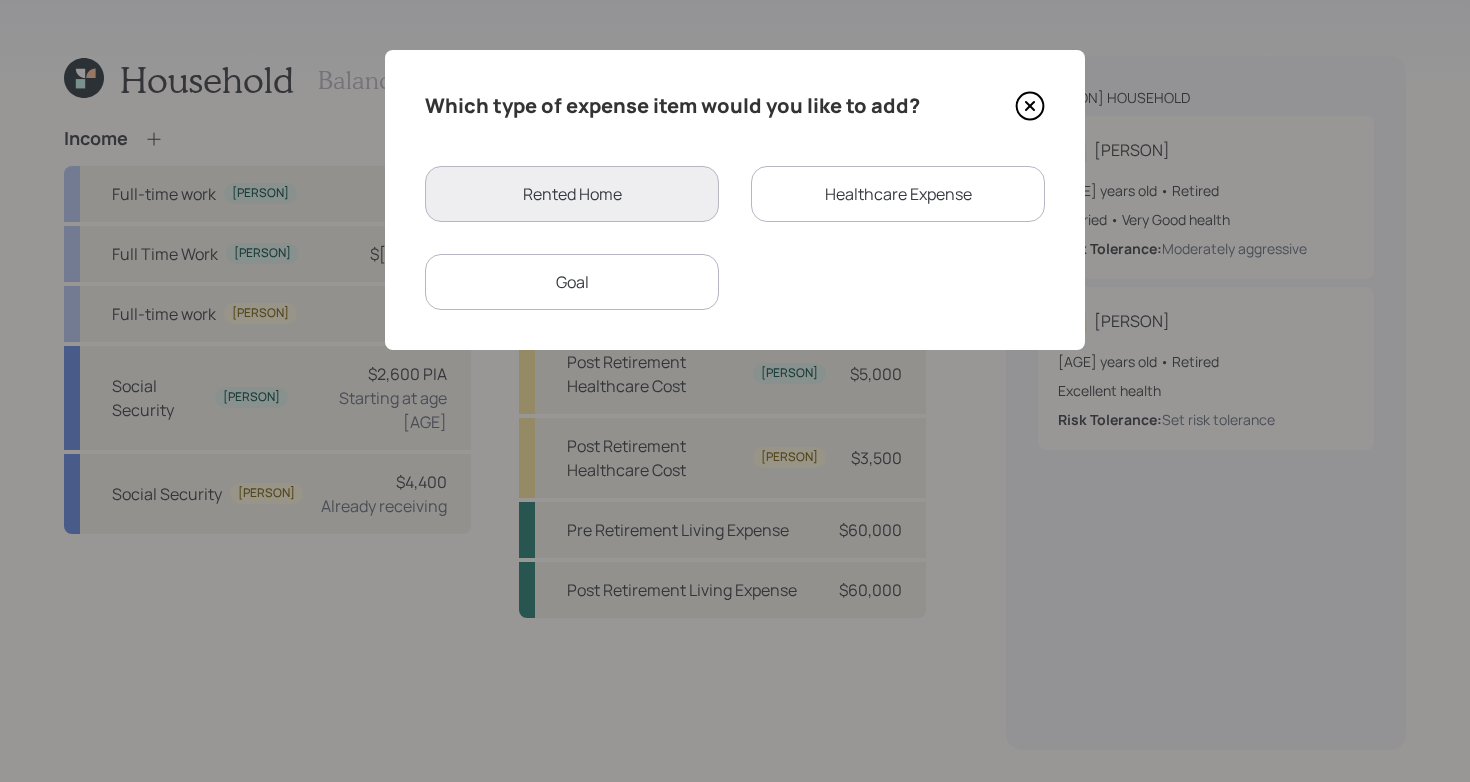 click on "Goal" at bounding box center (572, 282) 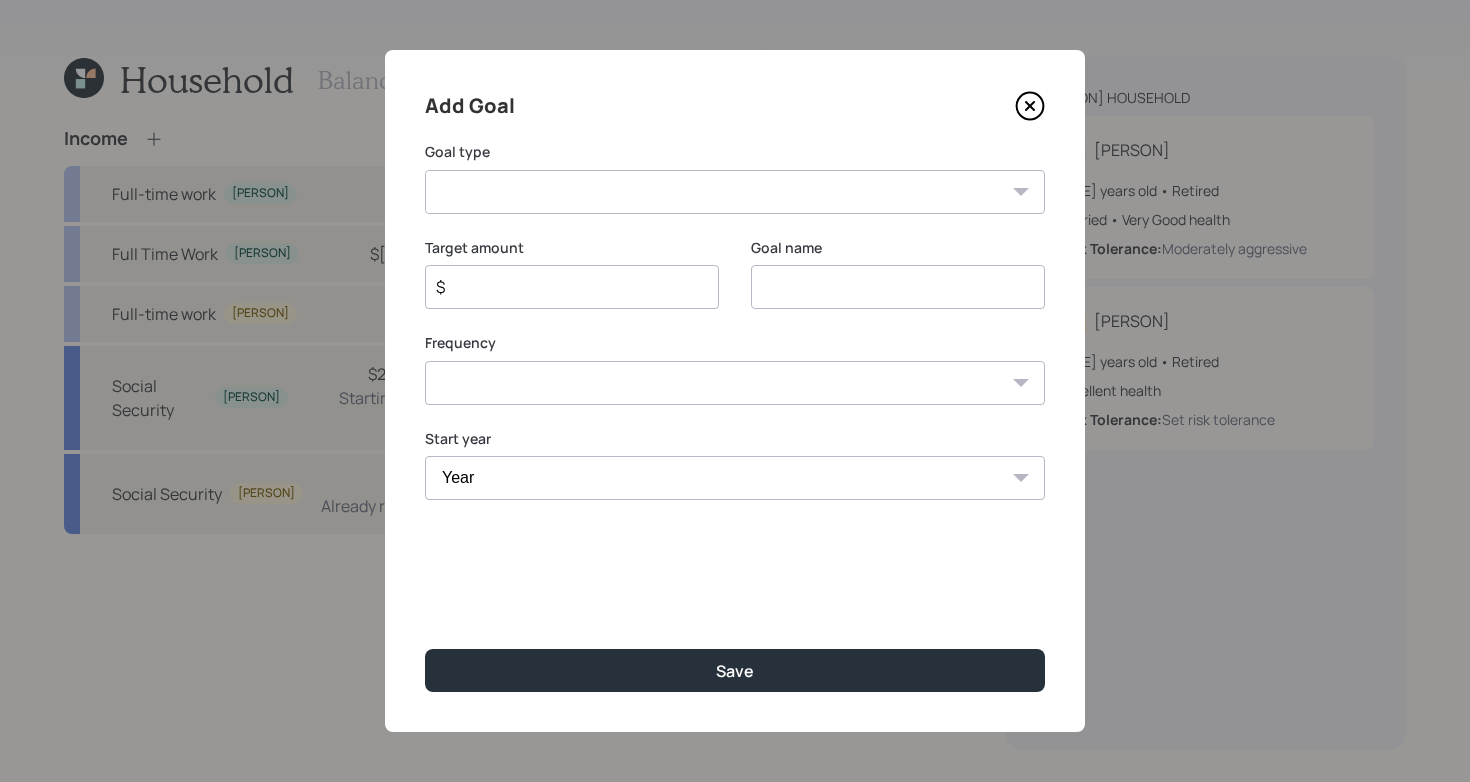 click 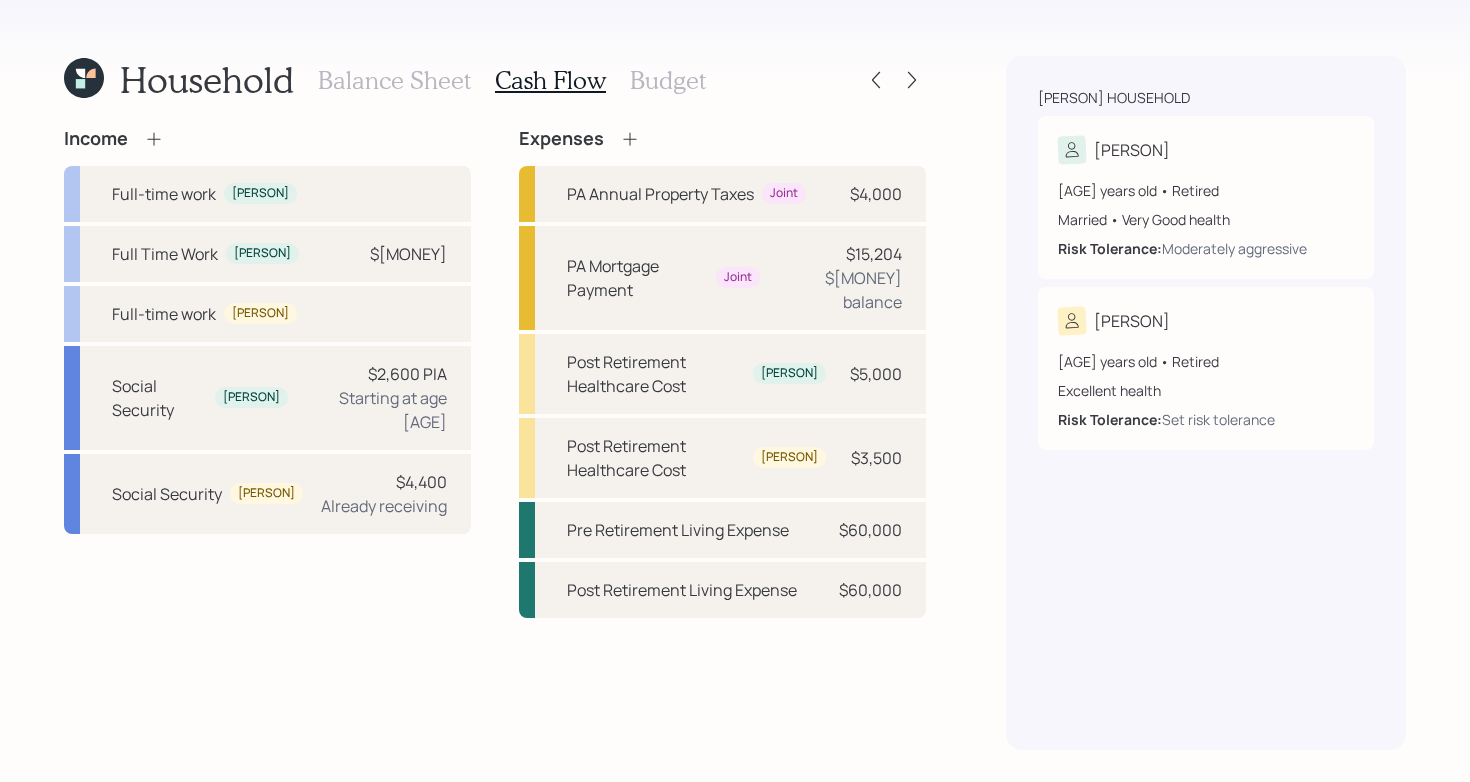 click 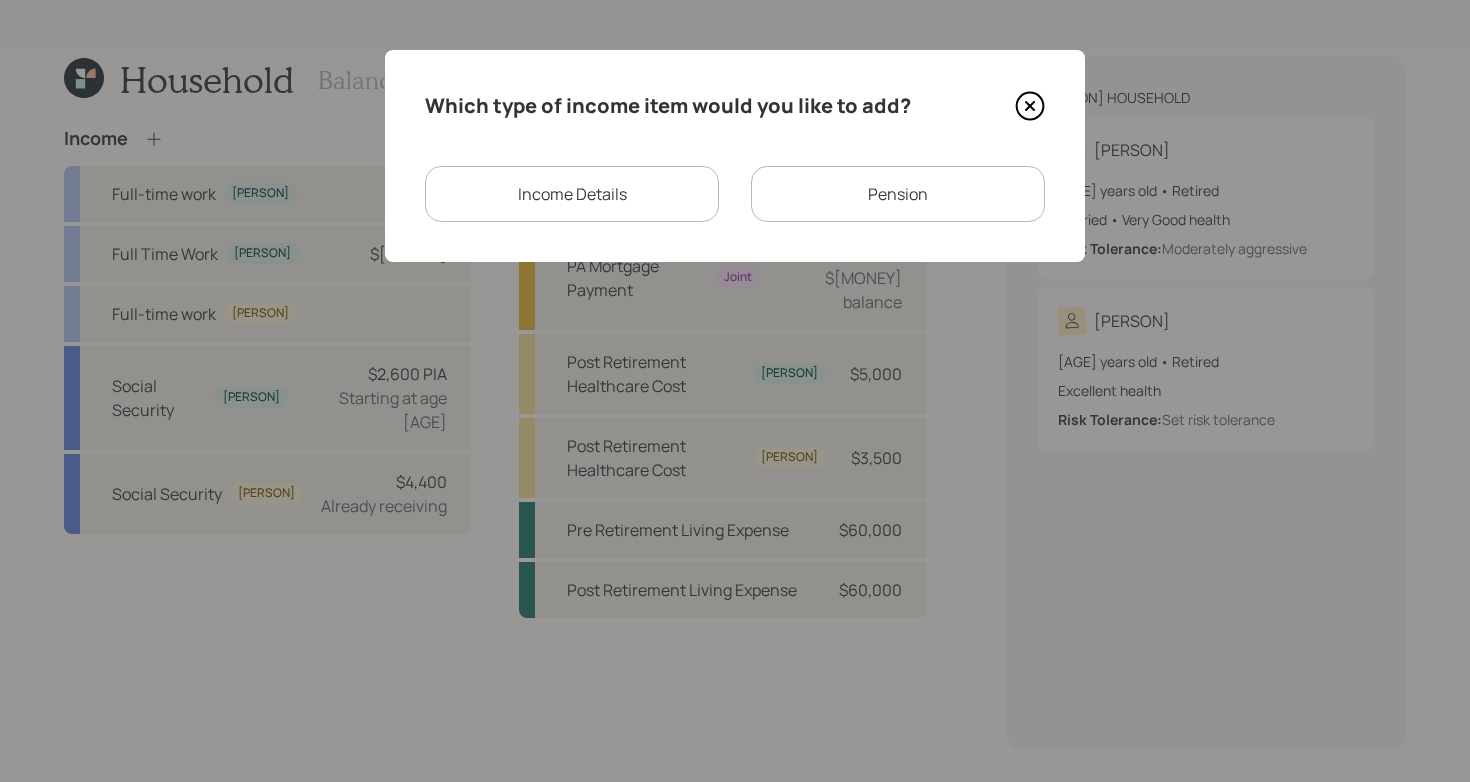 click on "Income Details" at bounding box center [572, 194] 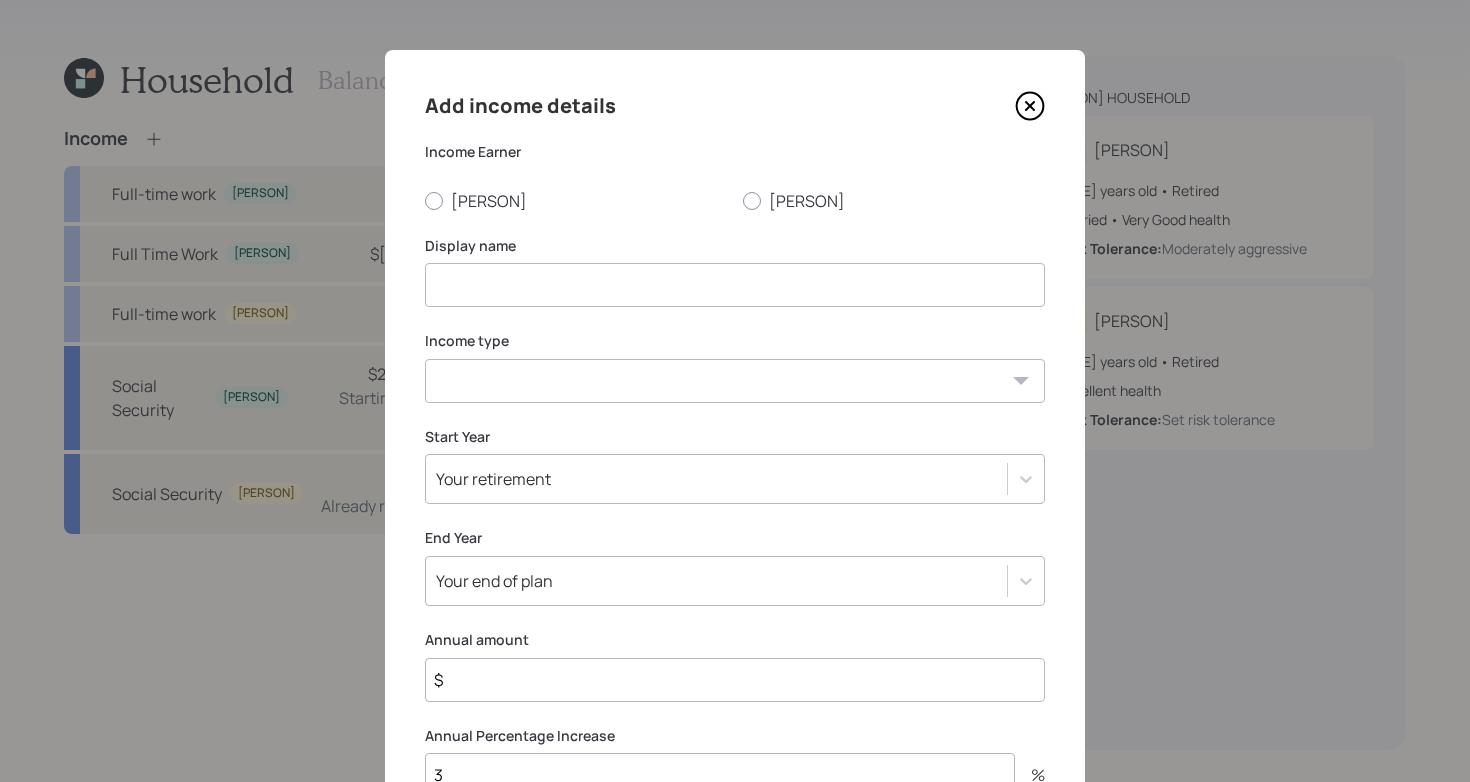 click at bounding box center [735, 285] 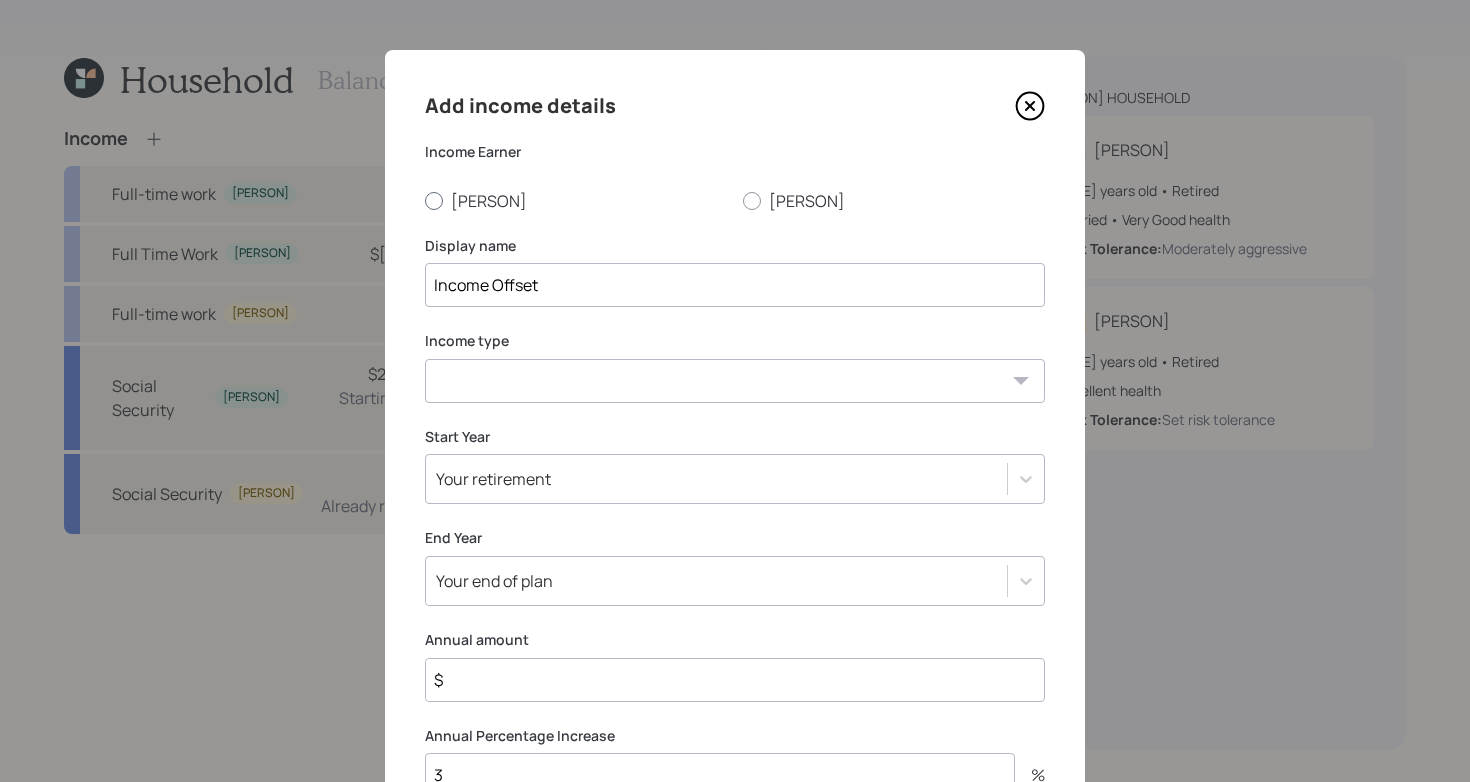 type on "Income Offset" 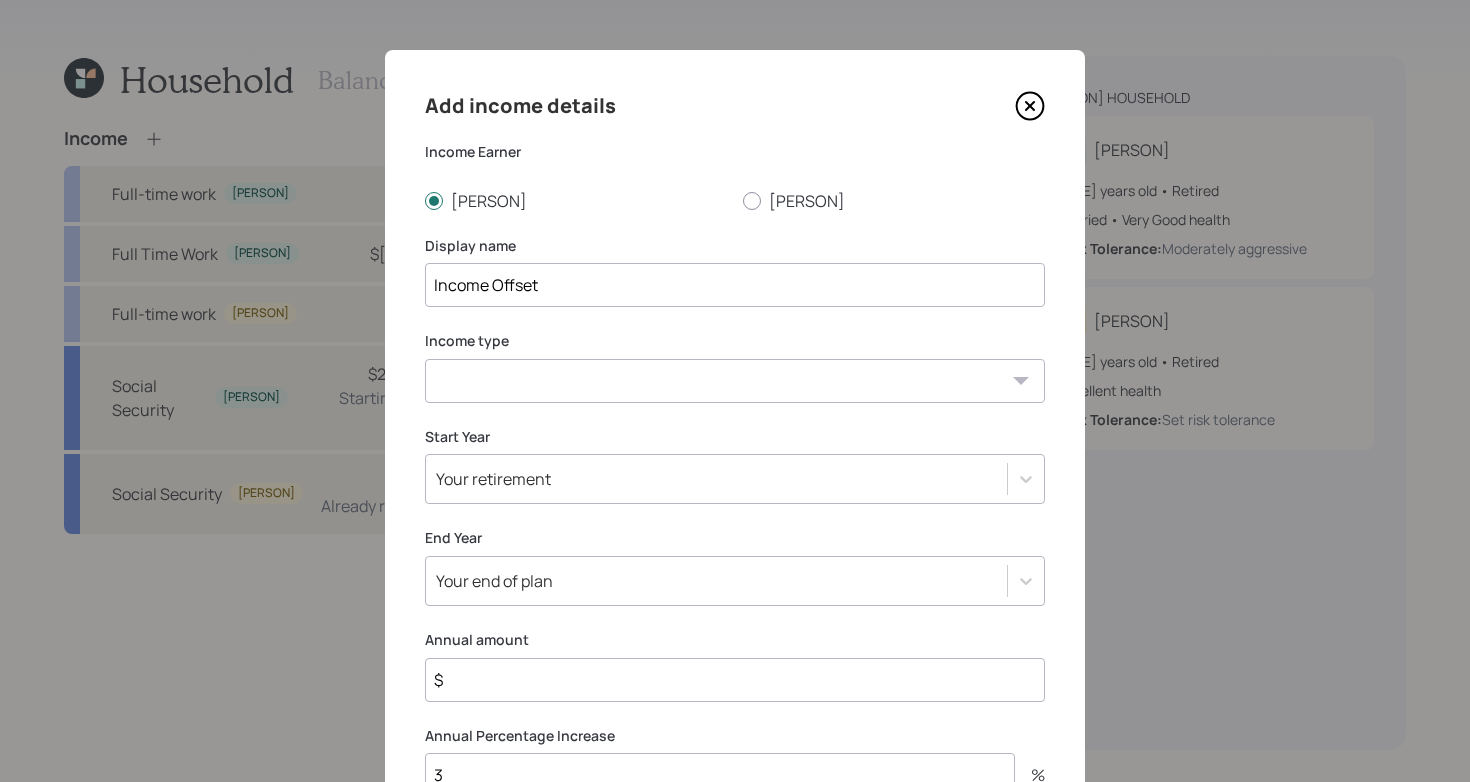 click on "Full-time work Part-time work Self employment Other" at bounding box center (735, 381) 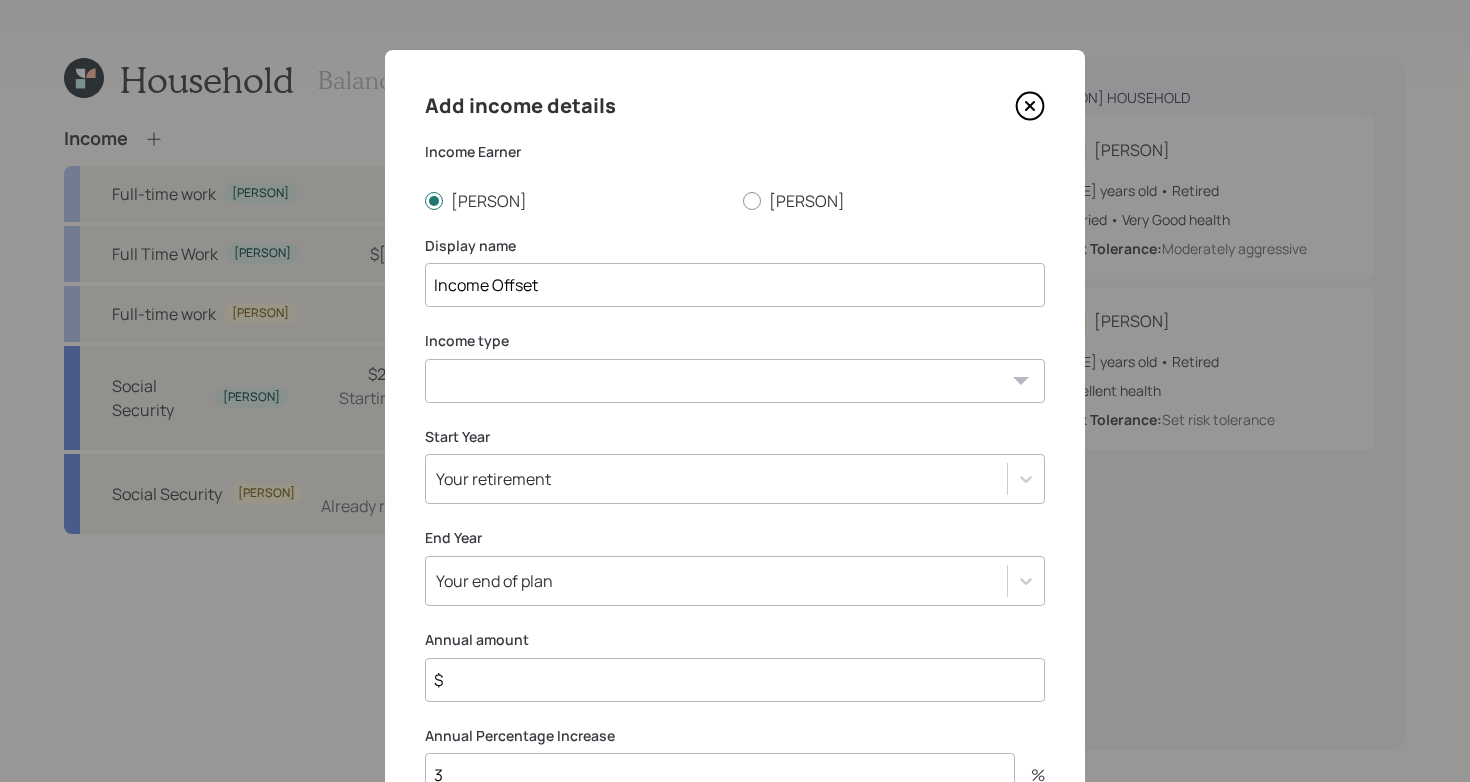 select on "other" 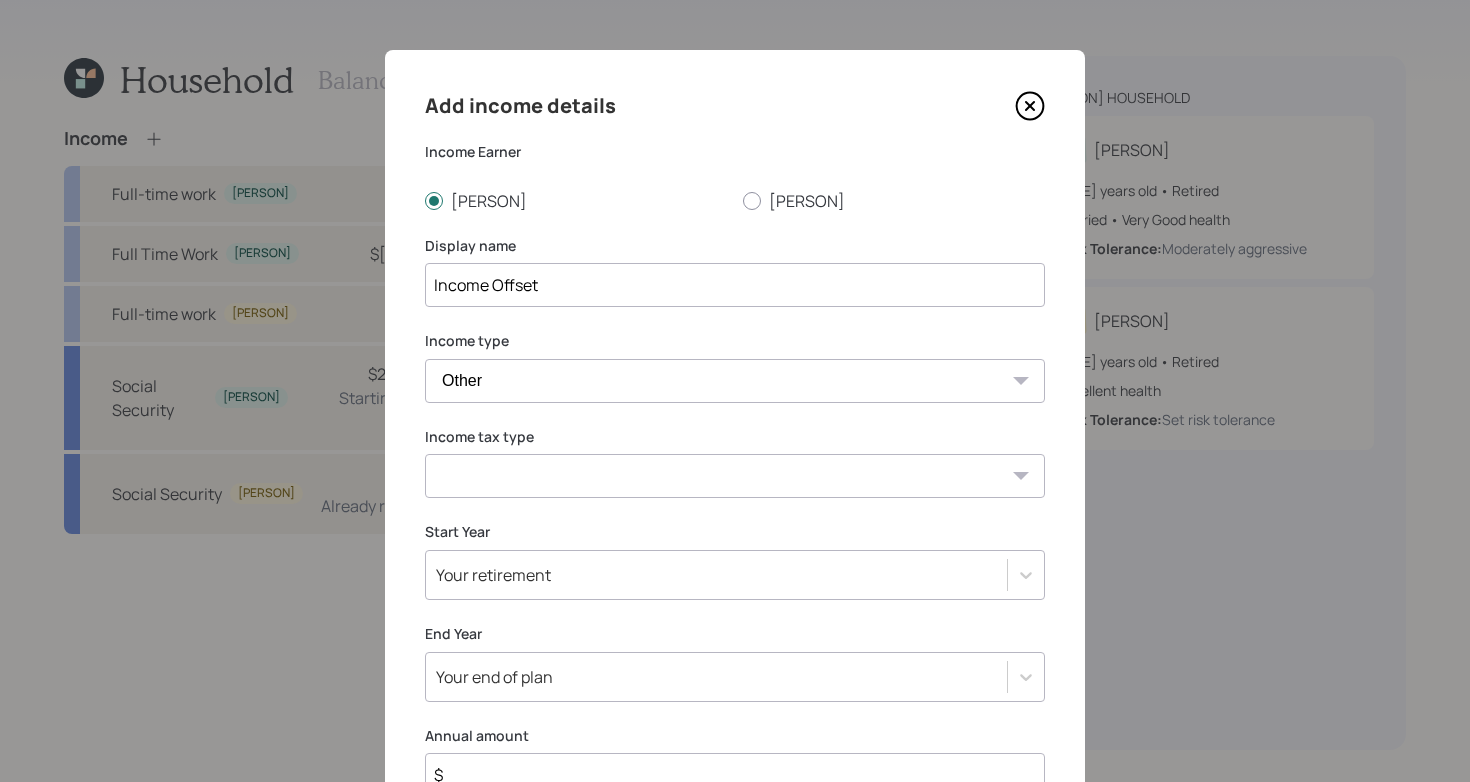 click on "Tax-free Earned Self Employment Alimony Royalties Pension / Annuity Interest Dividend Short-Term Gain Long-Term Gain Social Security" at bounding box center (735, 476) 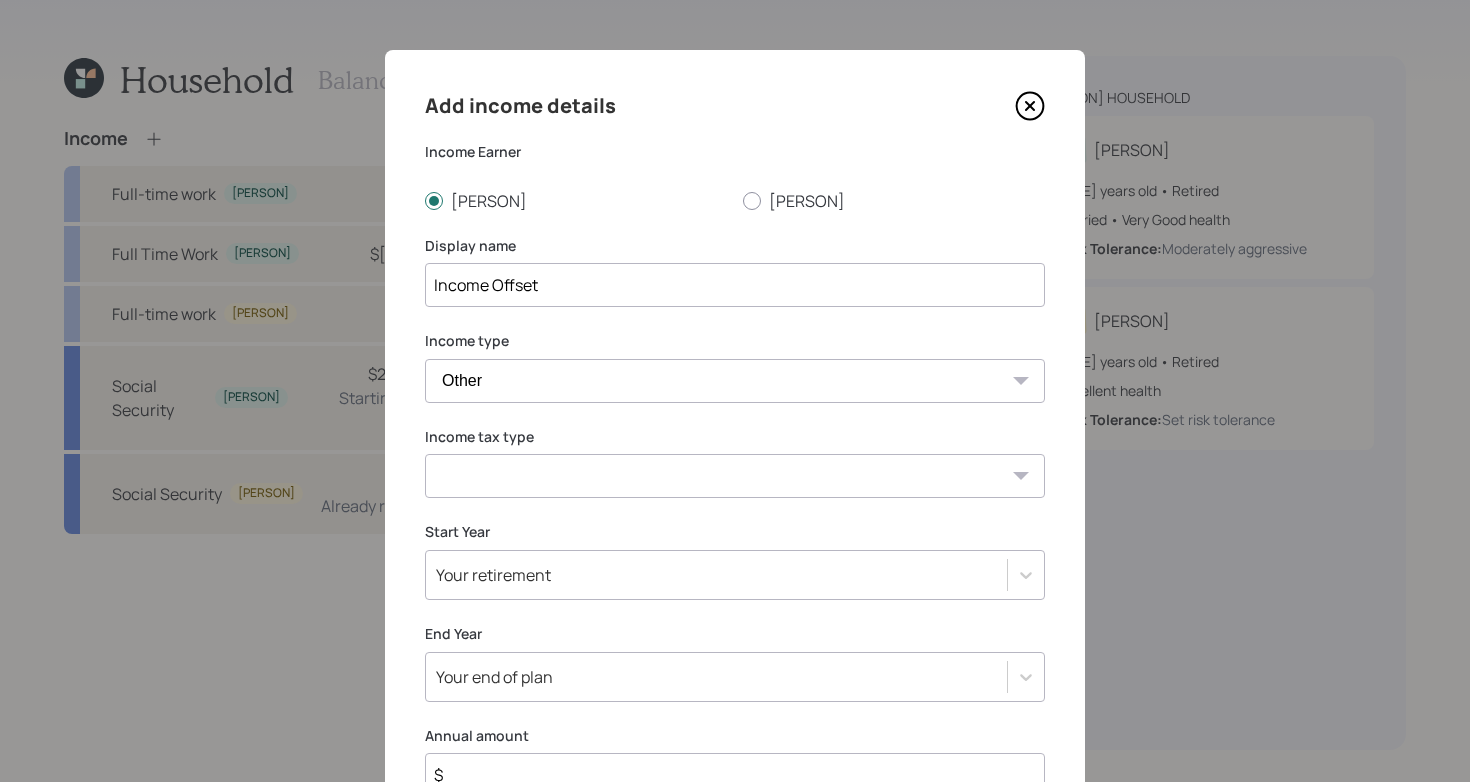 select on "earned" 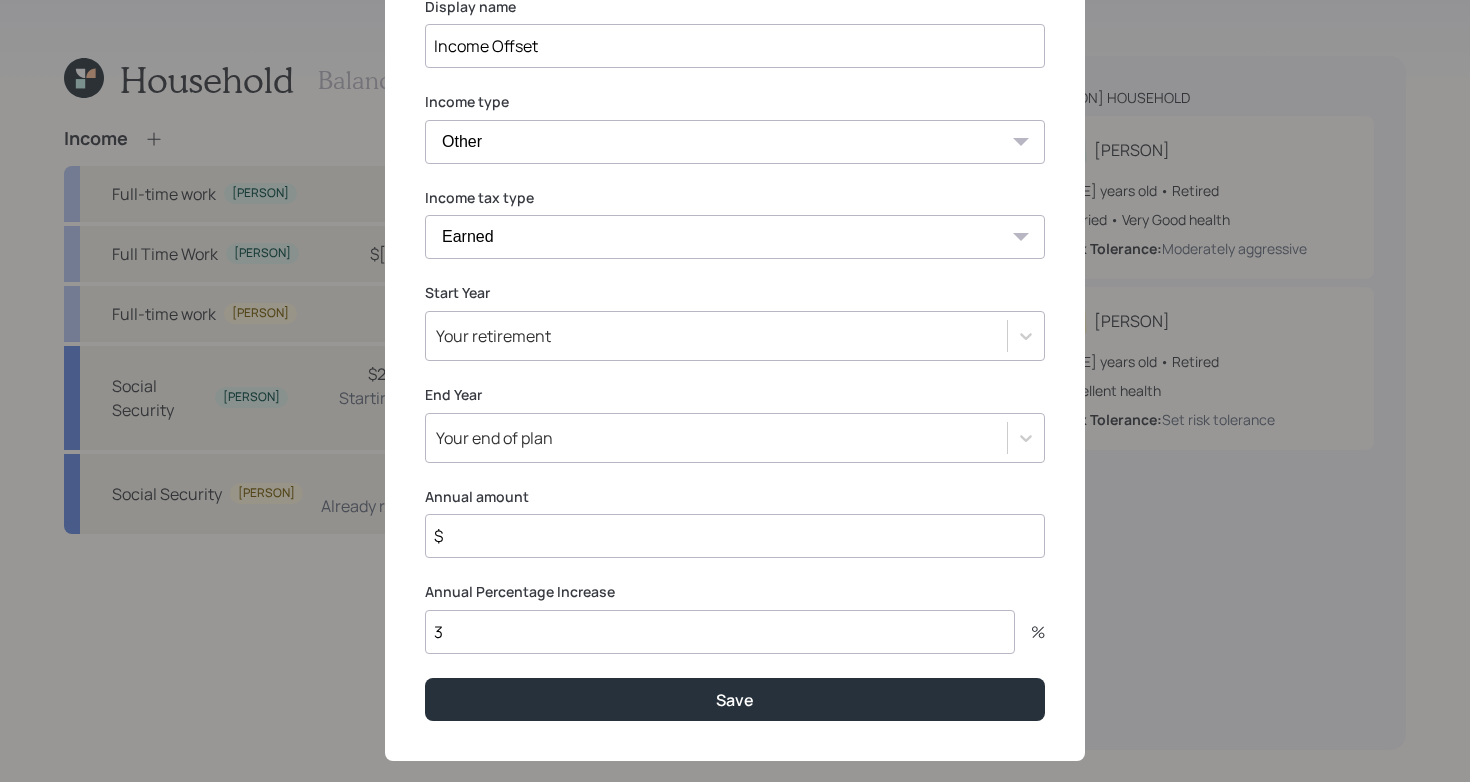 scroll, scrollTop: 269, scrollLeft: 0, axis: vertical 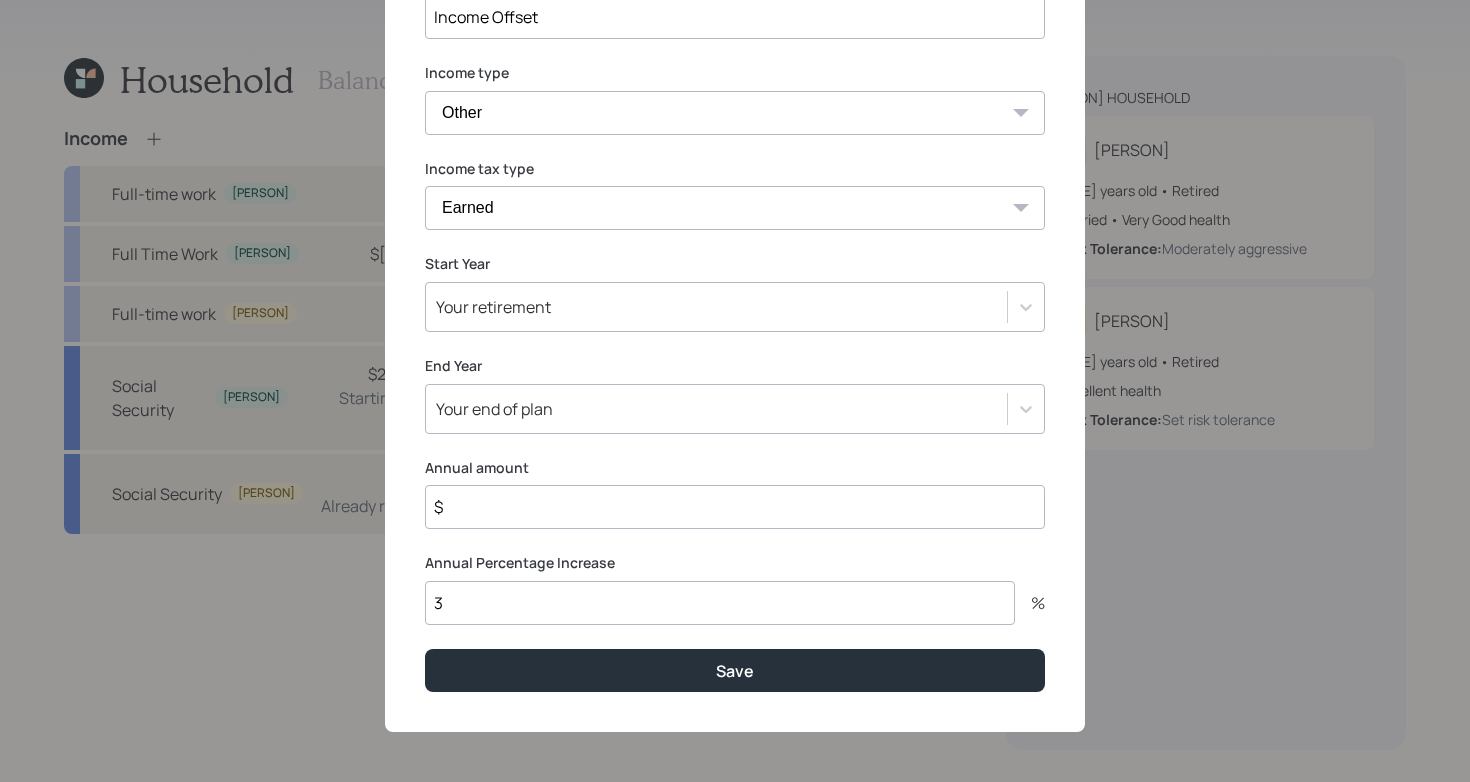 click on "$" at bounding box center (735, 507) 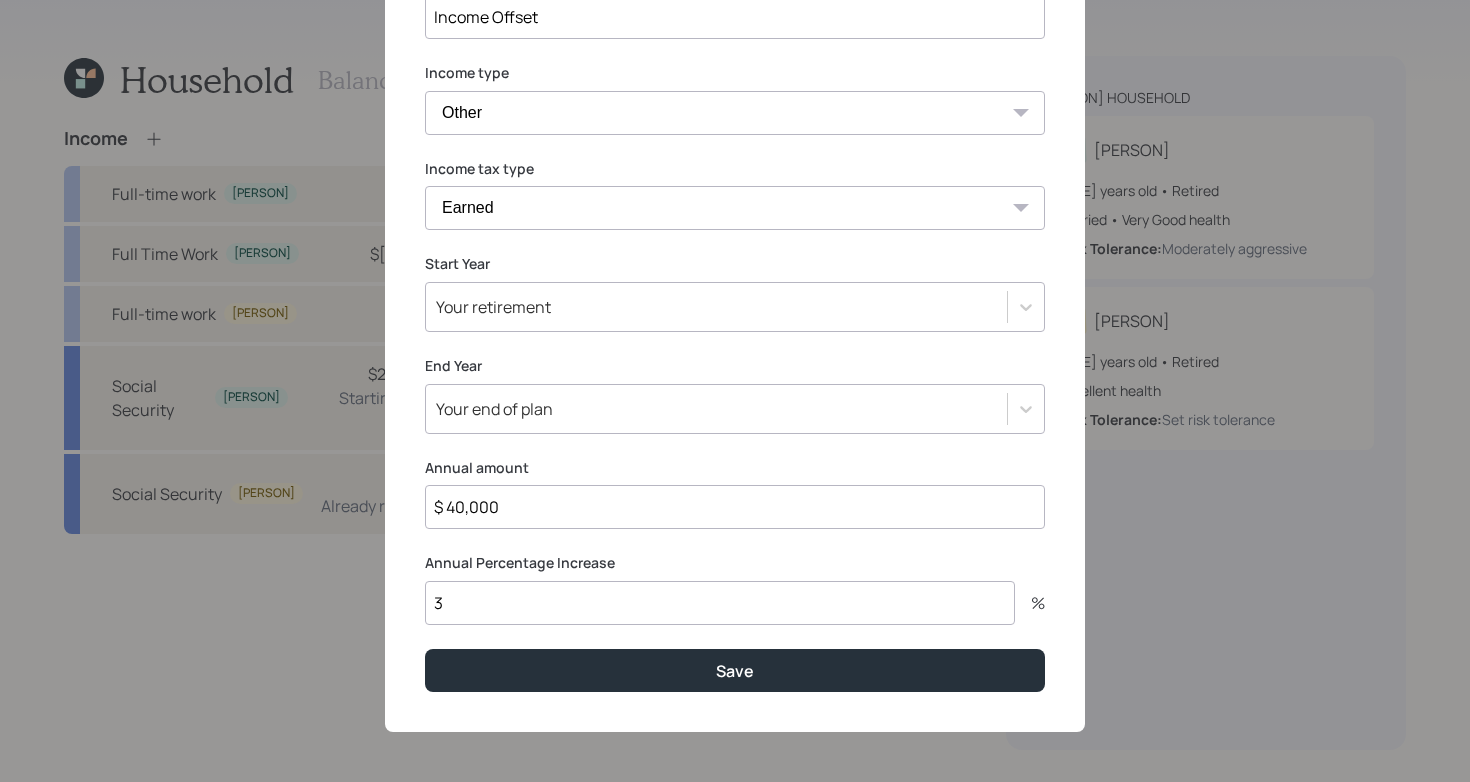 type on "$ 40,000" 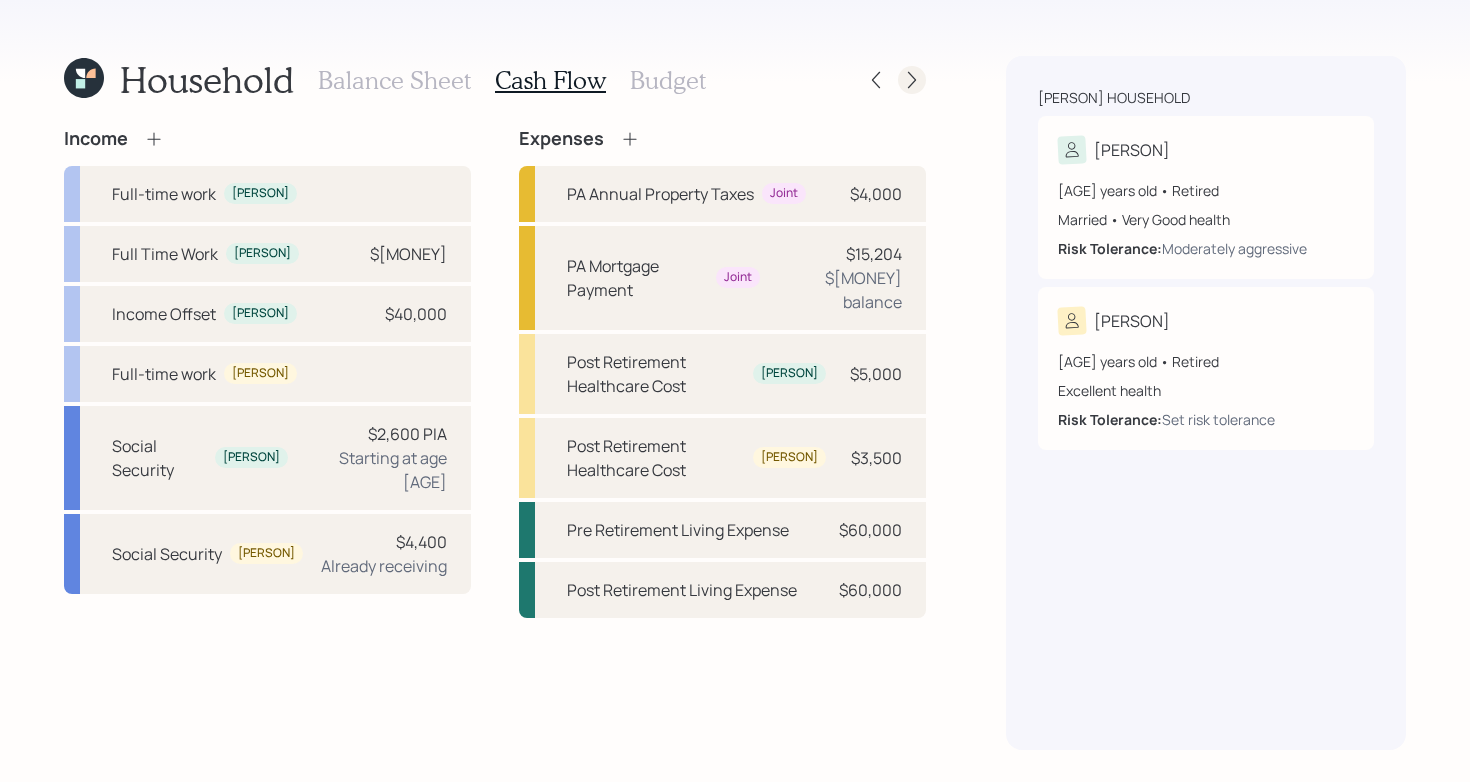 click 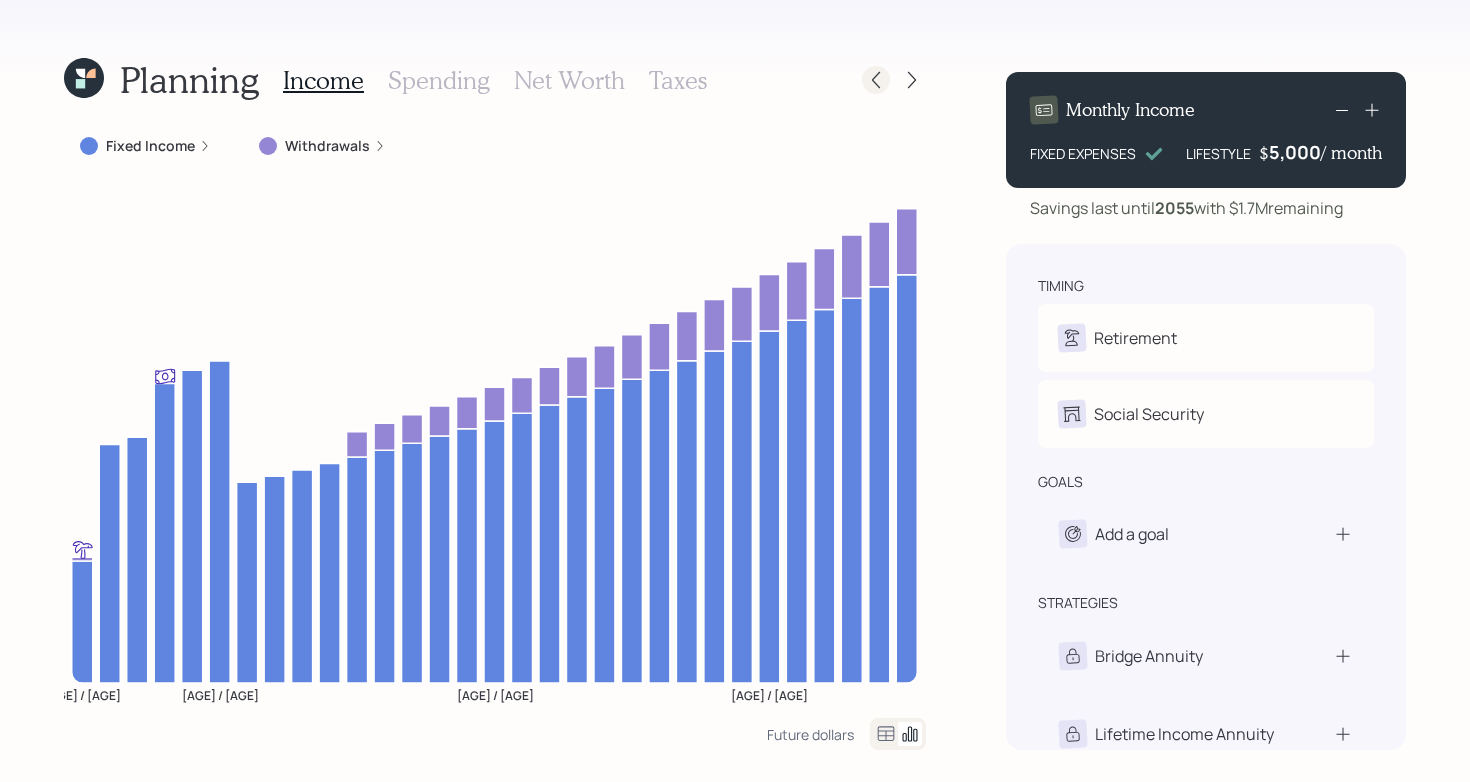 click 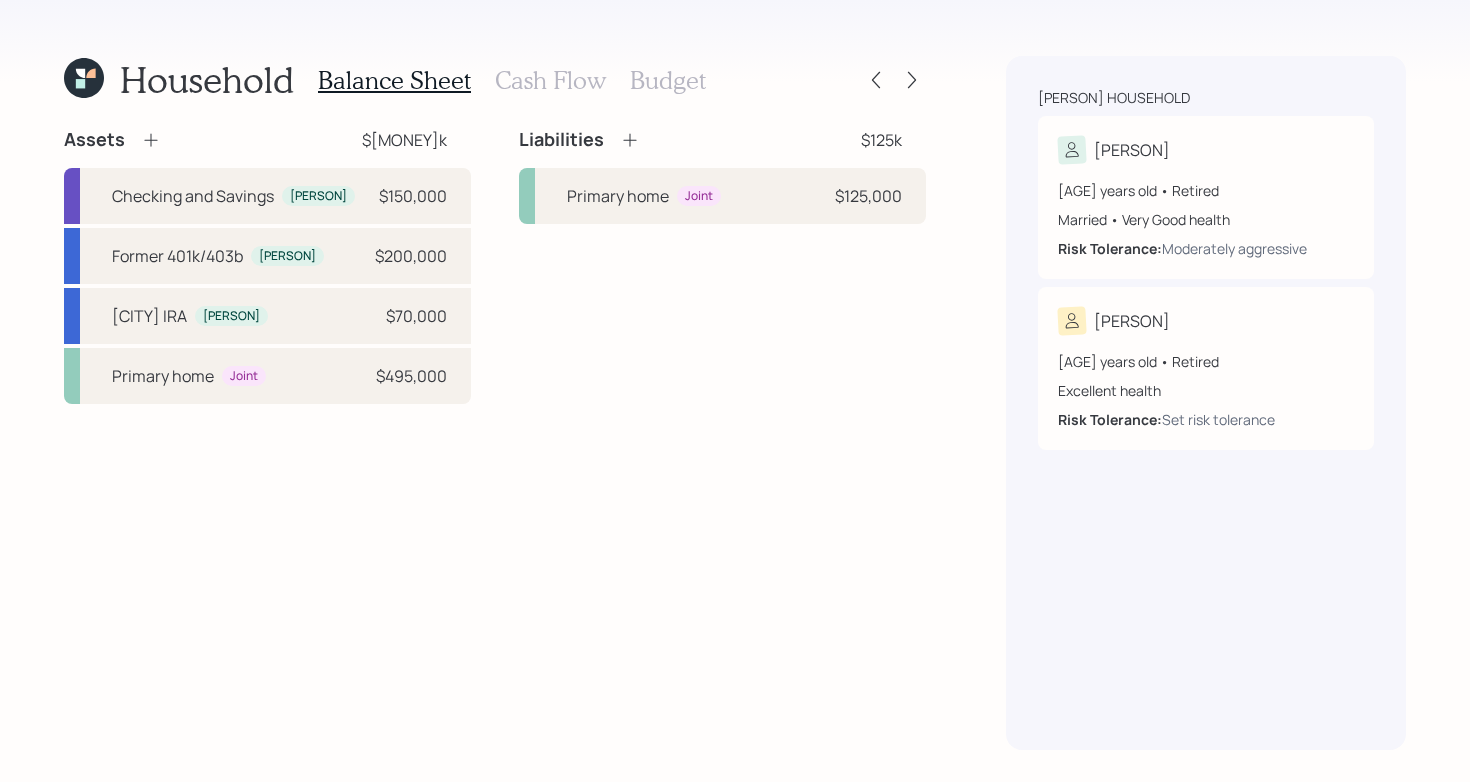 click on "Cash Flow" at bounding box center [550, 80] 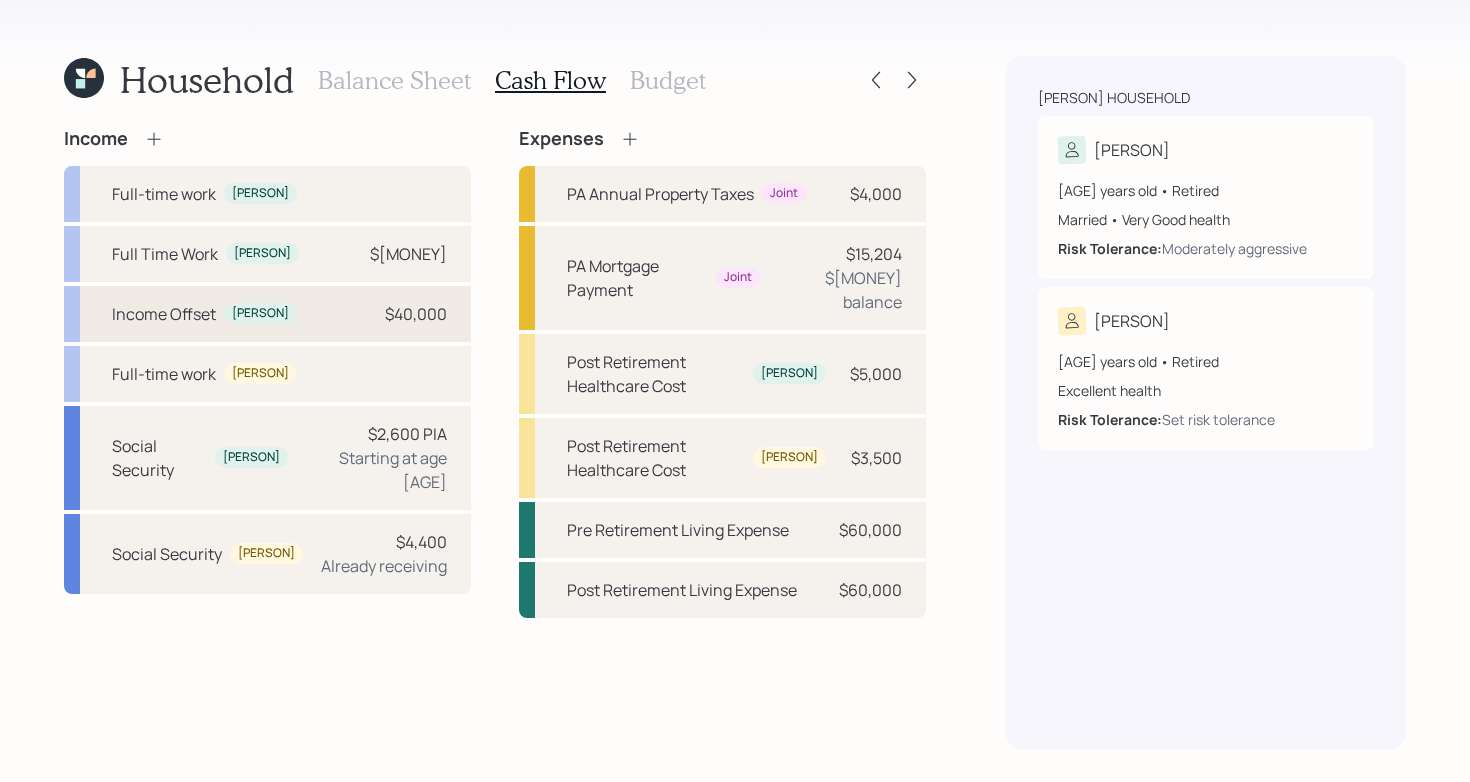 click on "Income Offset Julie $40,000" at bounding box center (267, 314) 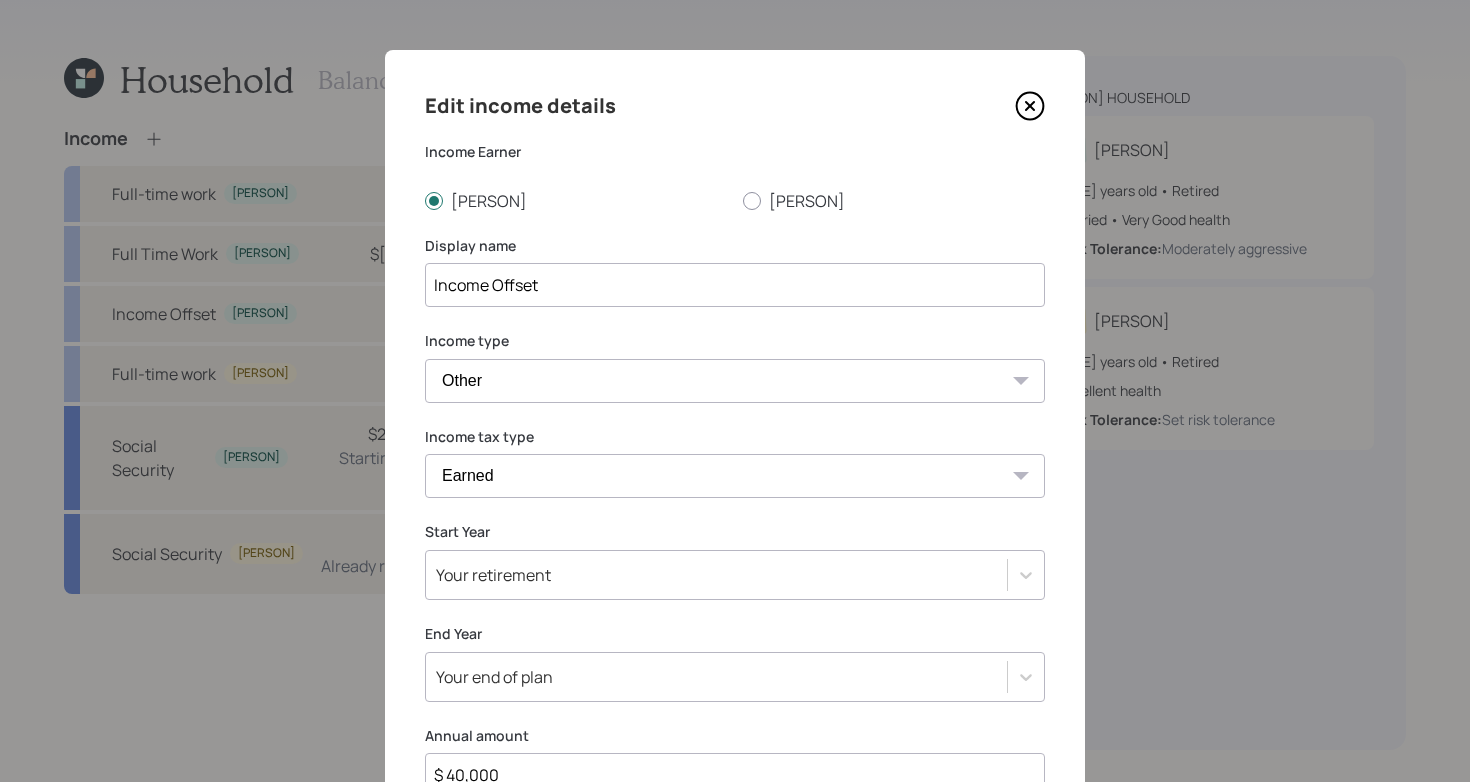 click on "$ 40,000" at bounding box center (735, 775) 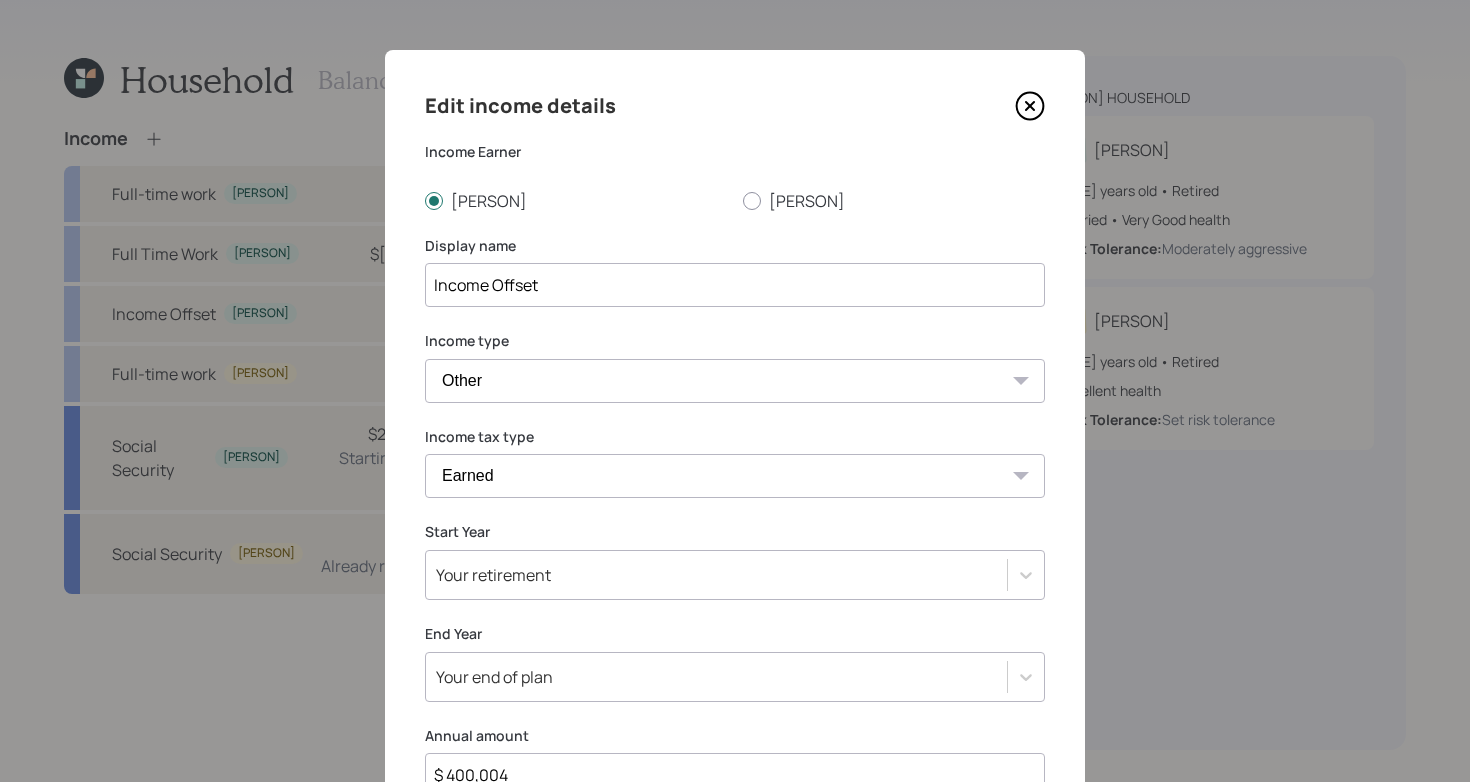 scroll, scrollTop: 4, scrollLeft: 0, axis: vertical 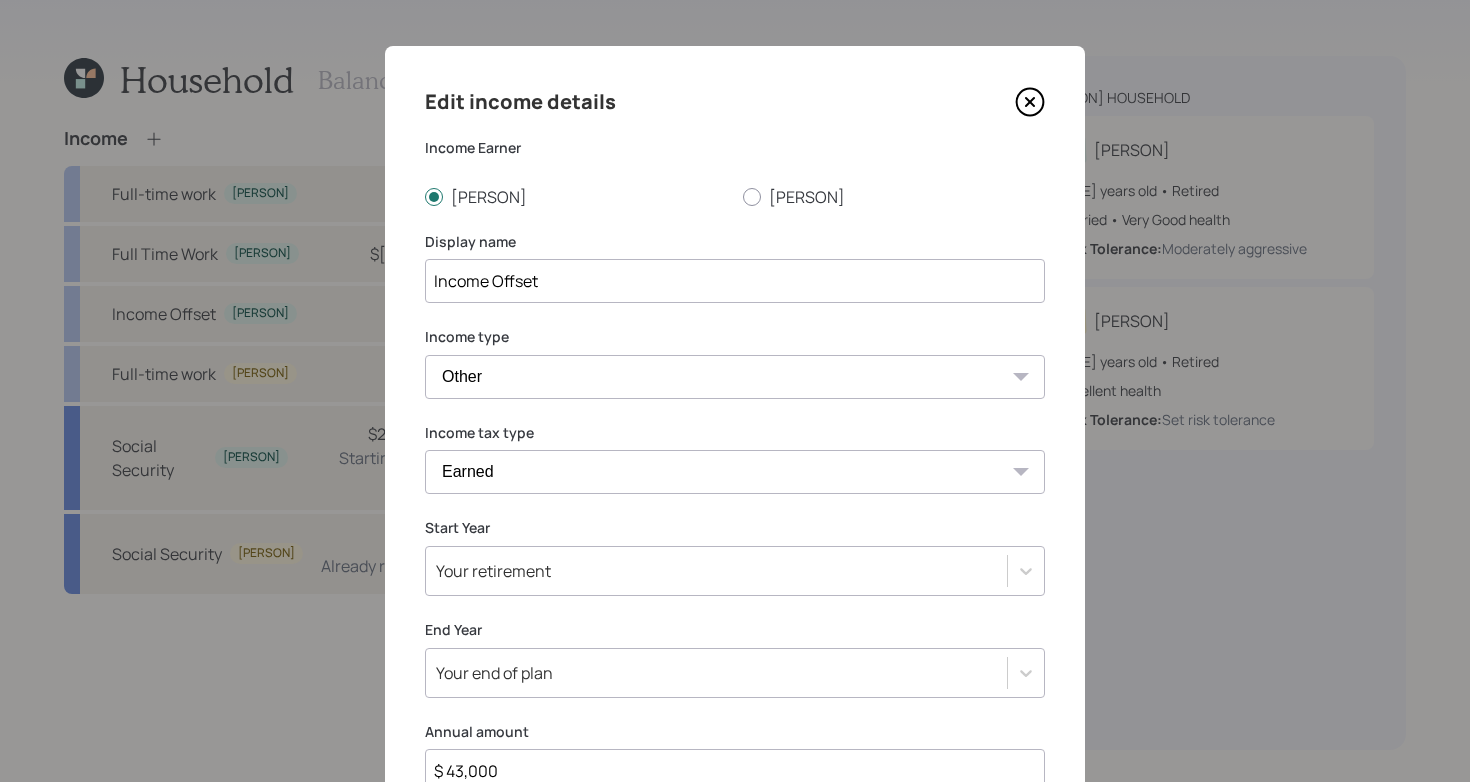 type on "$ 43,000" 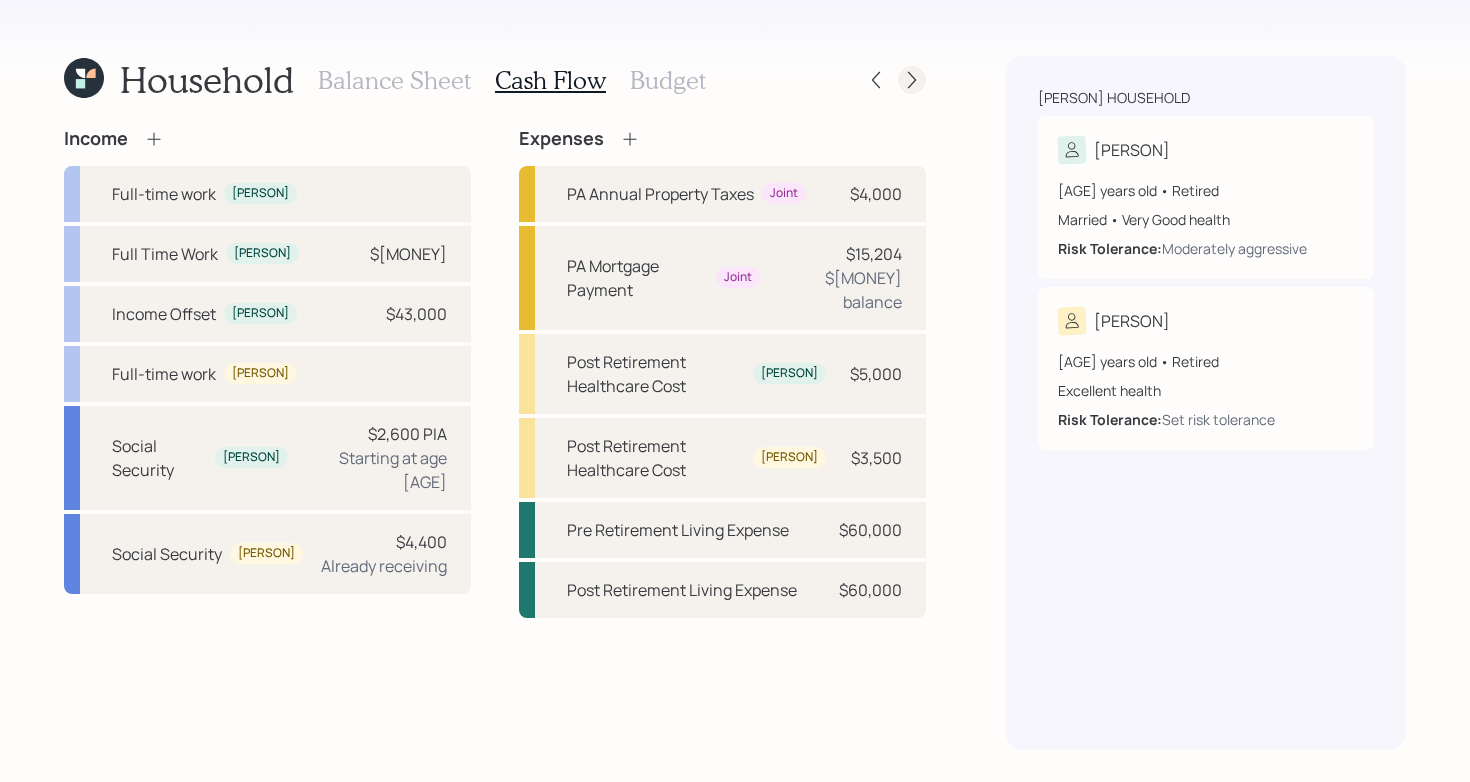 click 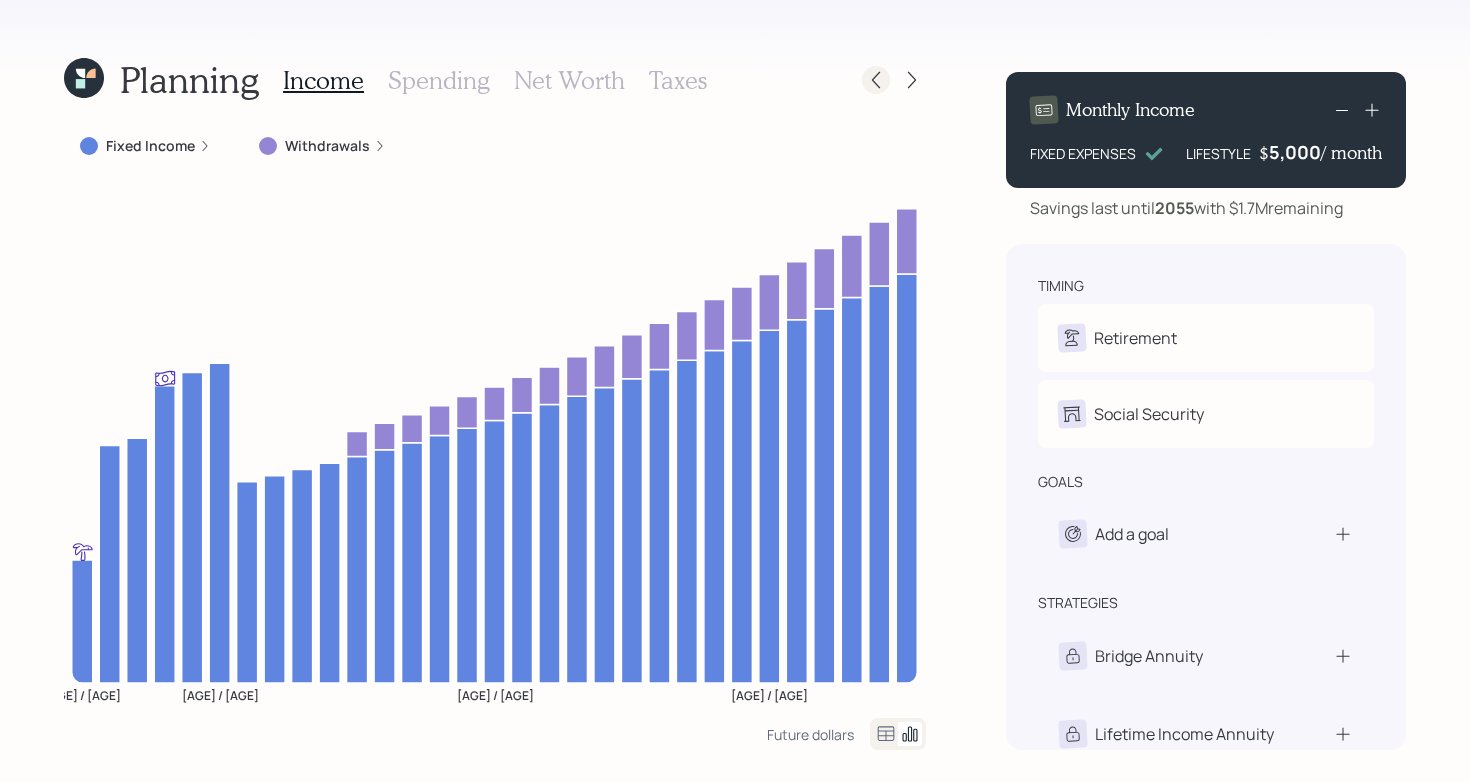click 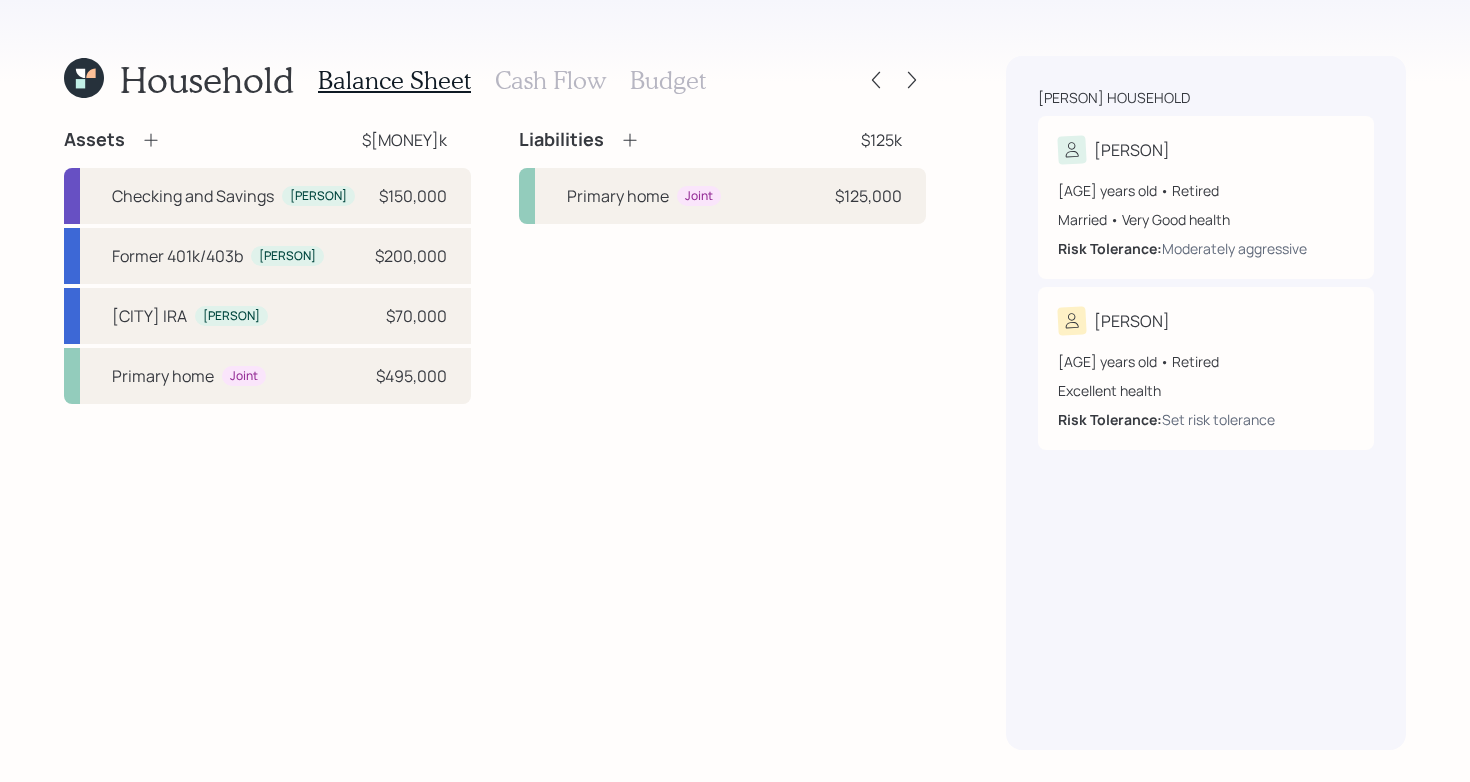 click 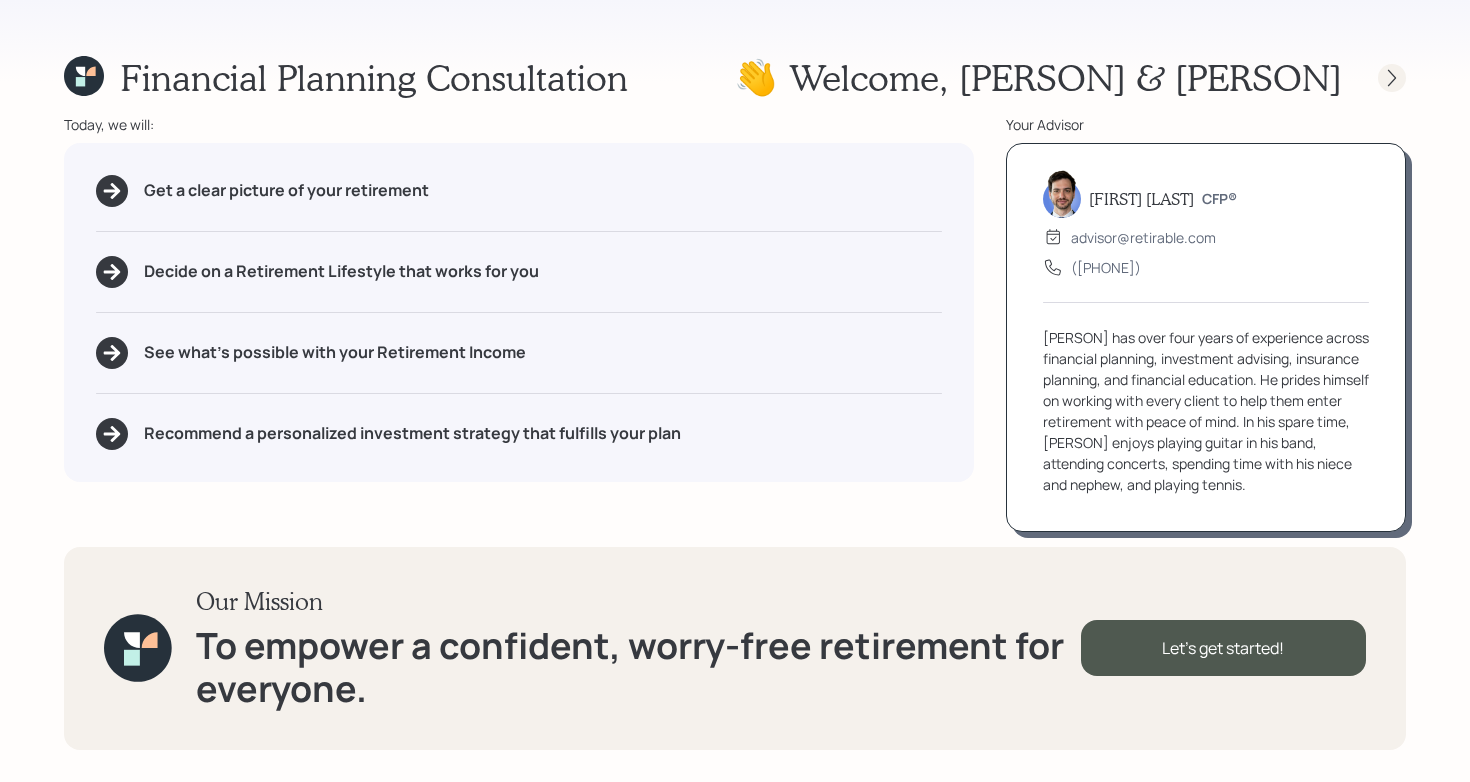 click 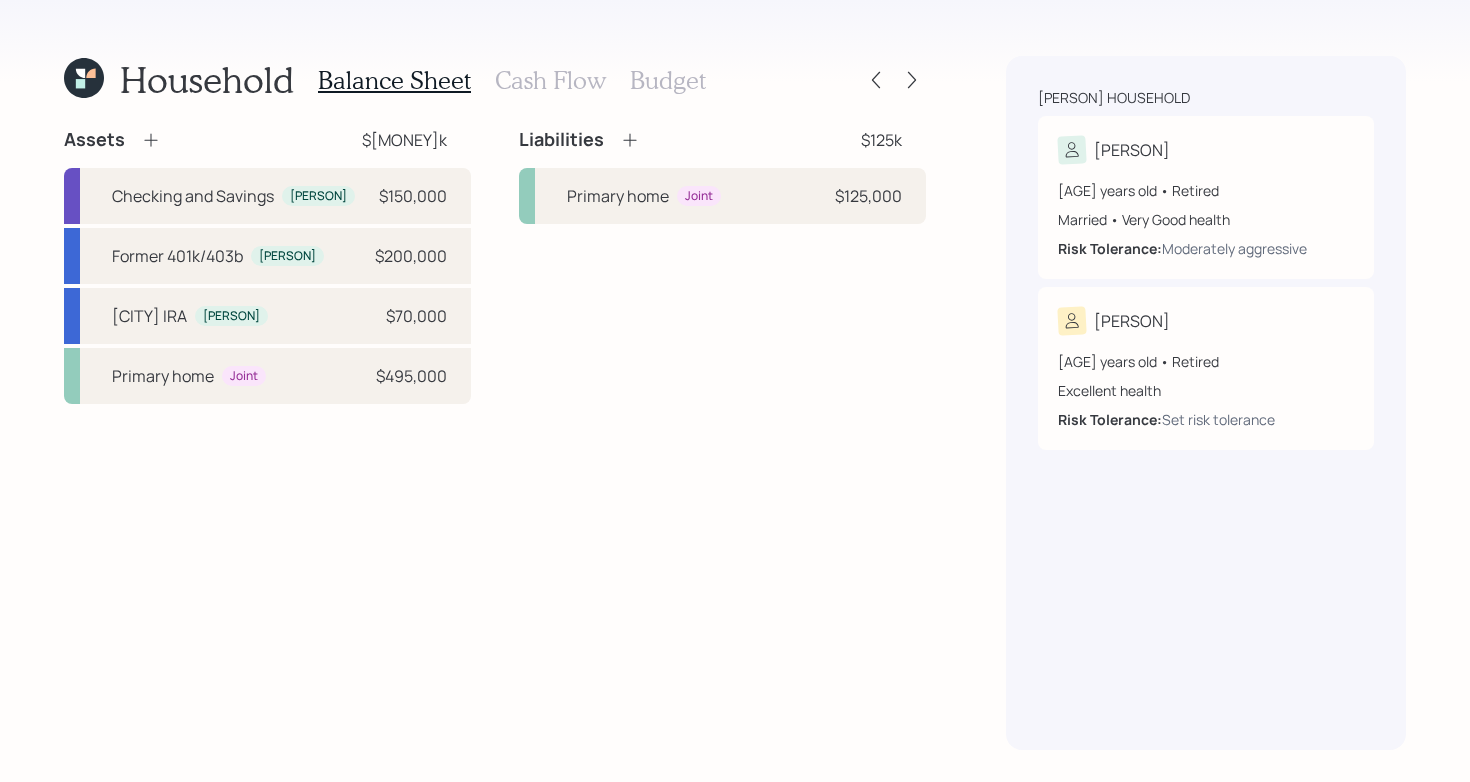 click 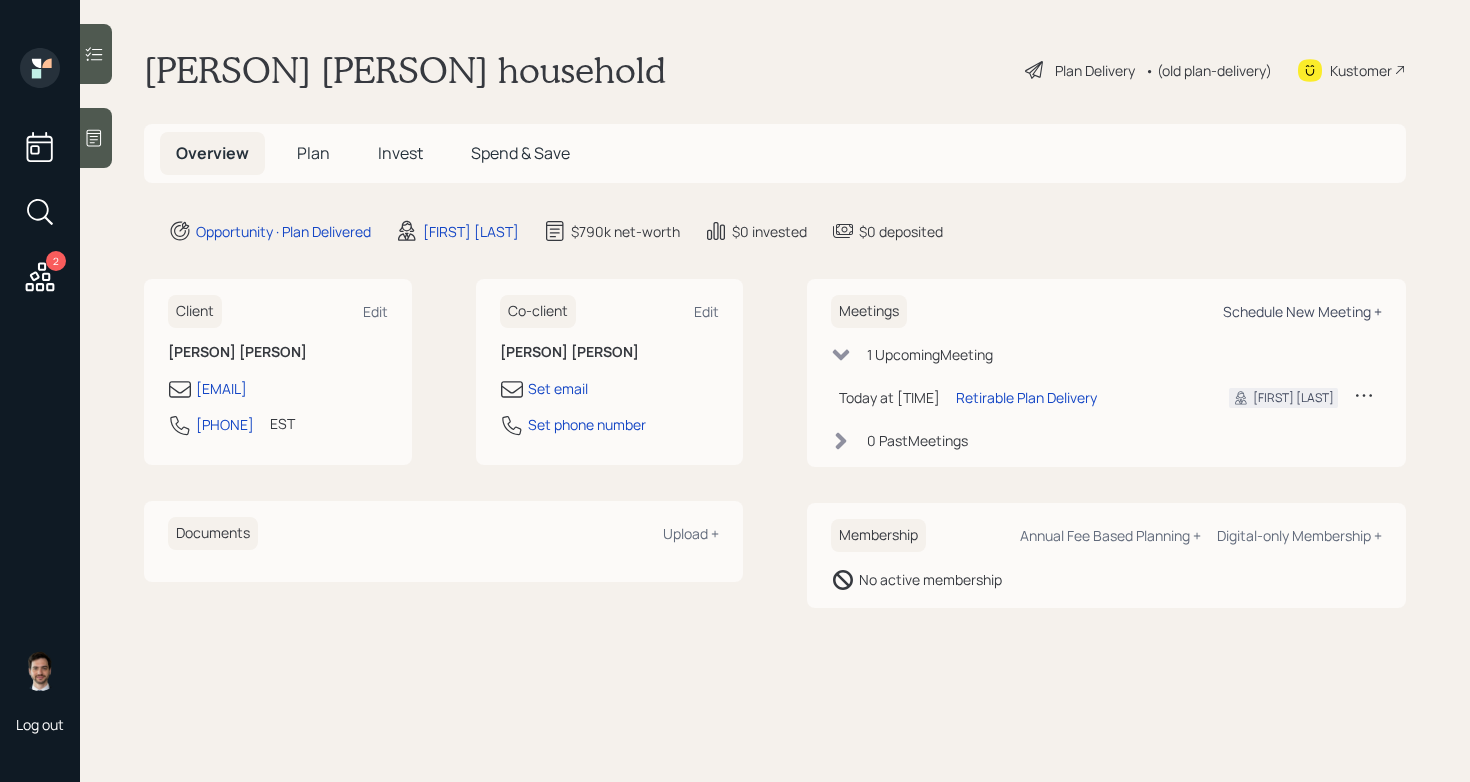 click on "Schedule New Meeting +" at bounding box center (1302, 311) 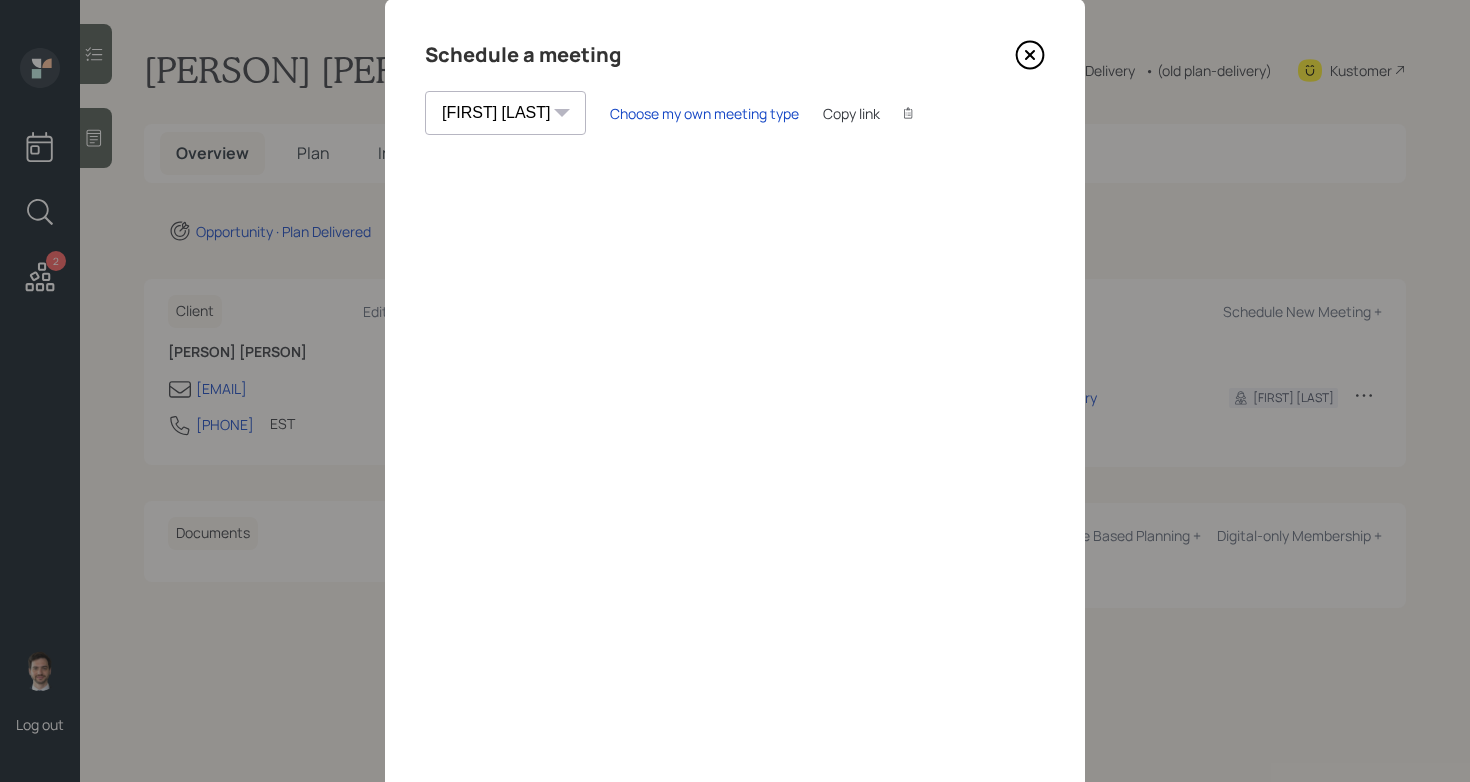 scroll, scrollTop: 52, scrollLeft: 0, axis: vertical 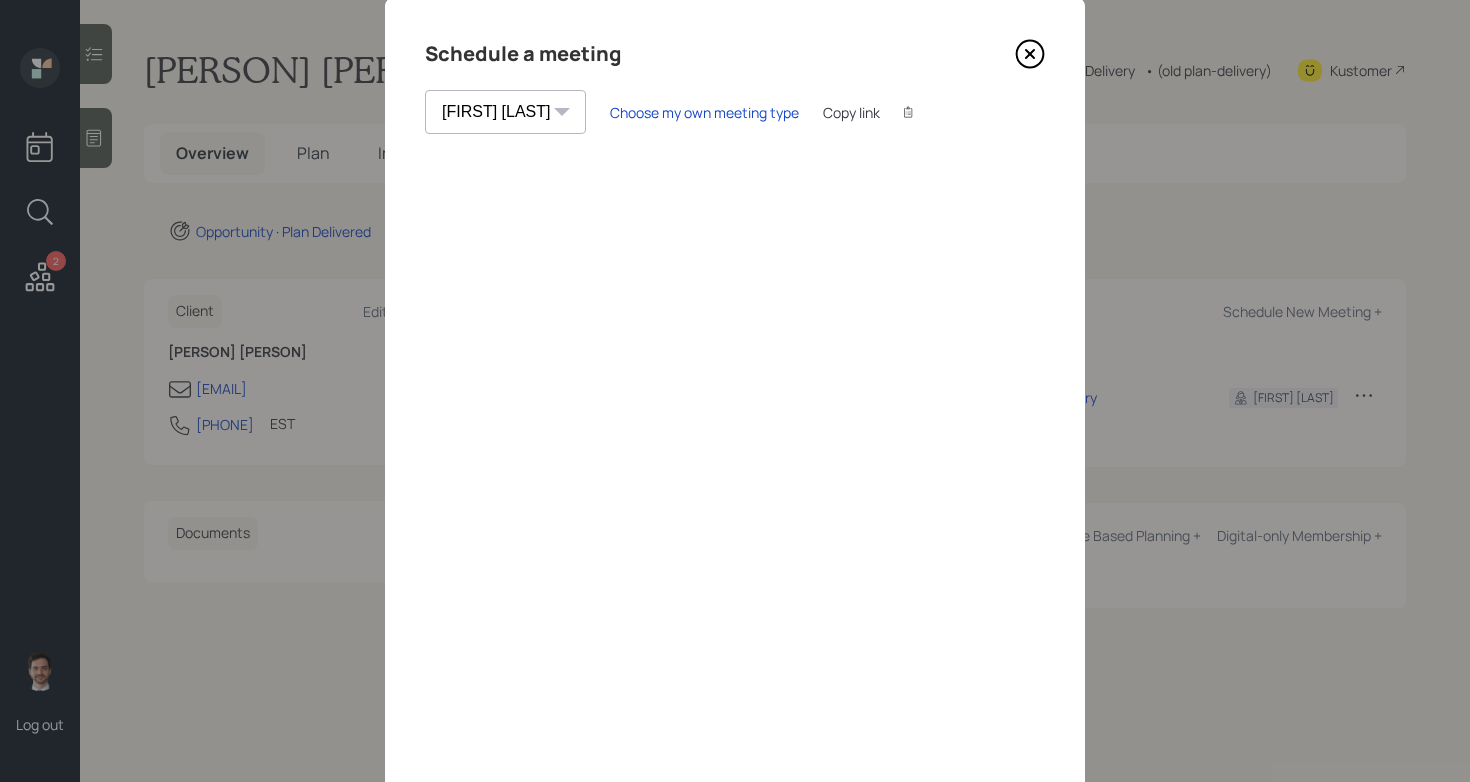 click 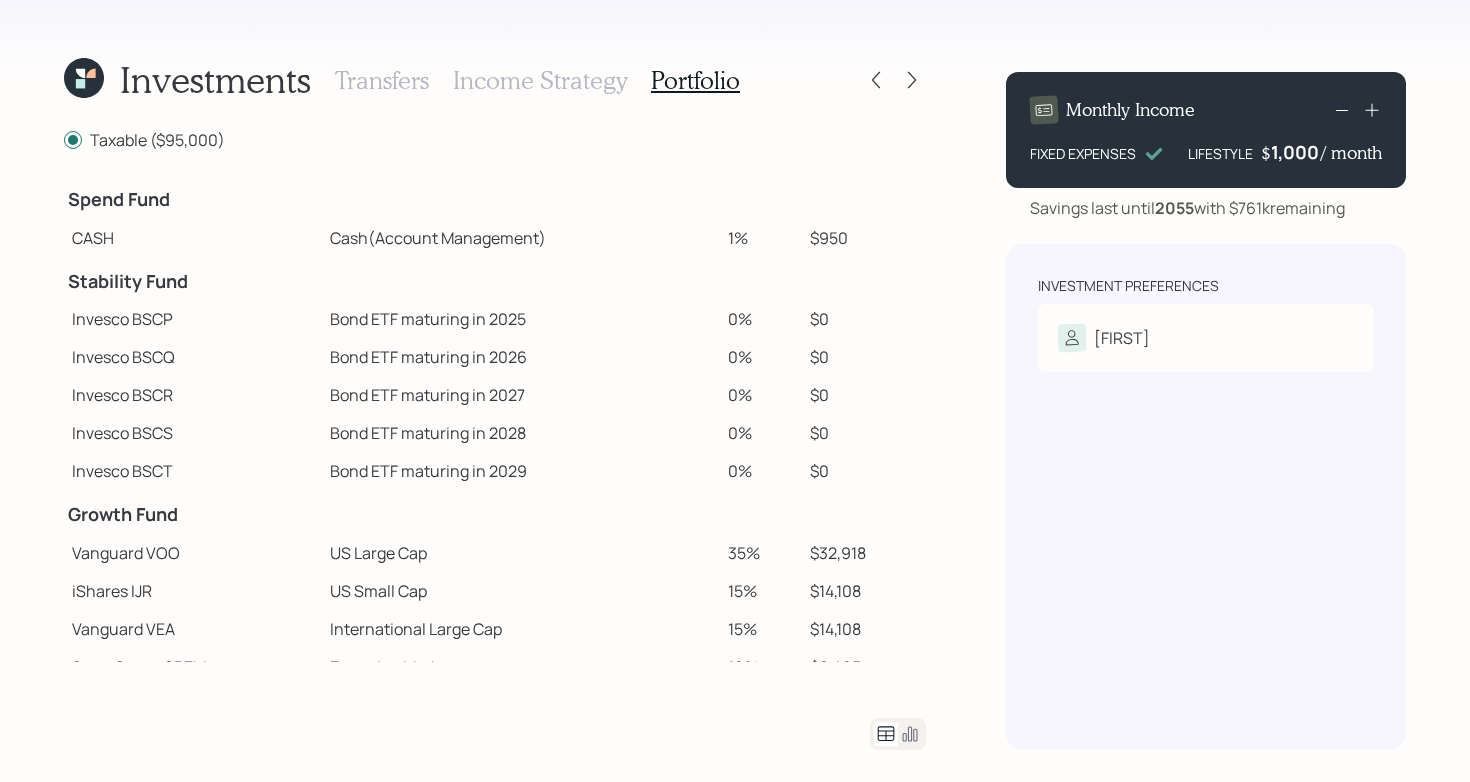 scroll, scrollTop: 0, scrollLeft: 0, axis: both 